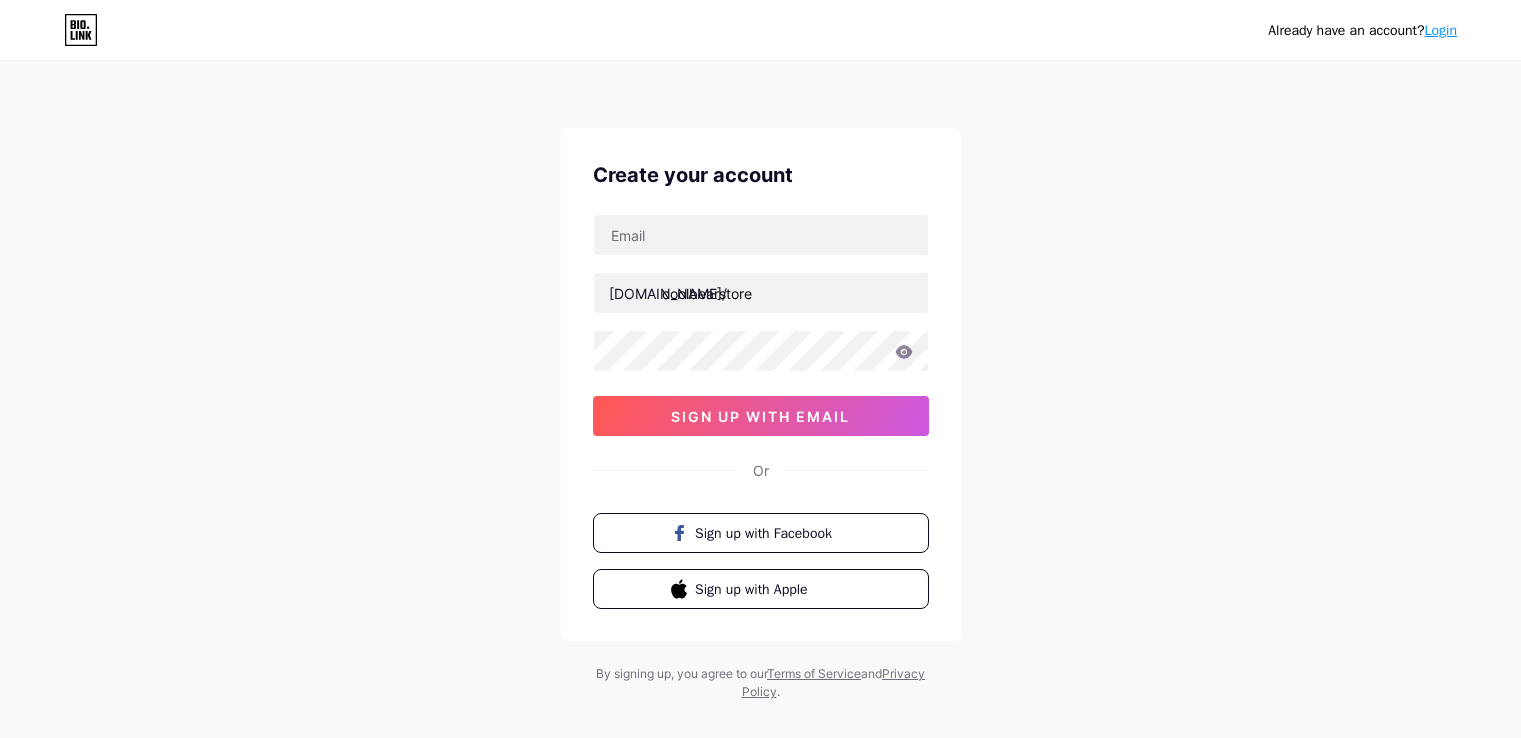 scroll, scrollTop: 0, scrollLeft: 0, axis: both 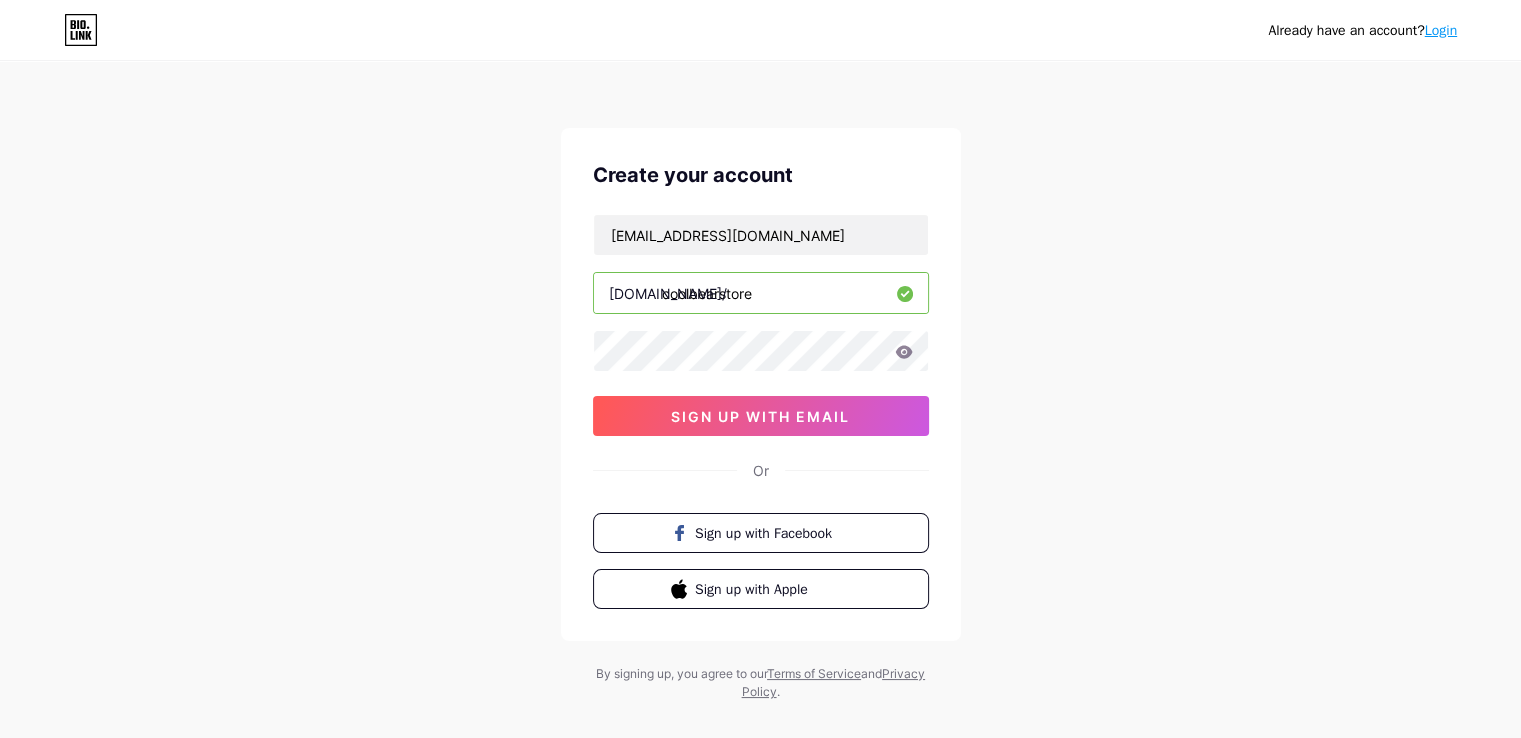type on "[EMAIL_ADDRESS][DOMAIN_NAME]" 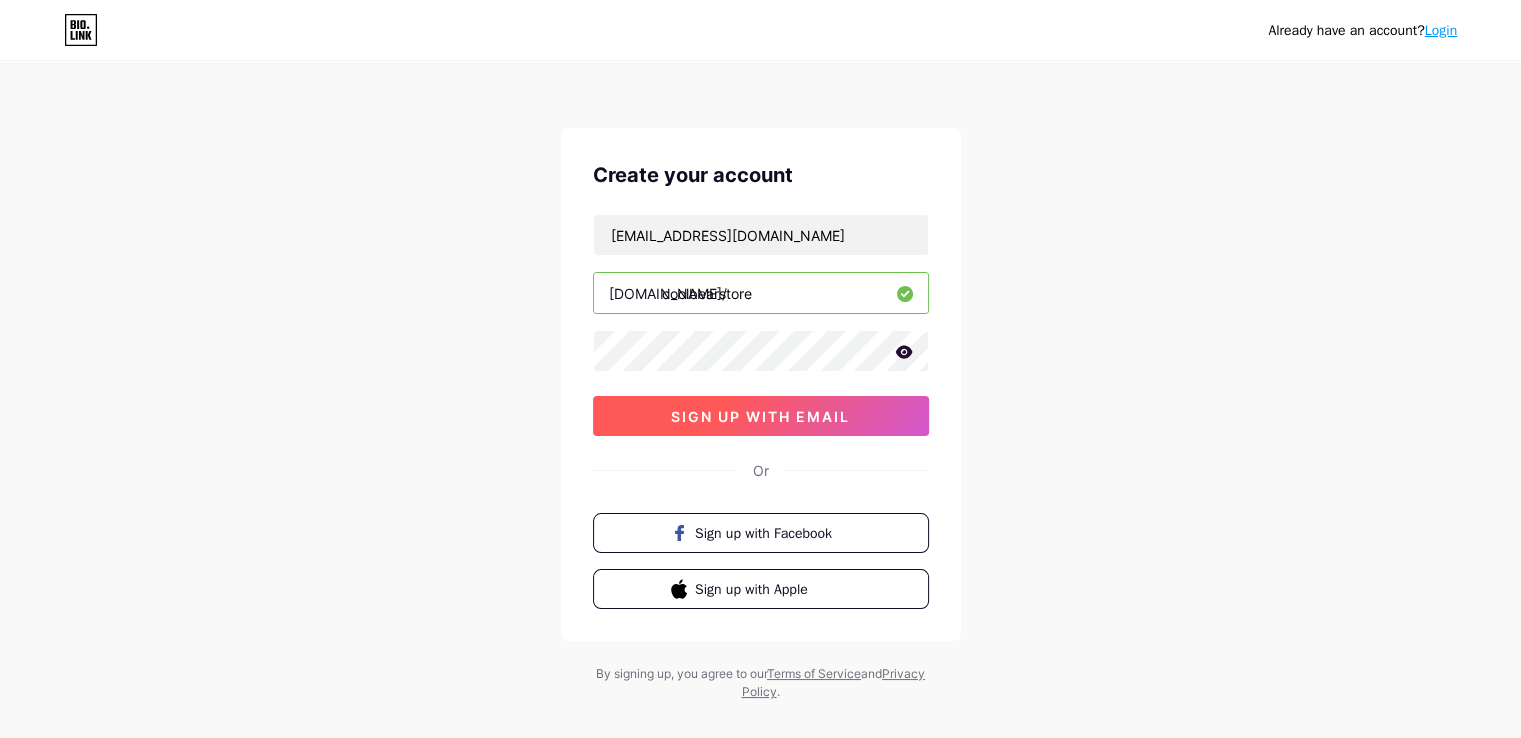 click on "sign up with email" at bounding box center (760, 416) 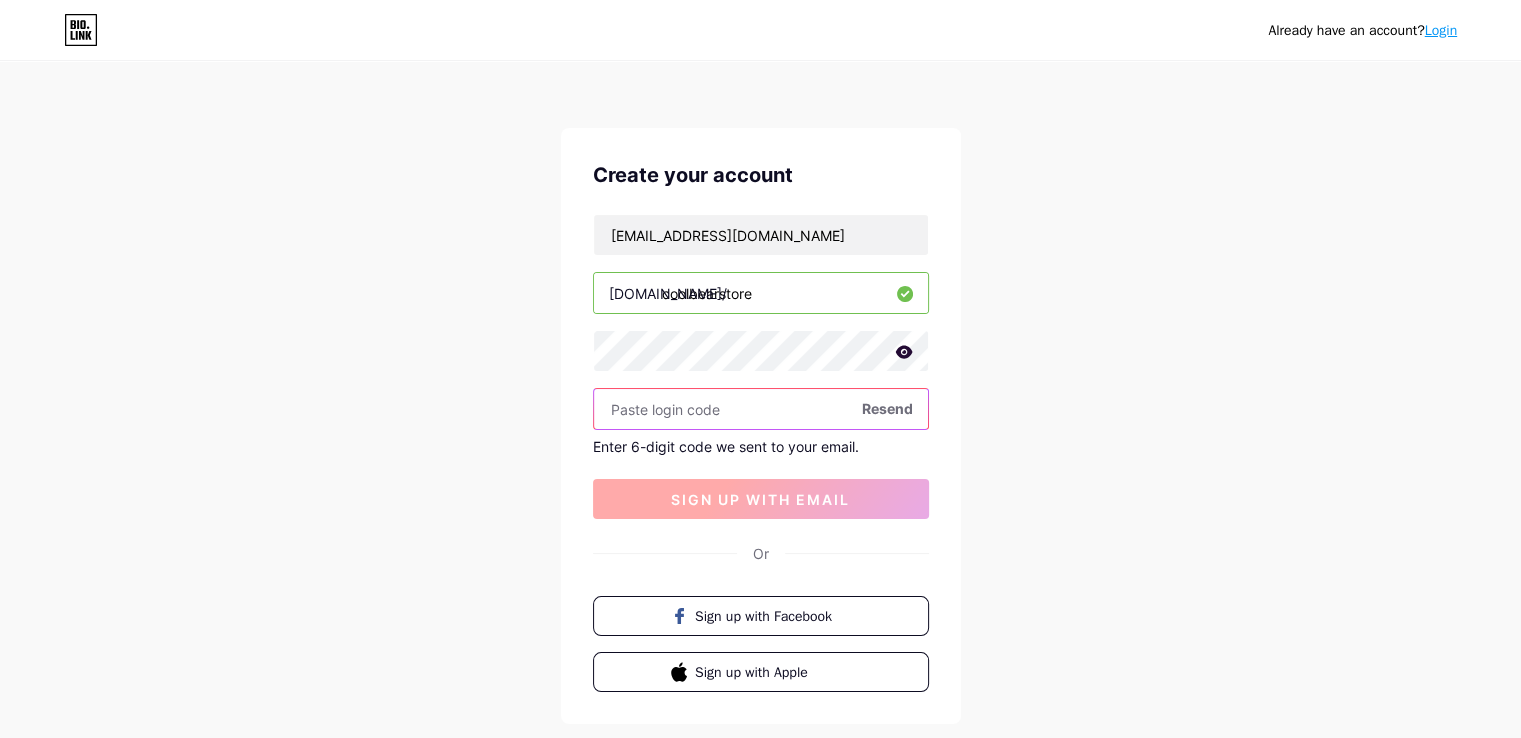 click at bounding box center [761, 409] 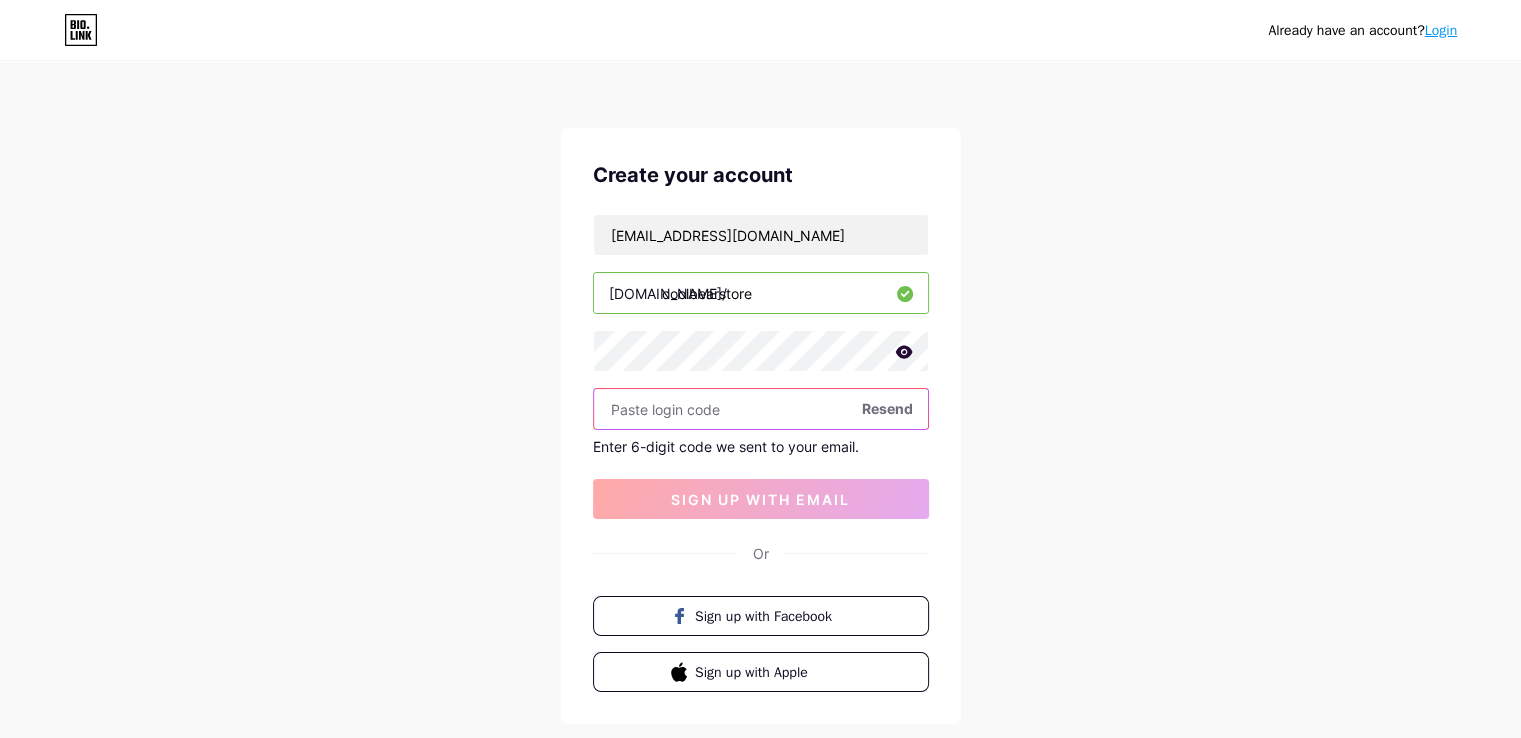click at bounding box center [761, 409] 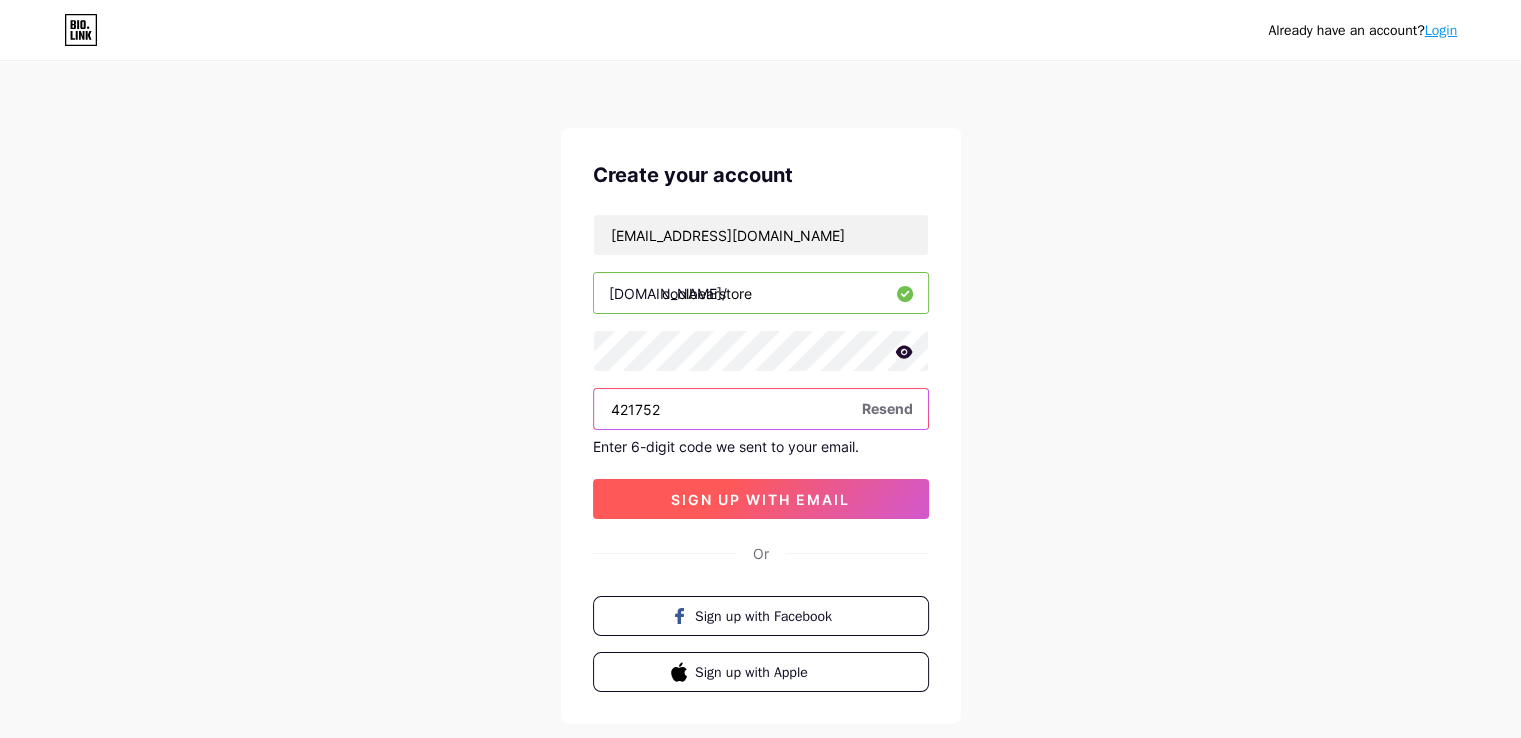 type on "421752" 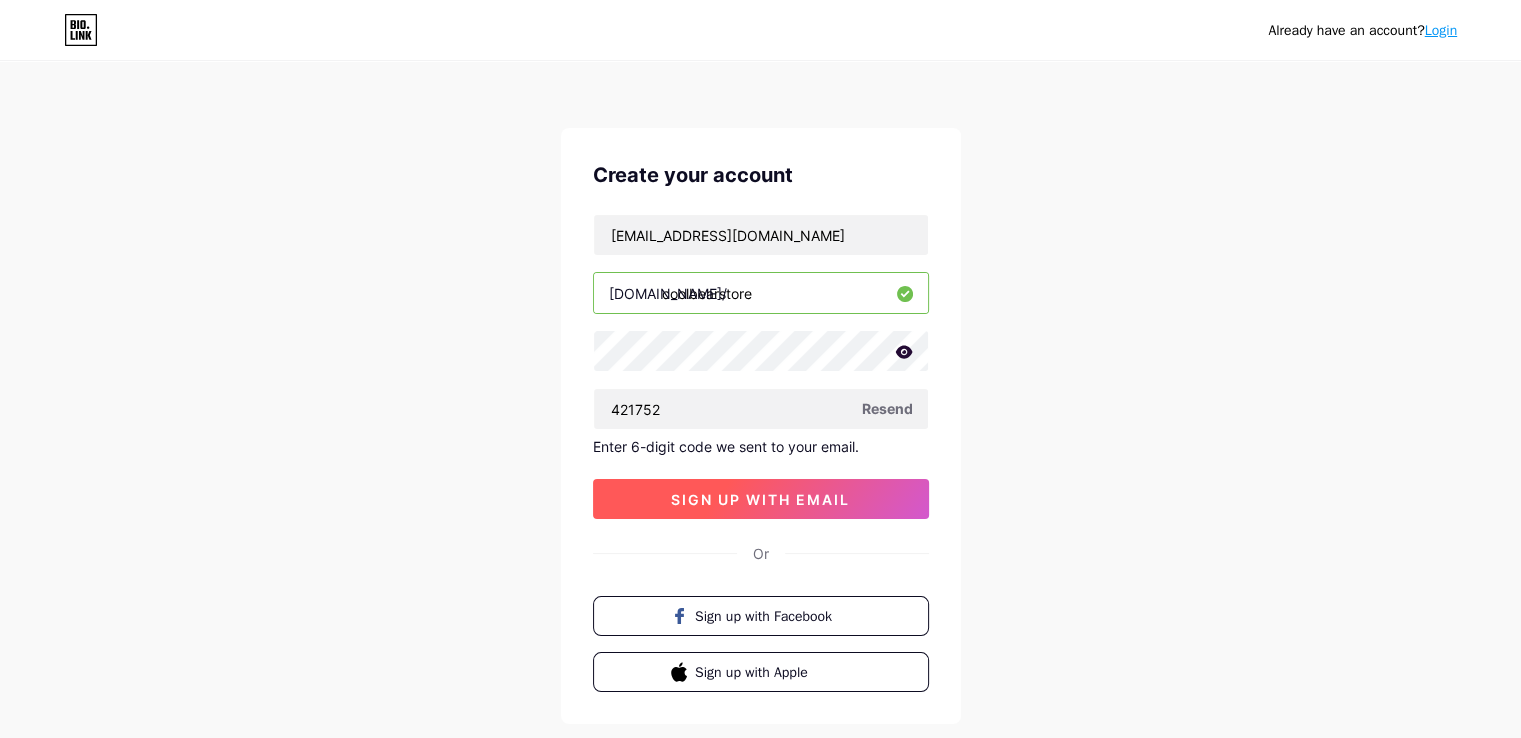 click on "sign up with email" at bounding box center [760, 499] 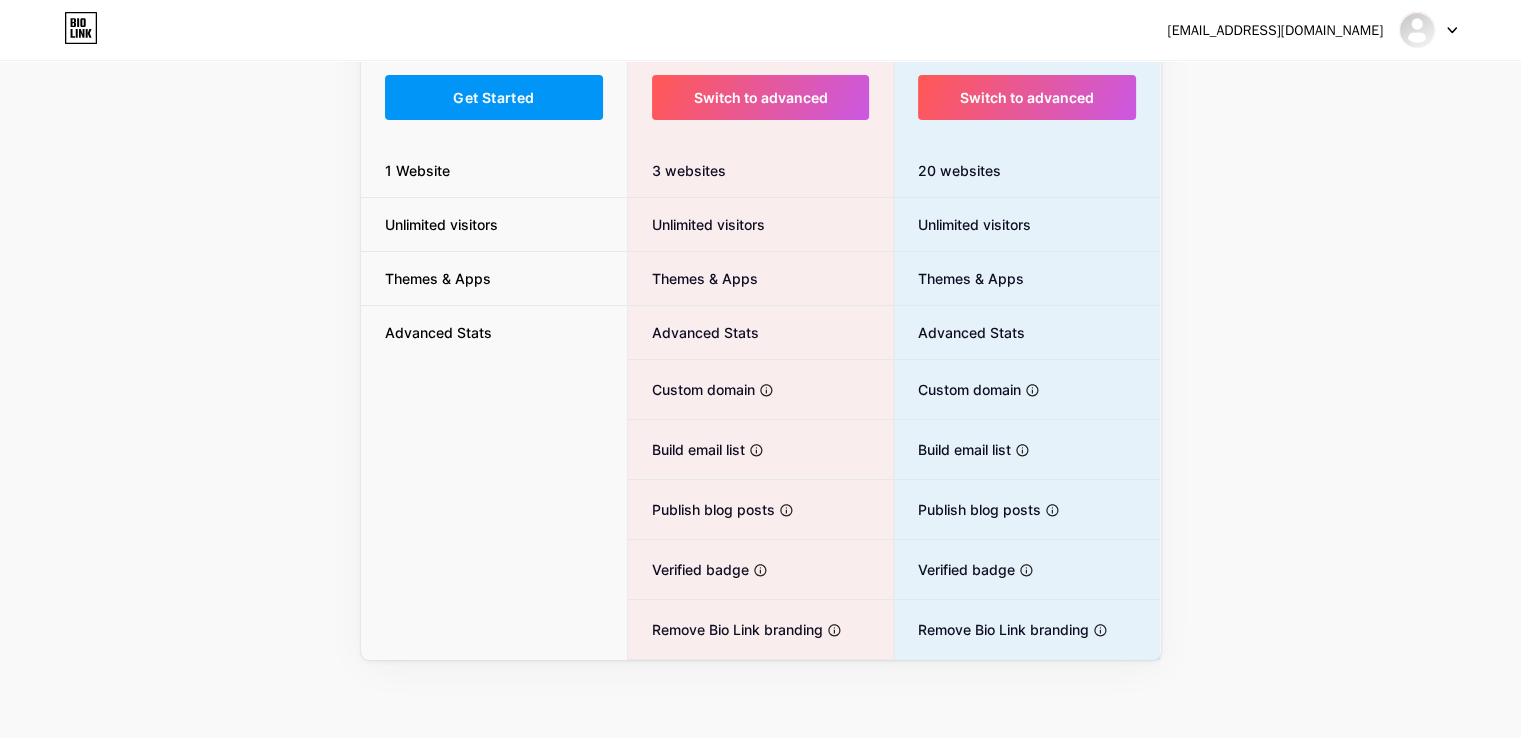 scroll, scrollTop: 0, scrollLeft: 0, axis: both 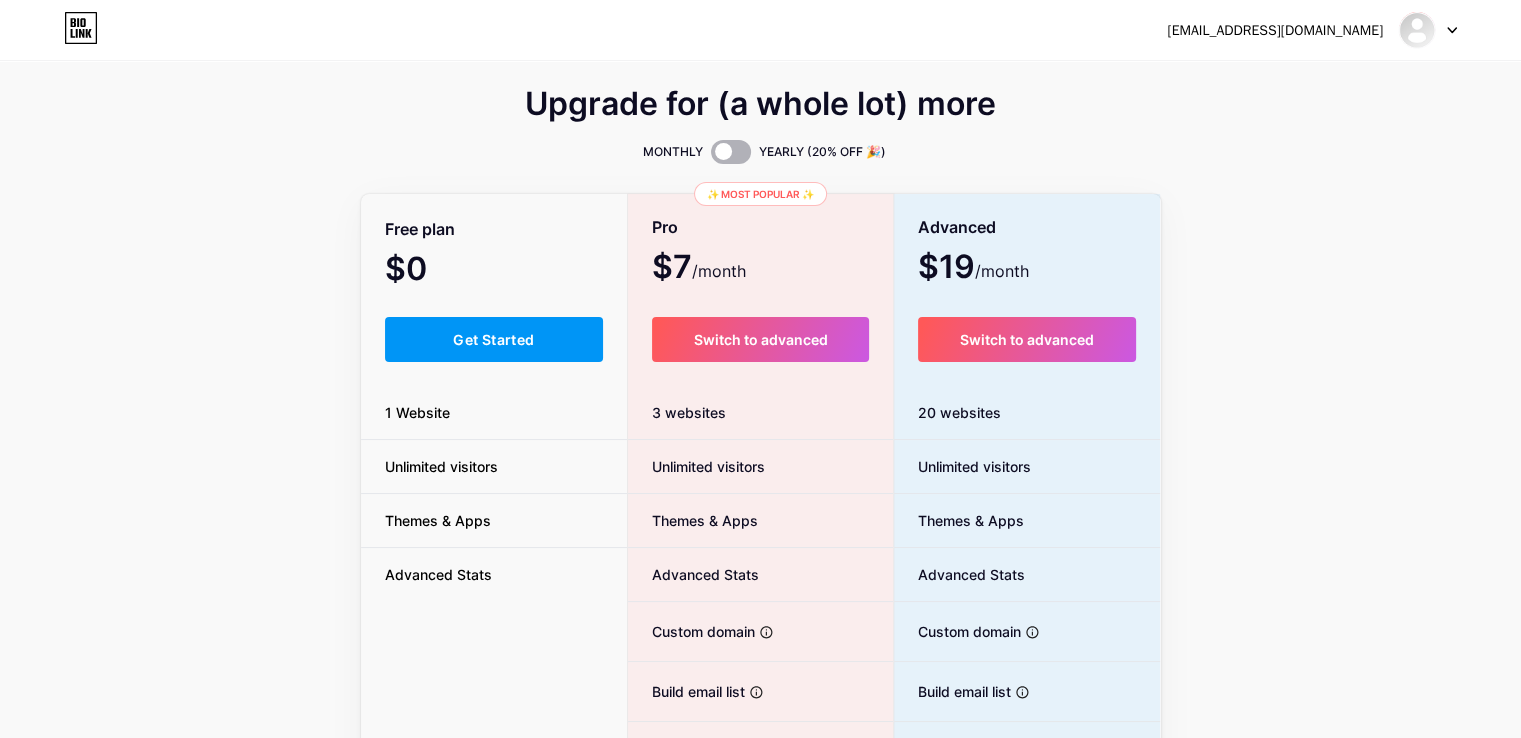 click at bounding box center [731, 152] 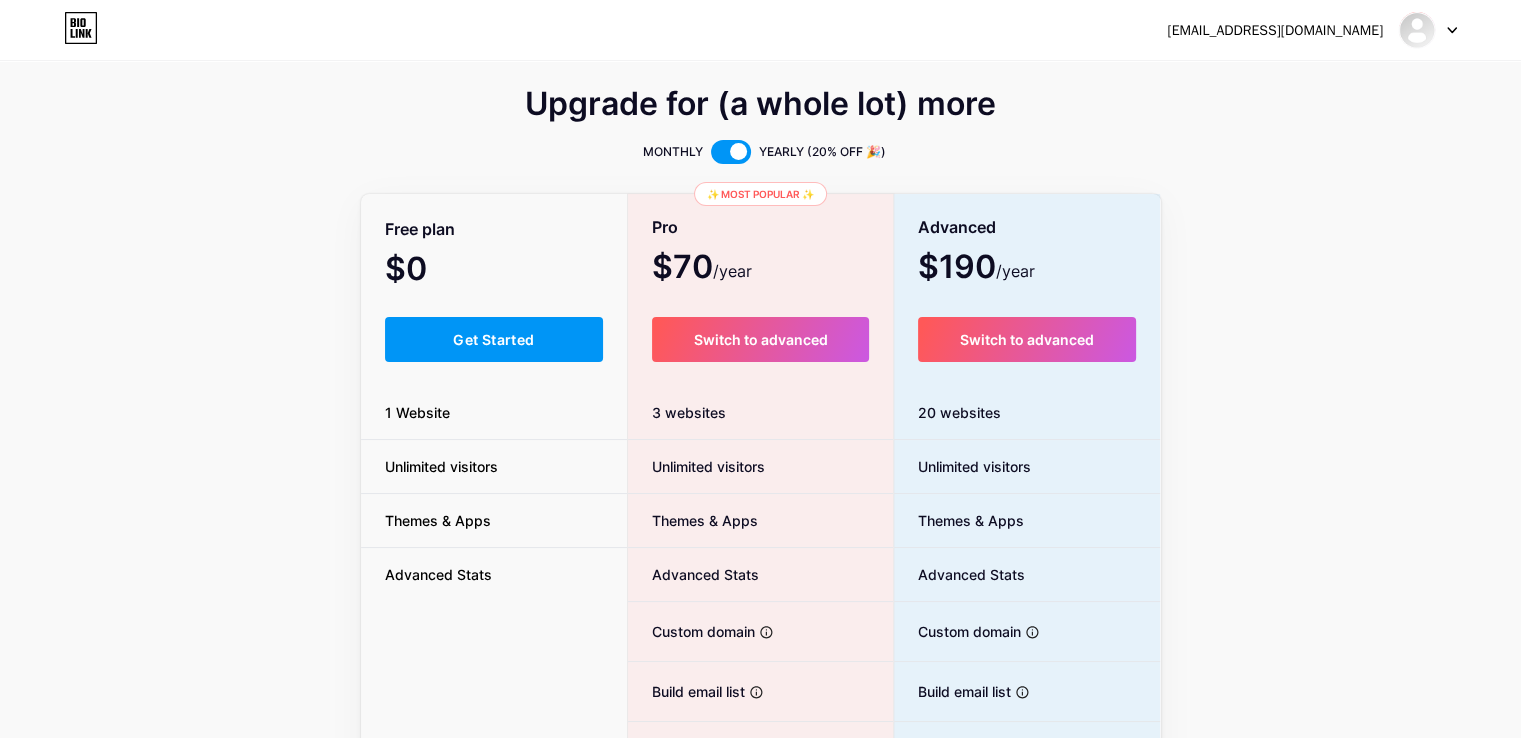 click at bounding box center (731, 152) 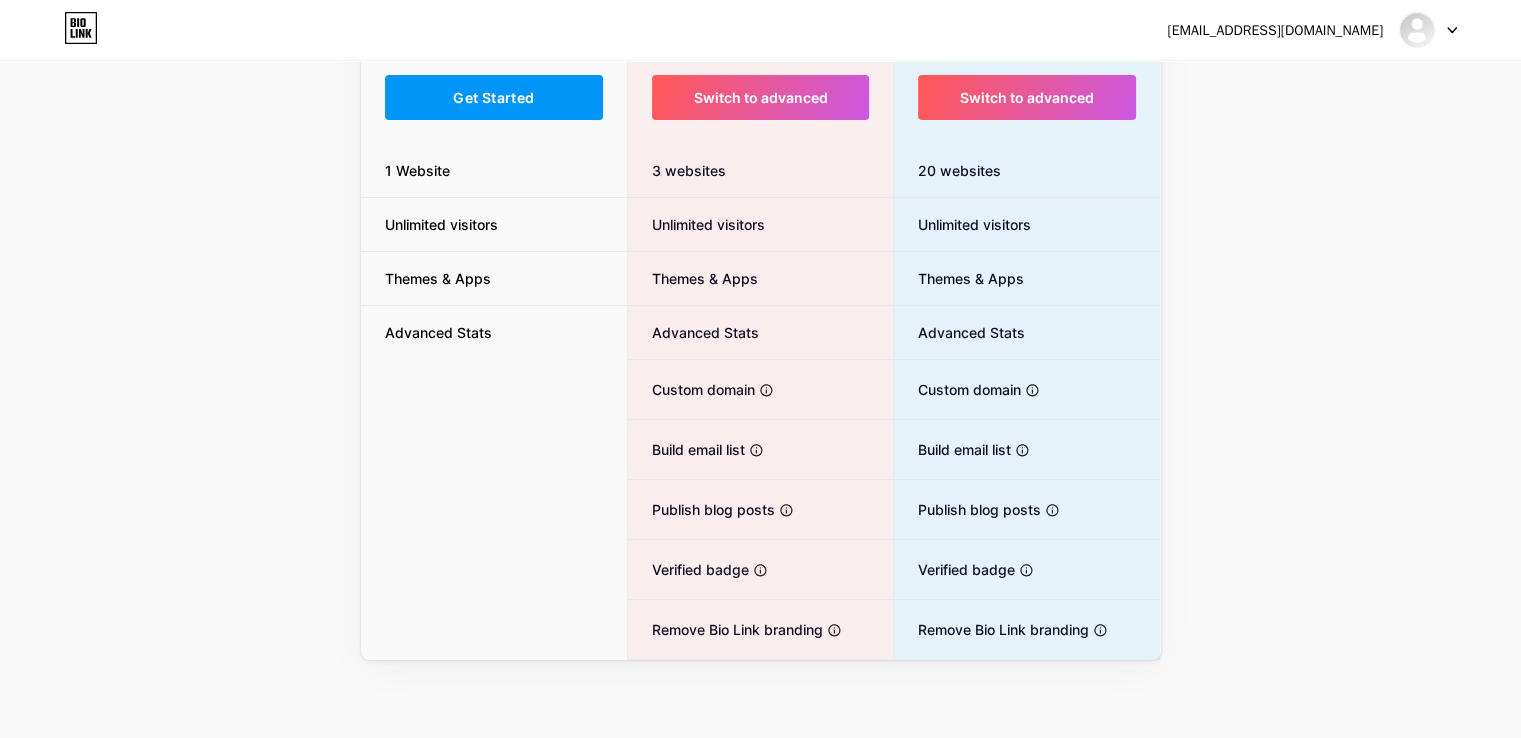 scroll, scrollTop: 42, scrollLeft: 0, axis: vertical 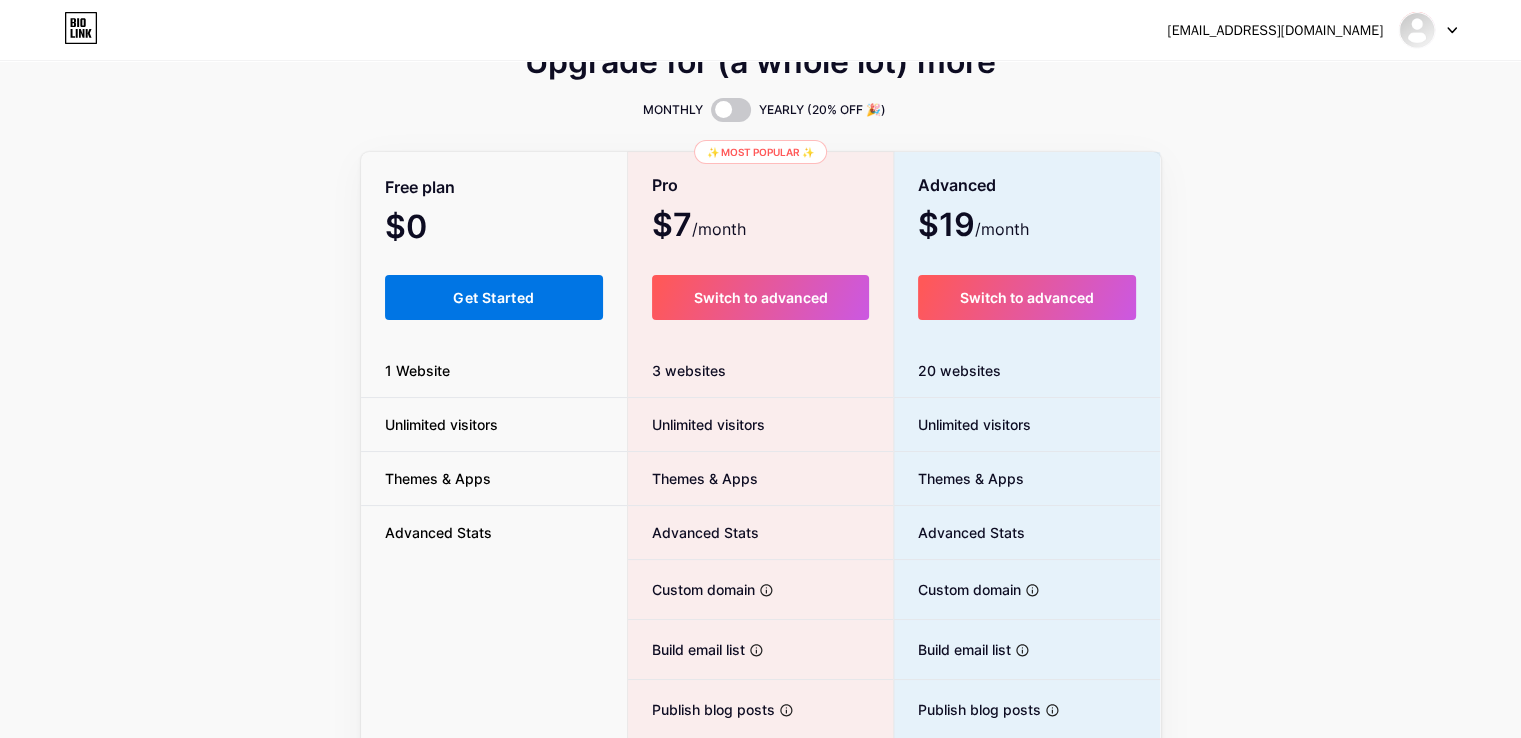 click on "Get Started" at bounding box center (493, 297) 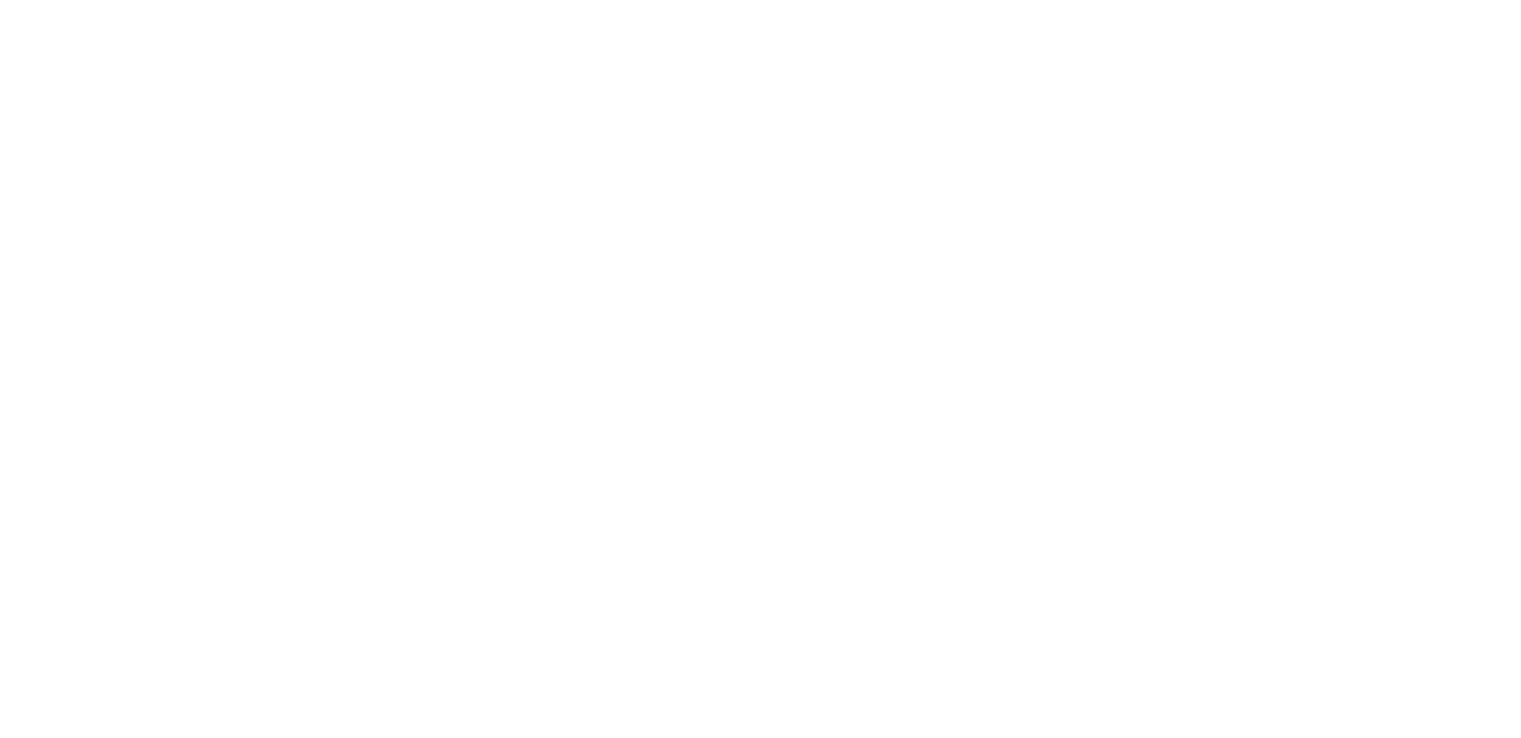 scroll, scrollTop: 0, scrollLeft: 0, axis: both 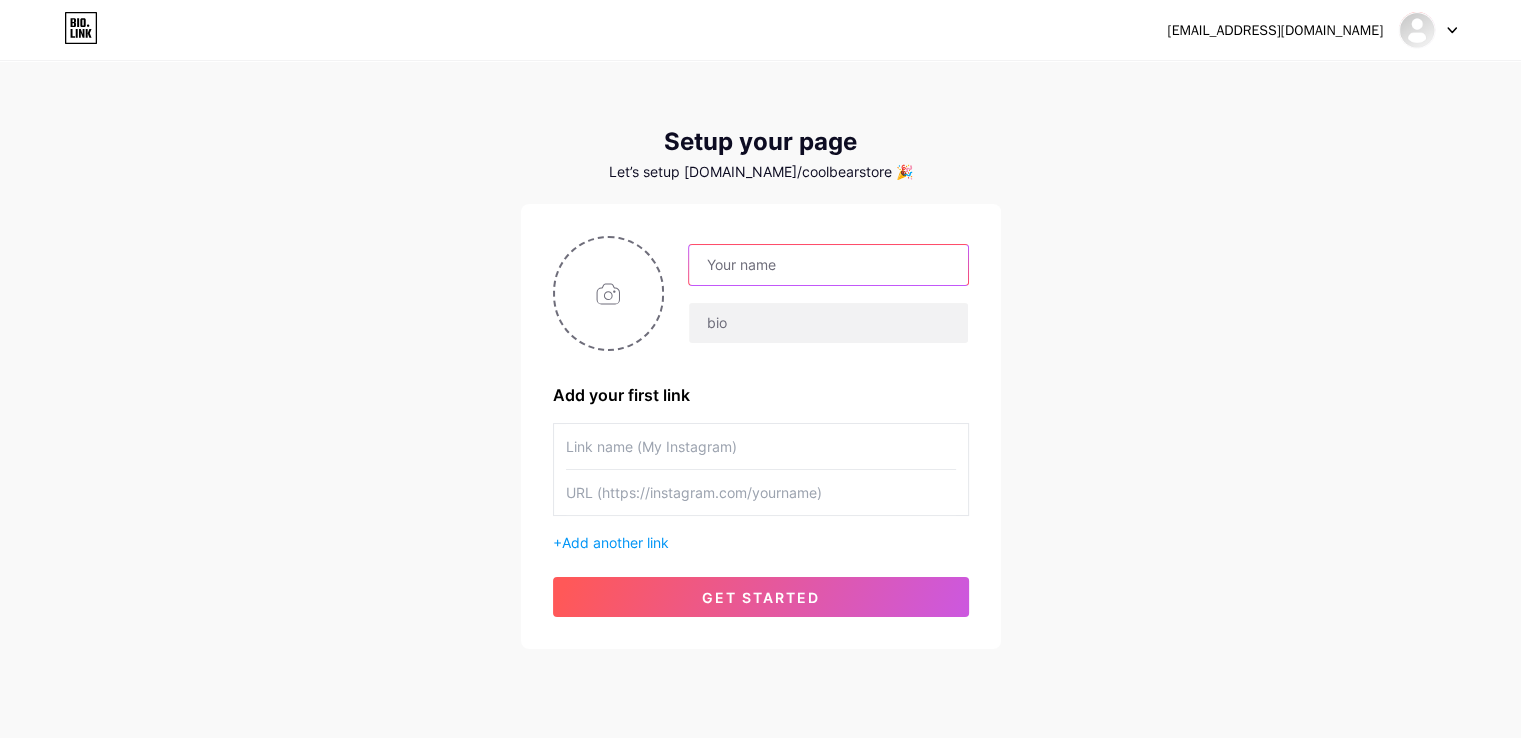 click at bounding box center [828, 265] 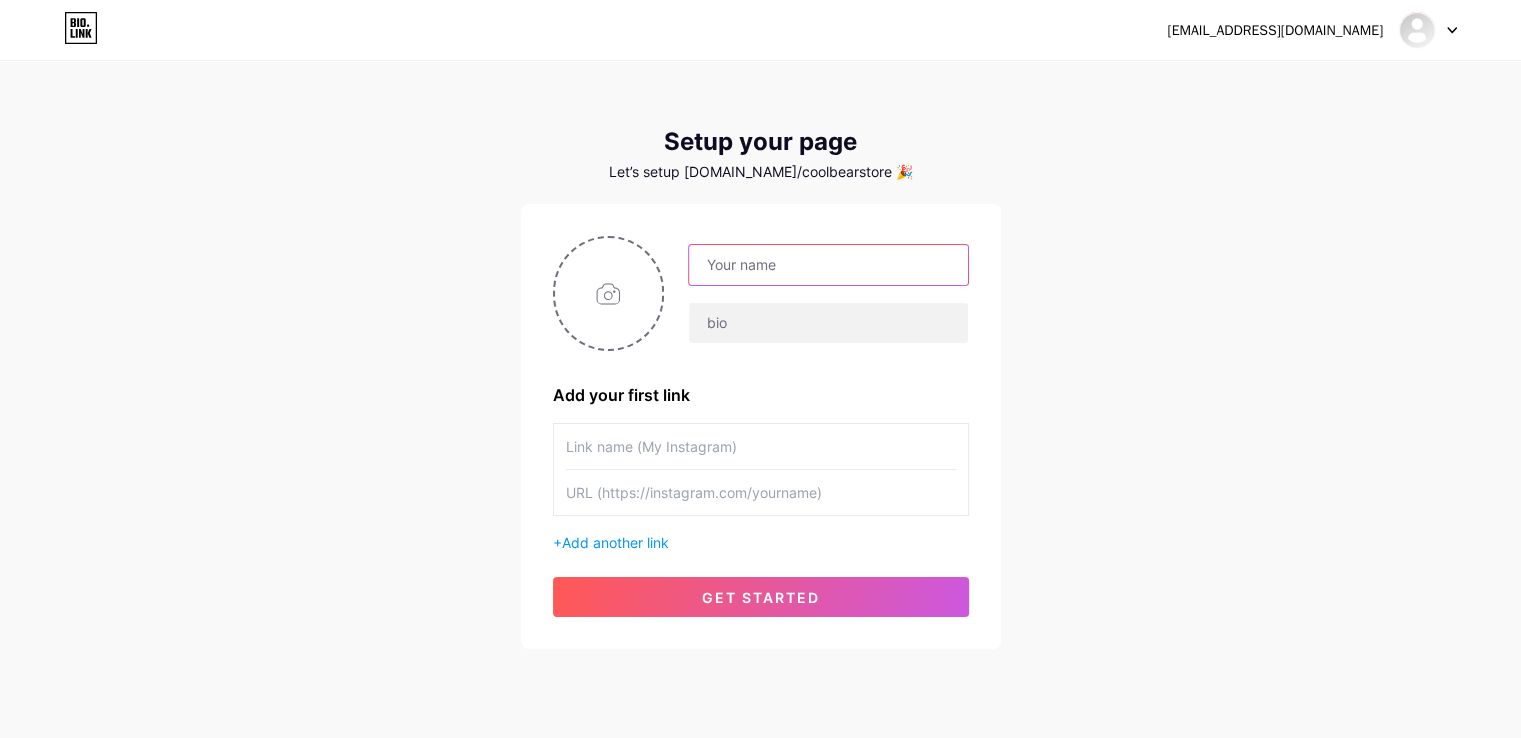 click at bounding box center [828, 265] 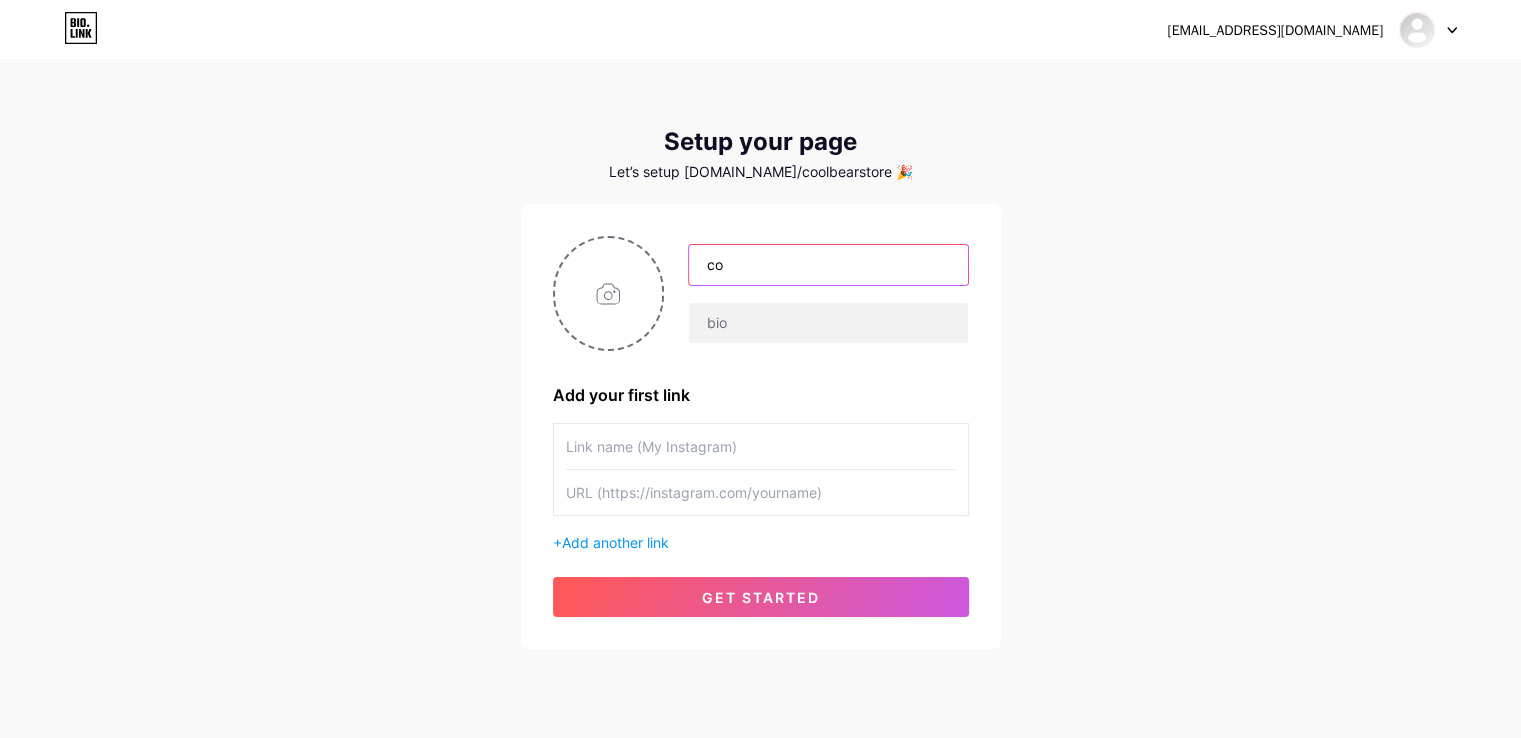 type on "c" 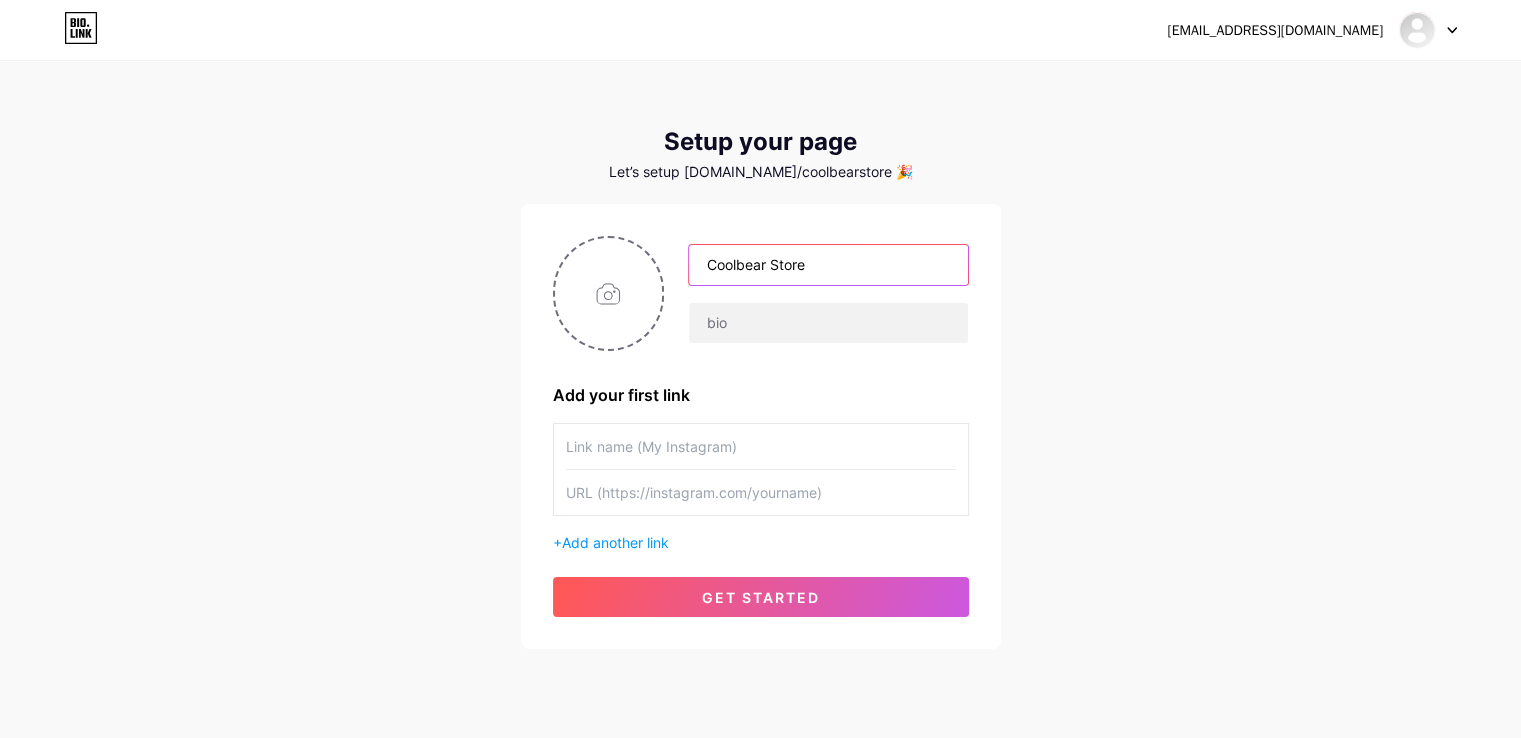 type on "Coolbear Store" 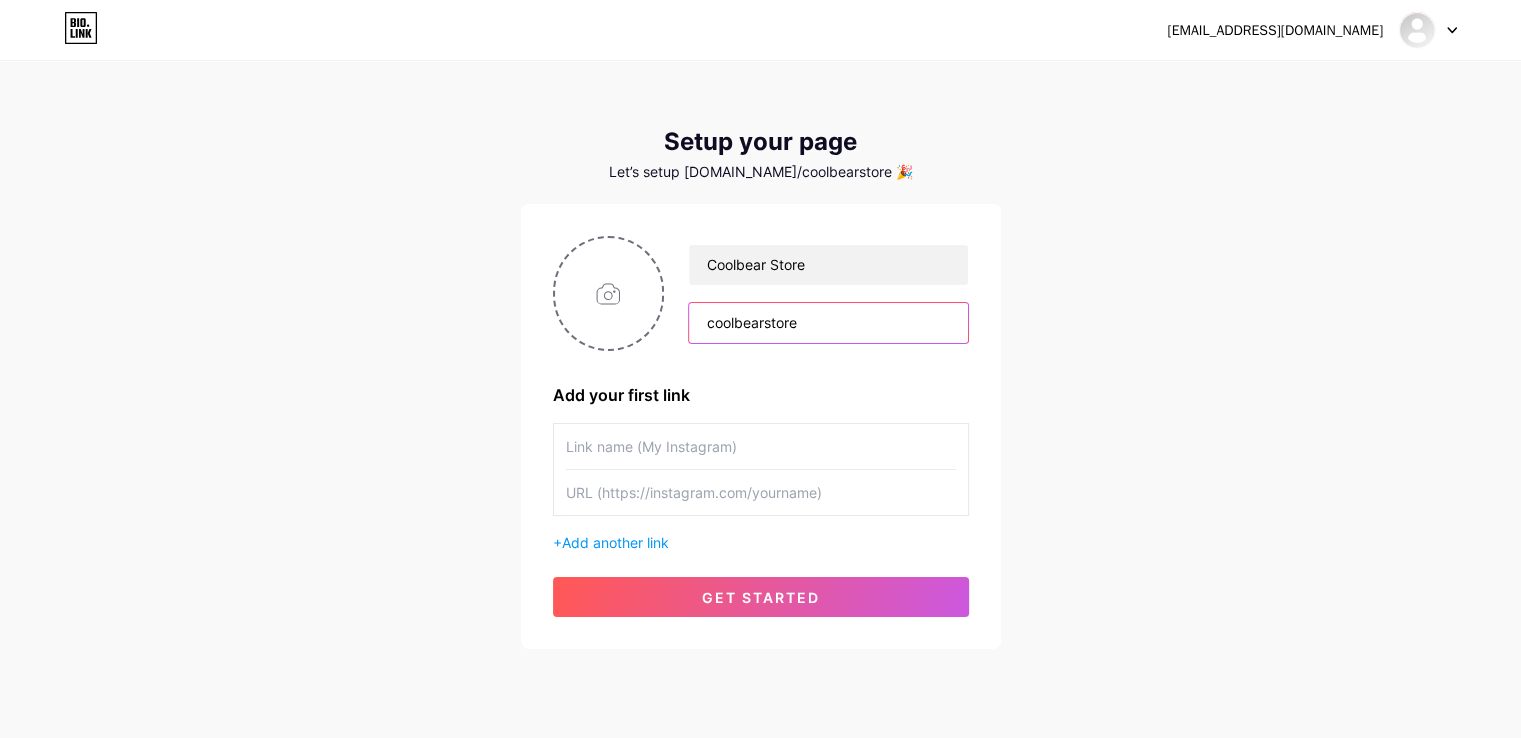 type on "coolbearstore" 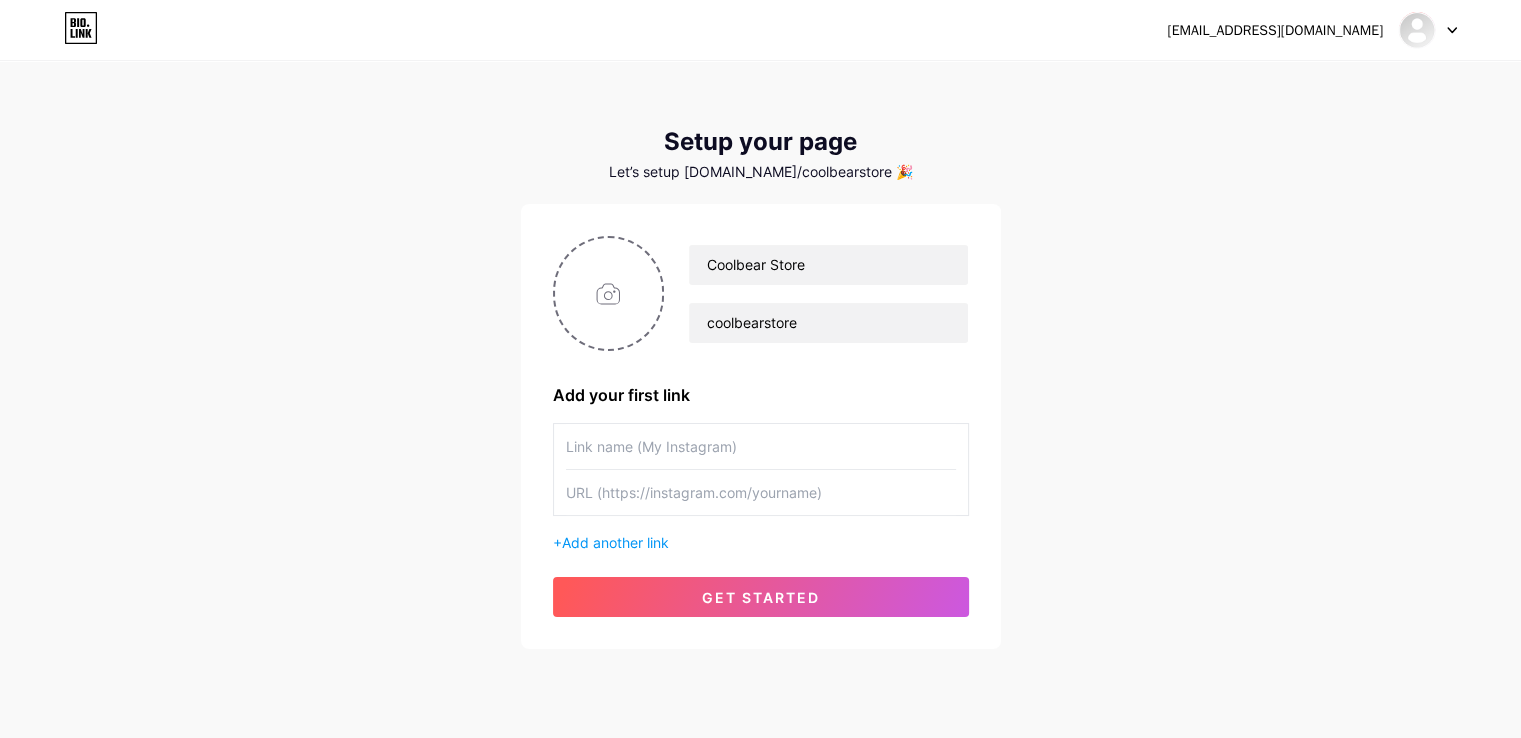 click at bounding box center (761, 446) 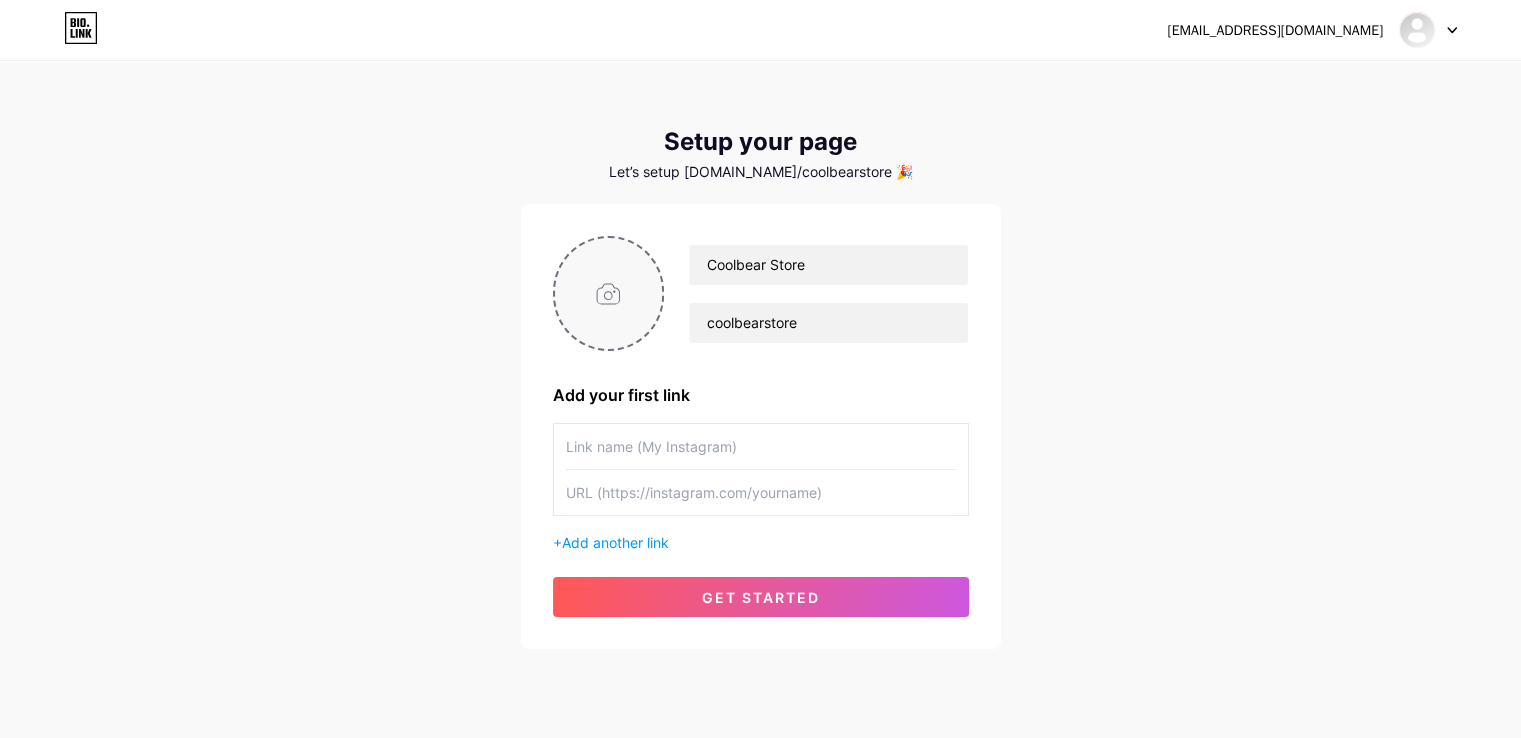 click at bounding box center [609, 293] 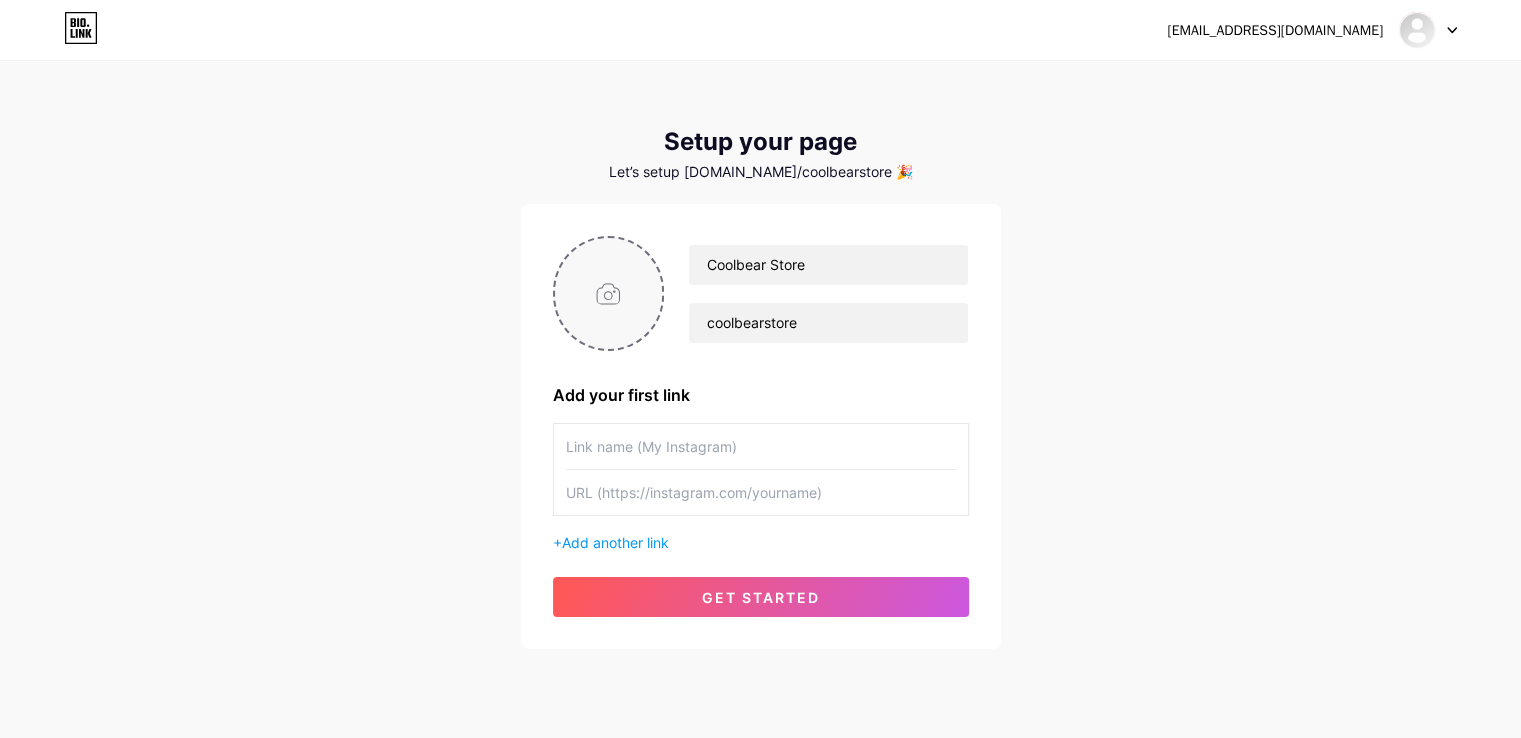 click at bounding box center [609, 293] 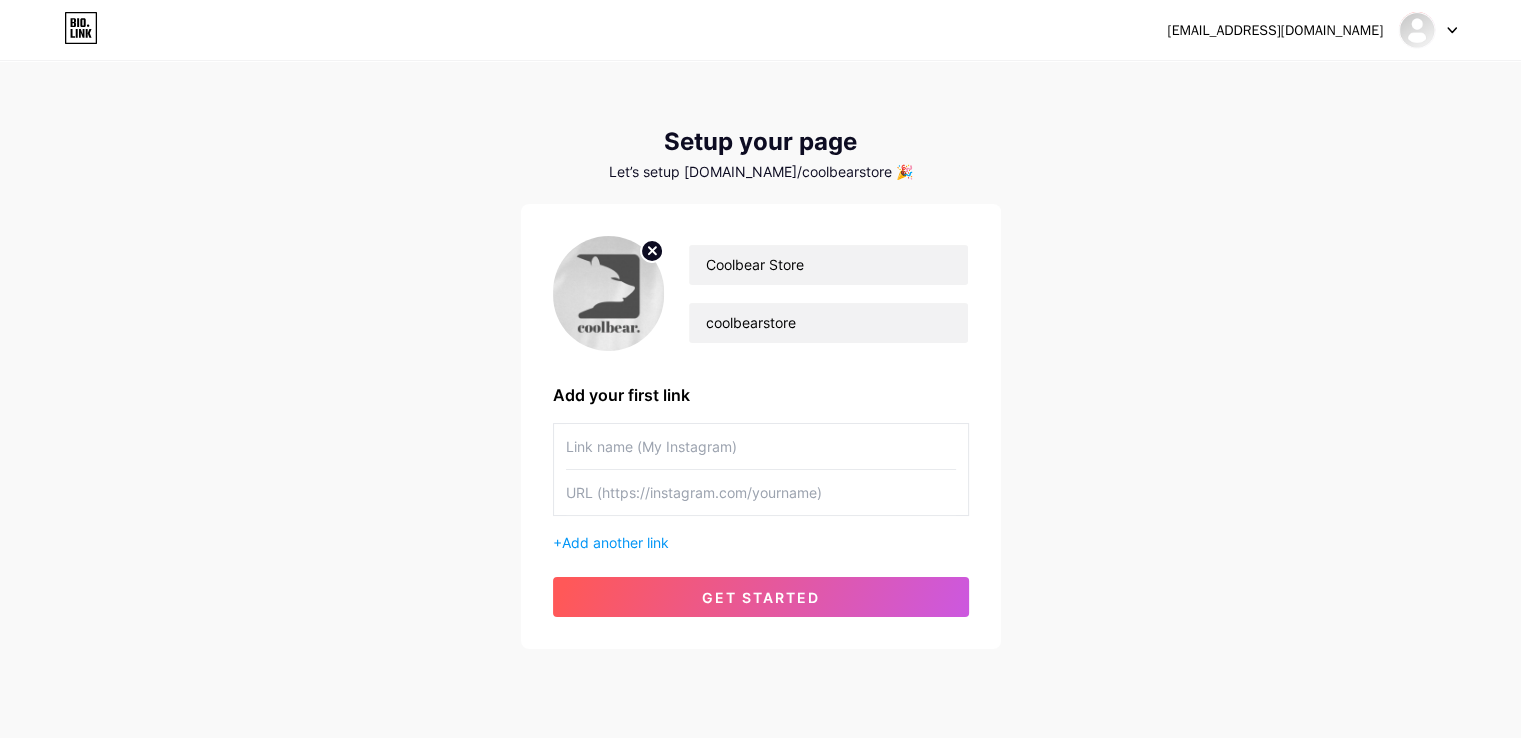 click at bounding box center (761, 446) 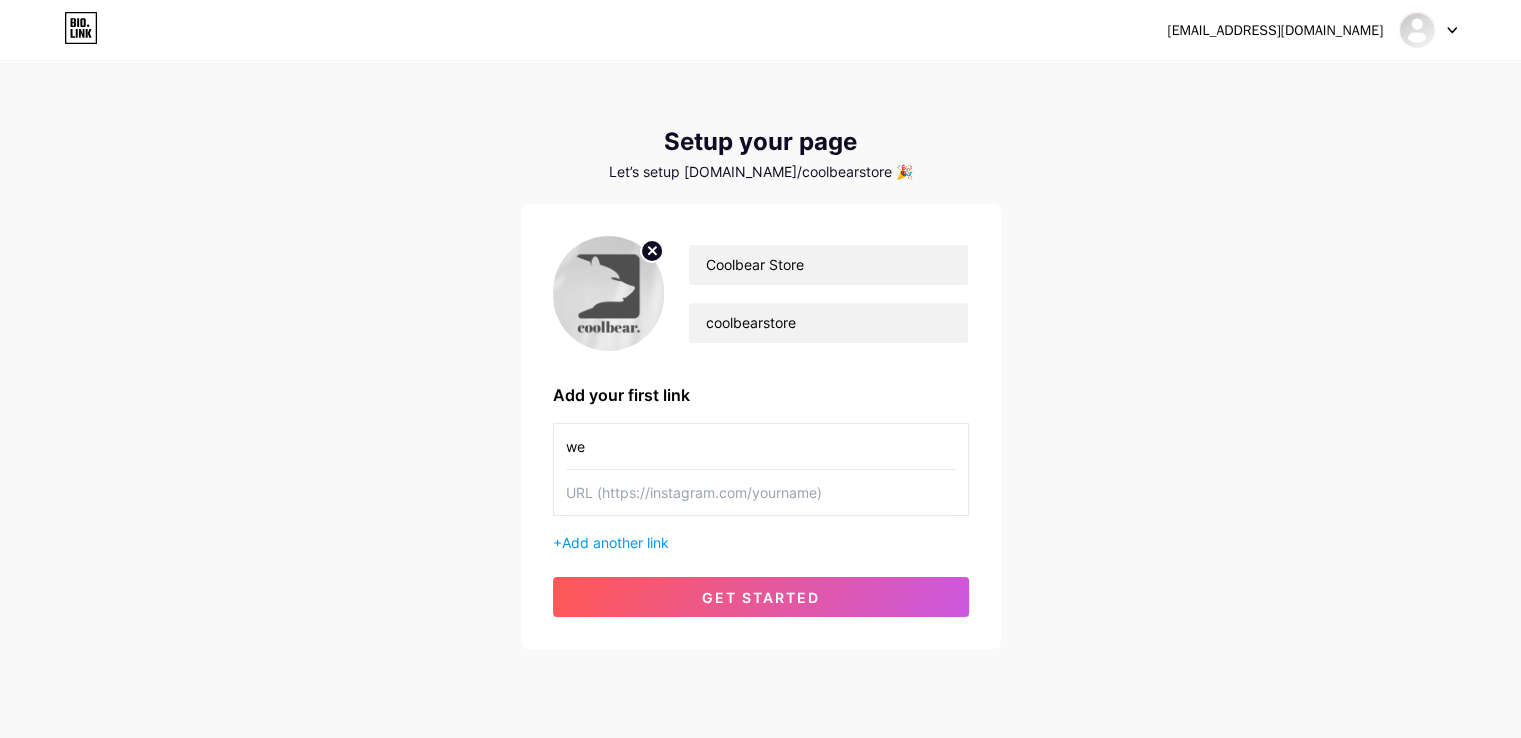 type on "w" 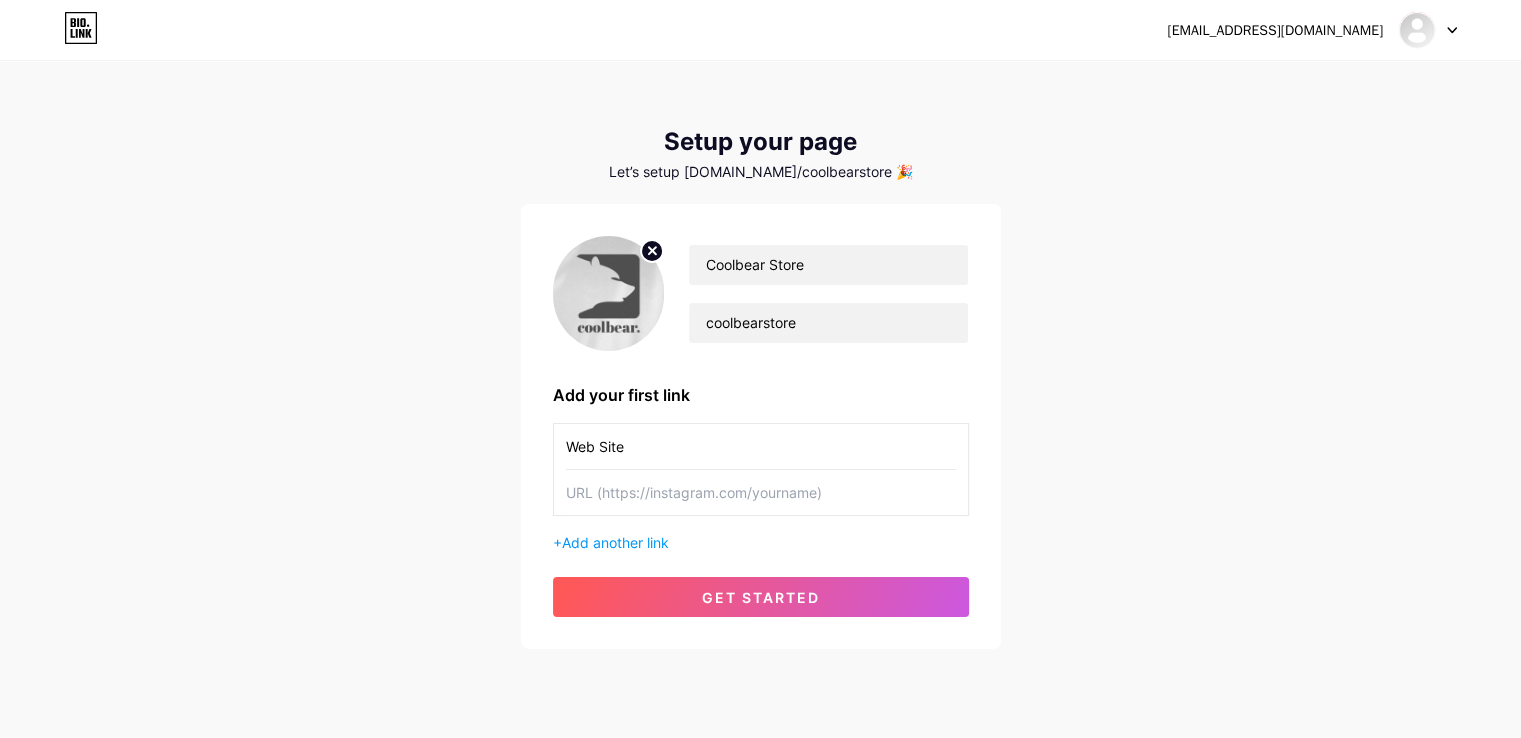 type on "Web Site" 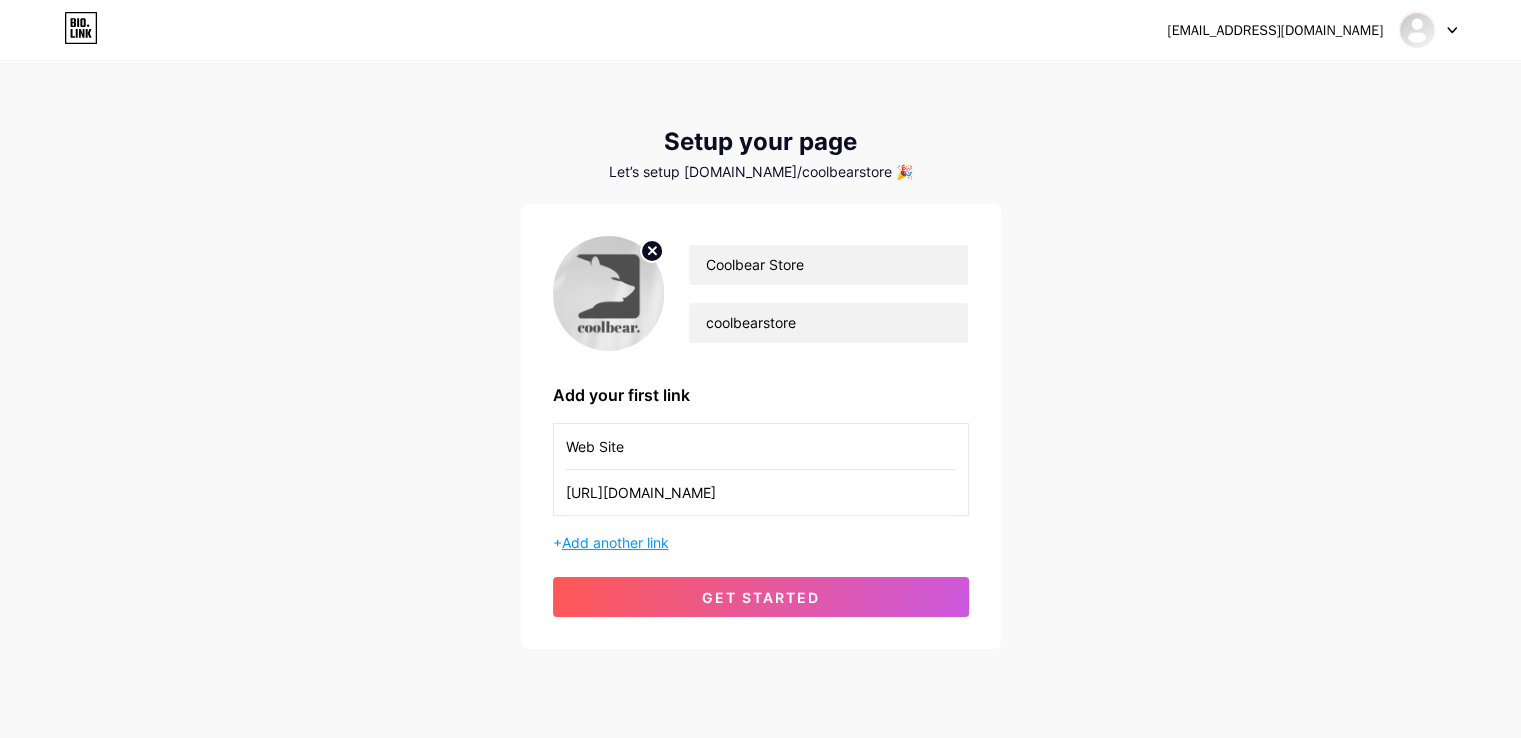 type on "[URL][DOMAIN_NAME]" 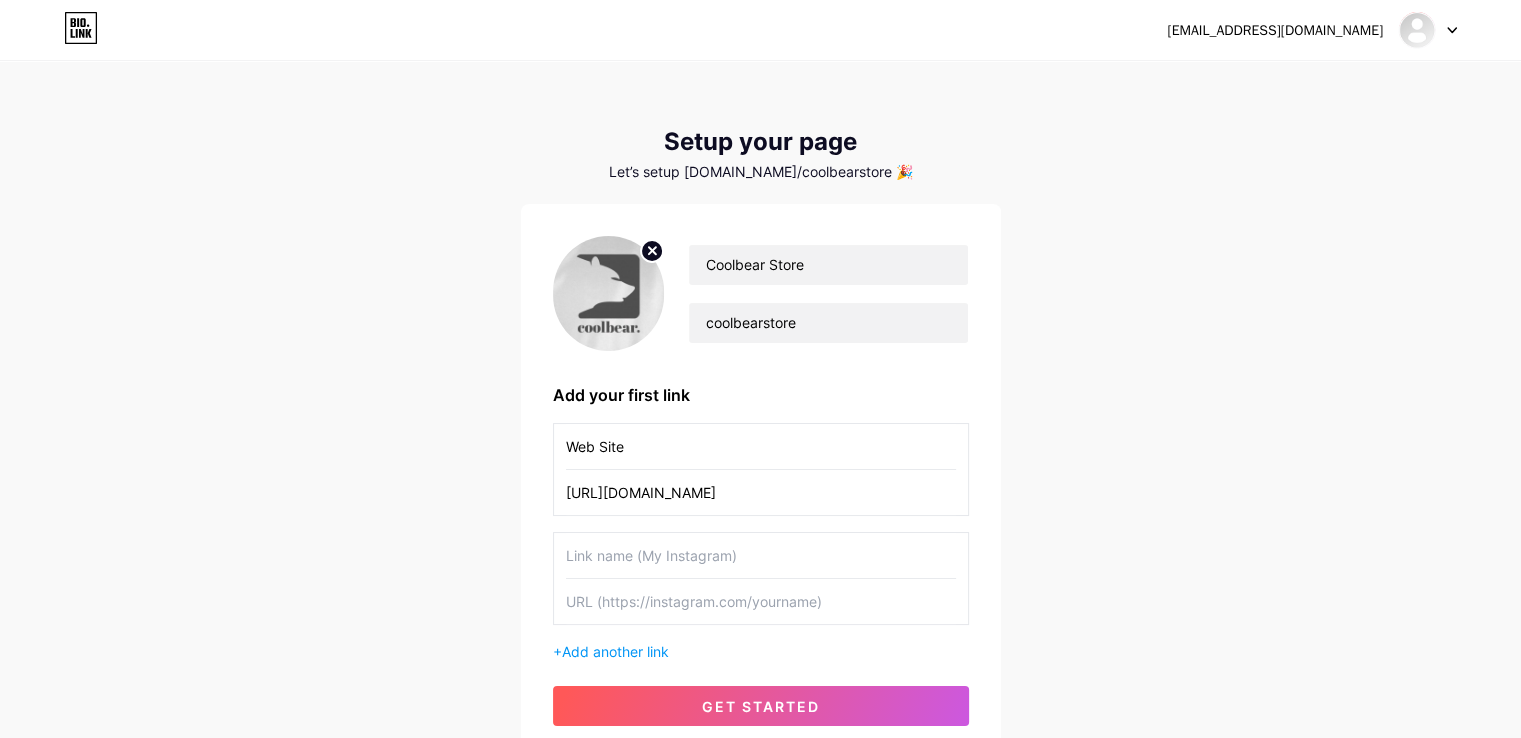 click at bounding box center (761, 555) 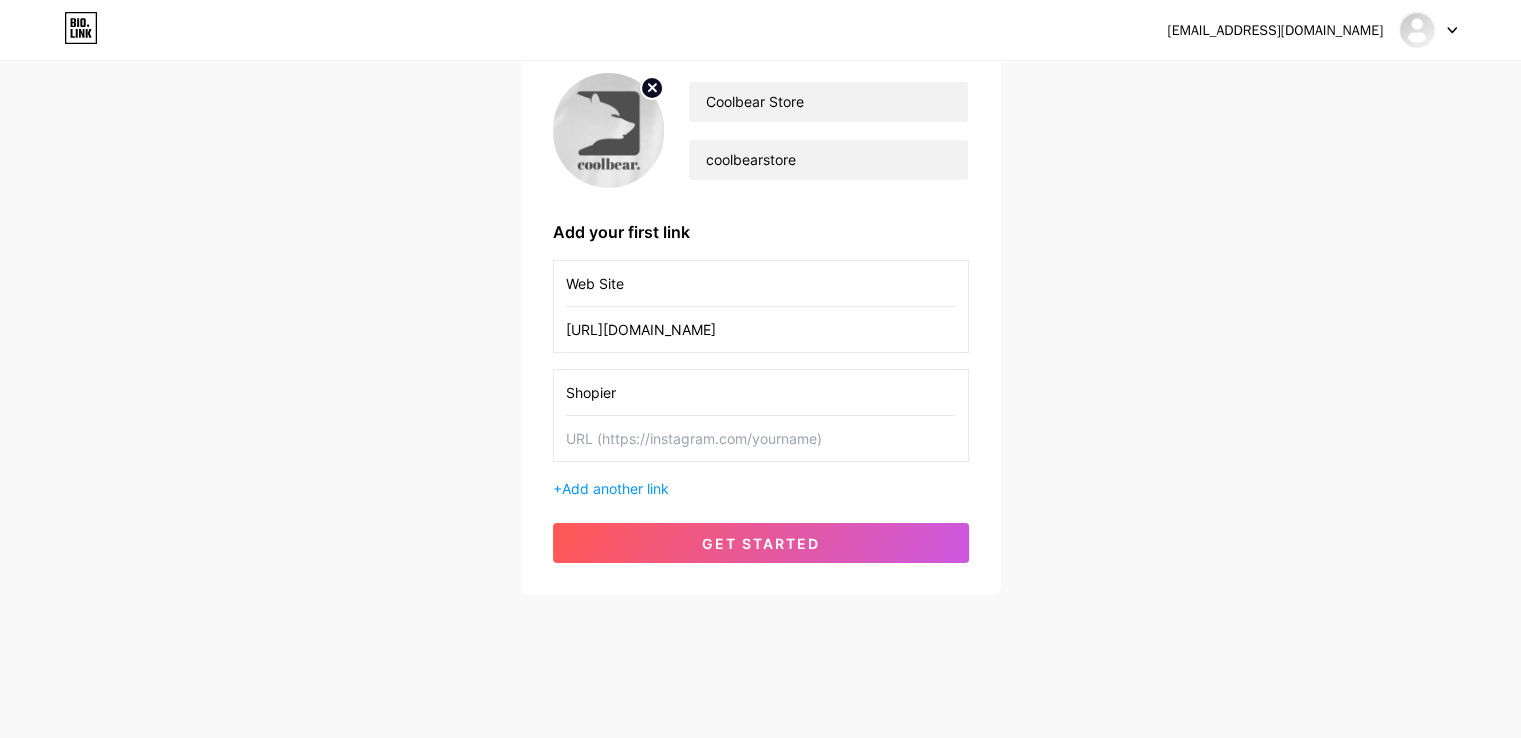 type on "Shopier" 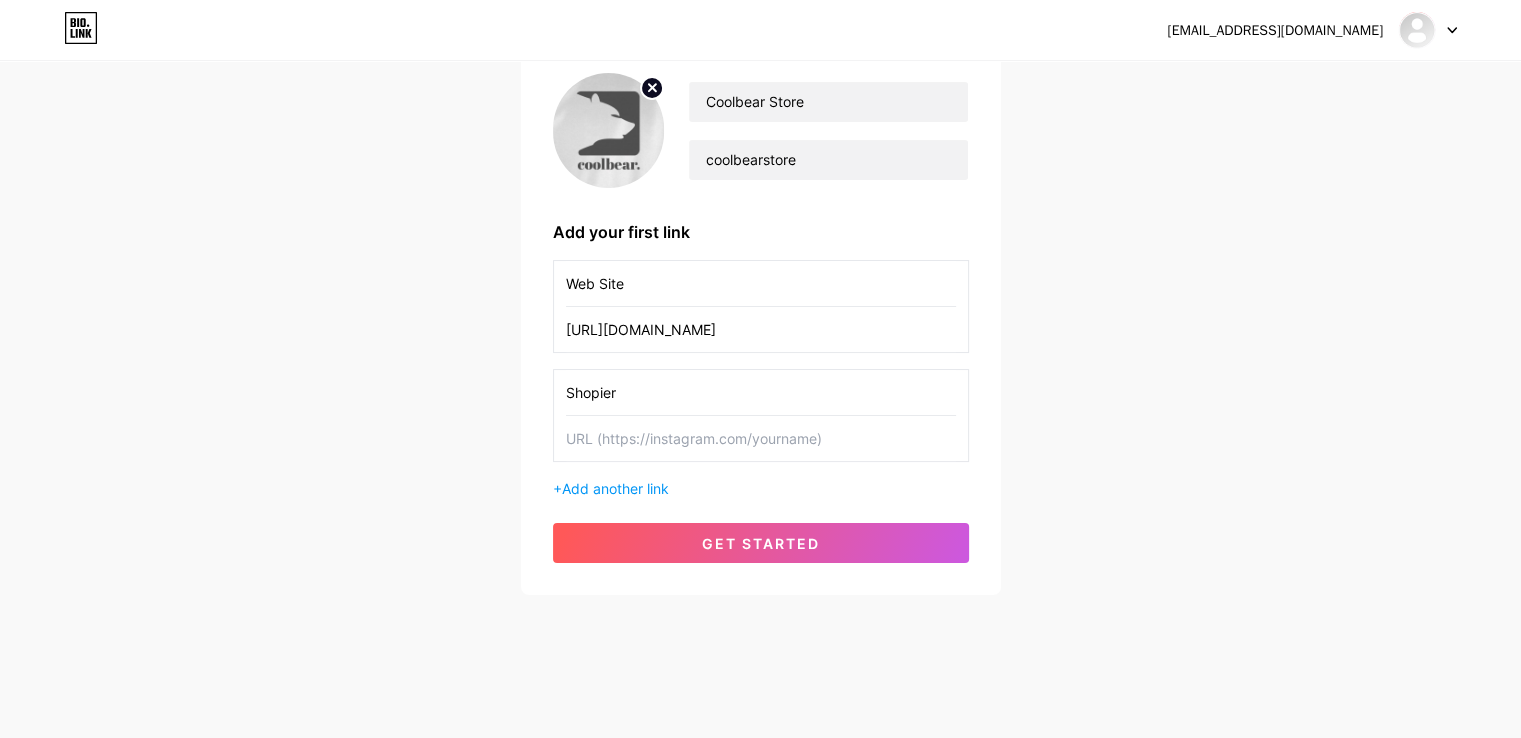 paste on "[URL][DOMAIN_NAME]" 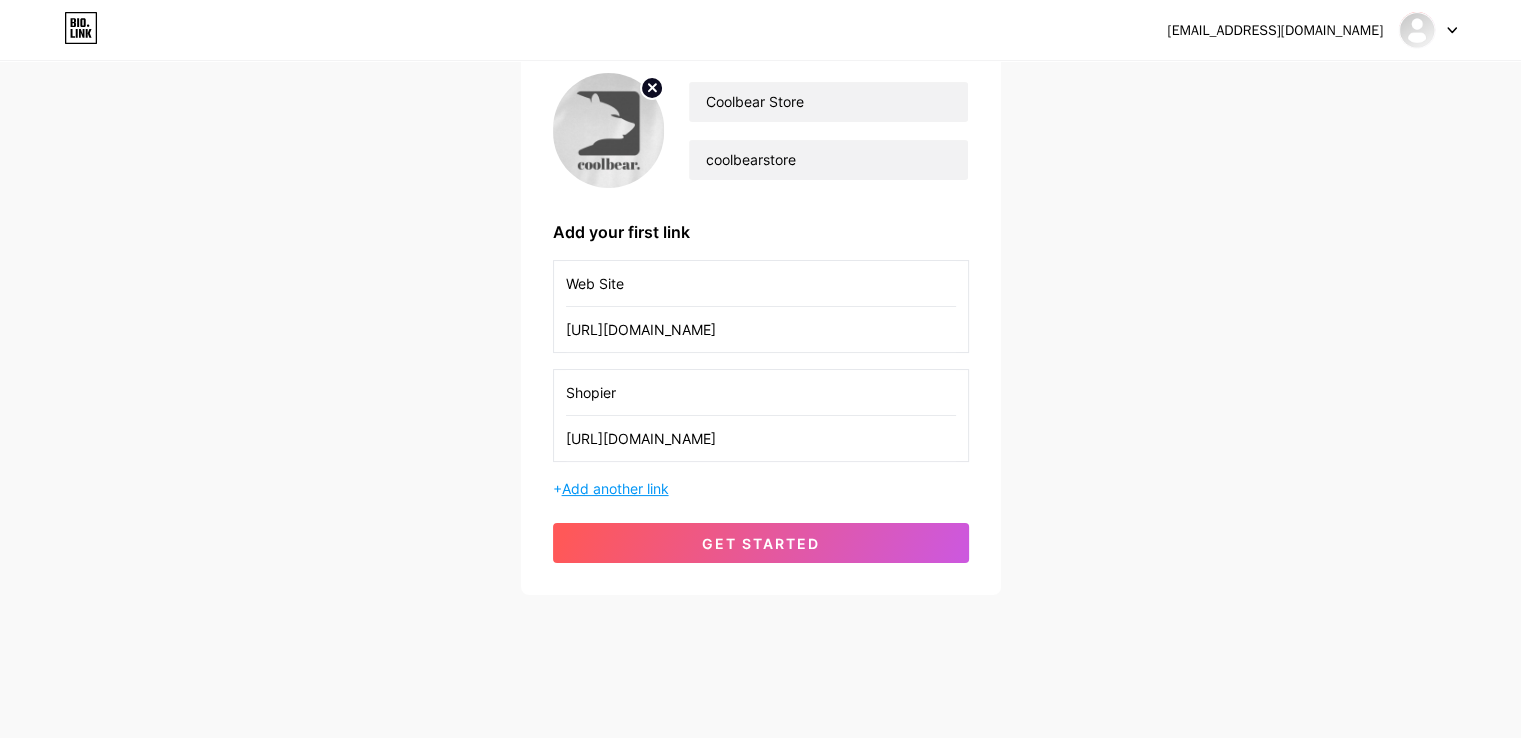 type on "[URL][DOMAIN_NAME]" 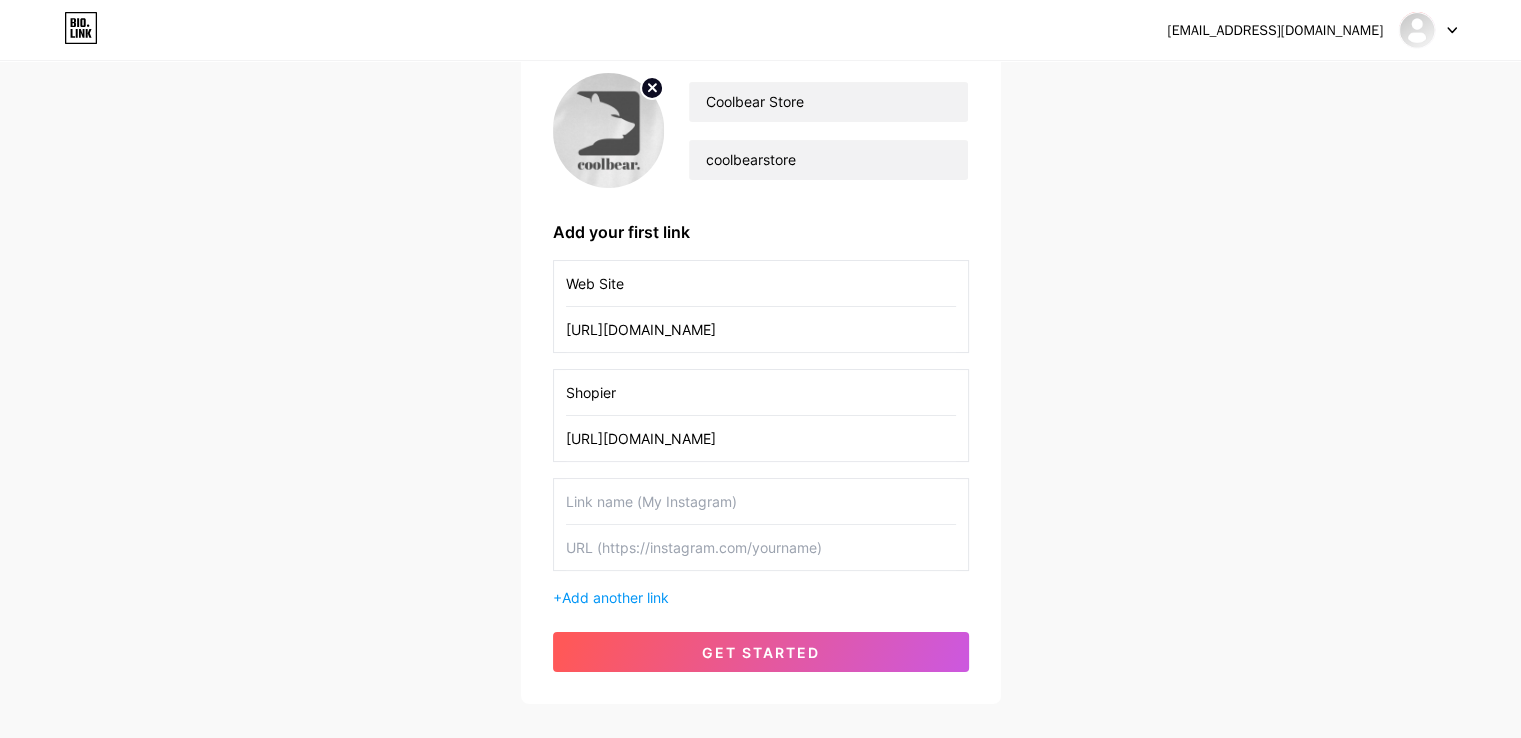 click at bounding box center [761, 501] 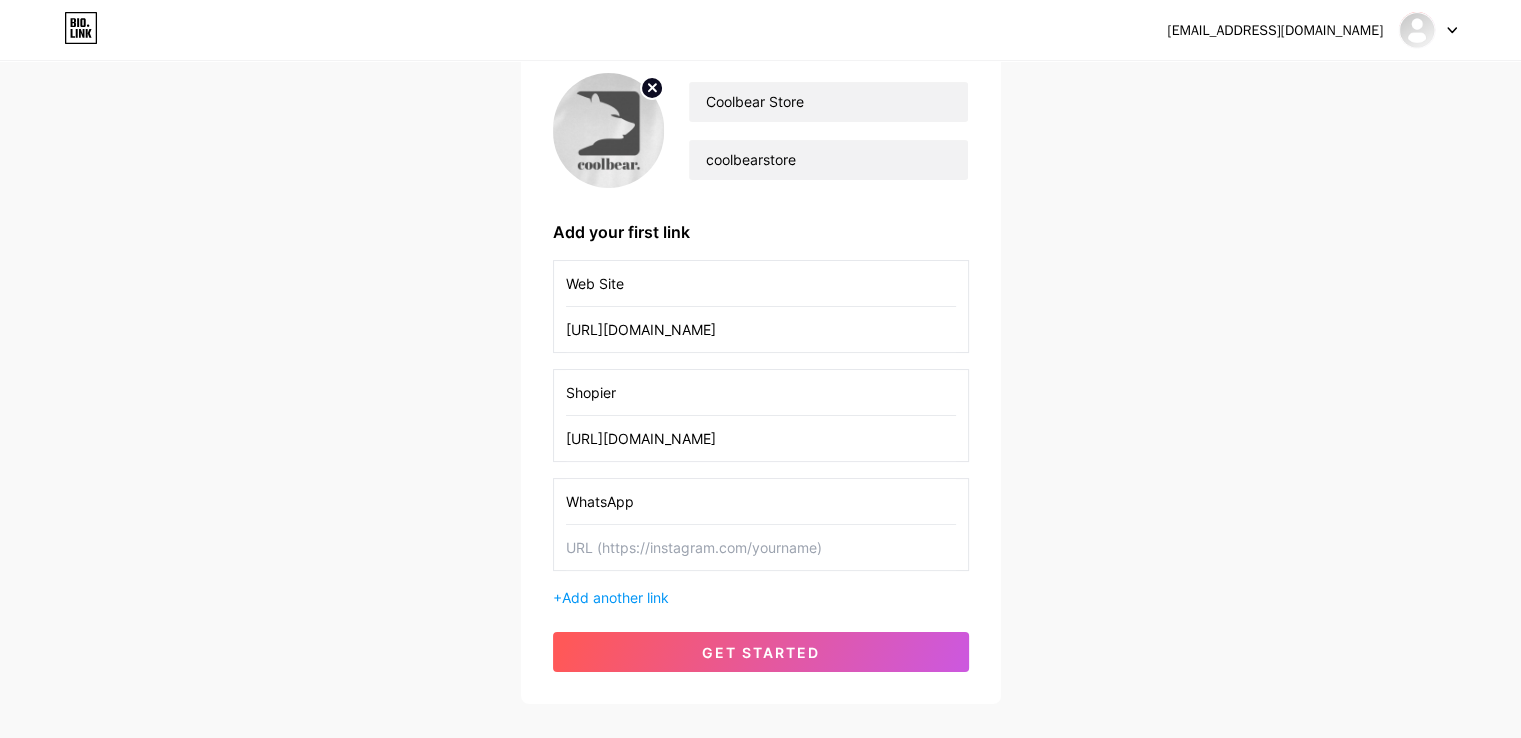 type on "WhatsApp" 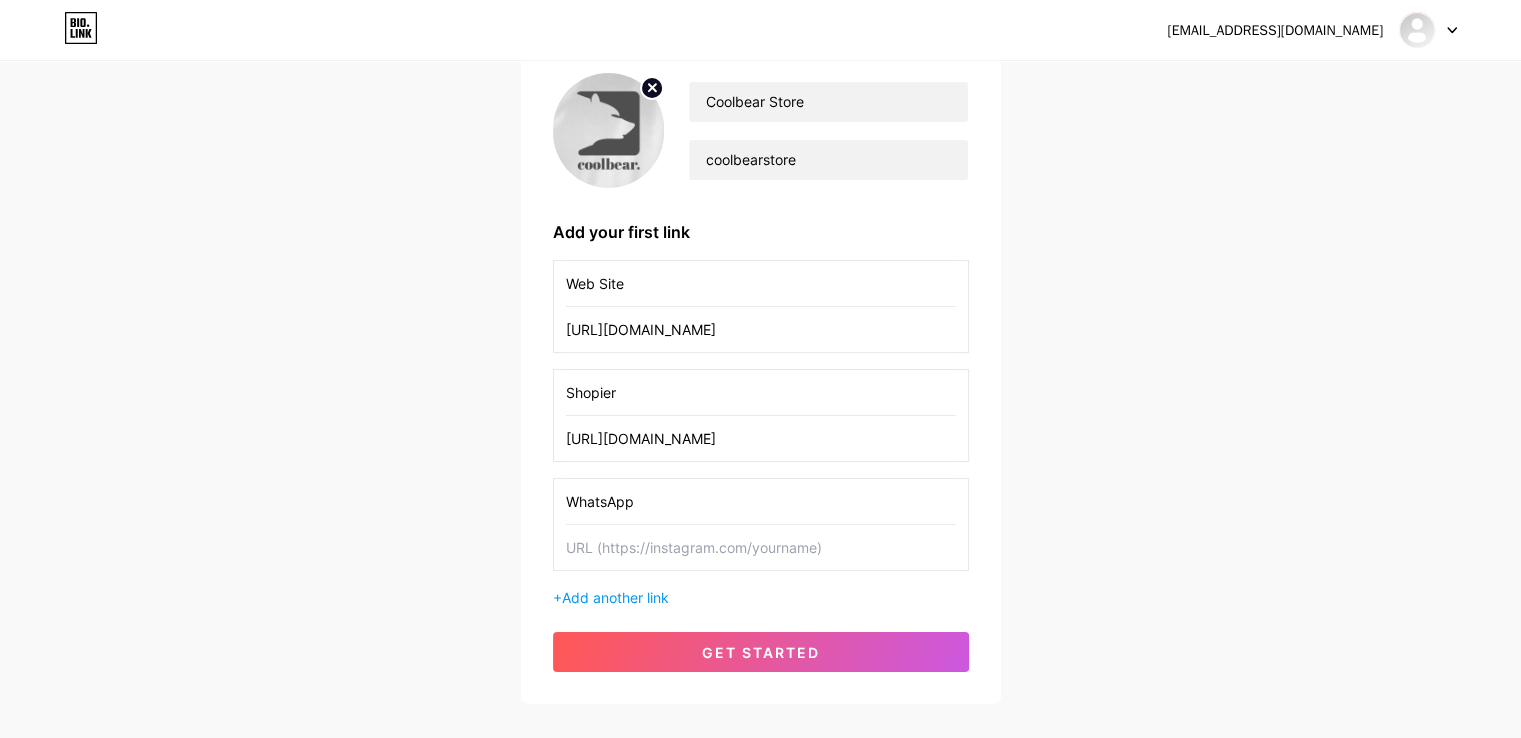 click at bounding box center (761, 547) 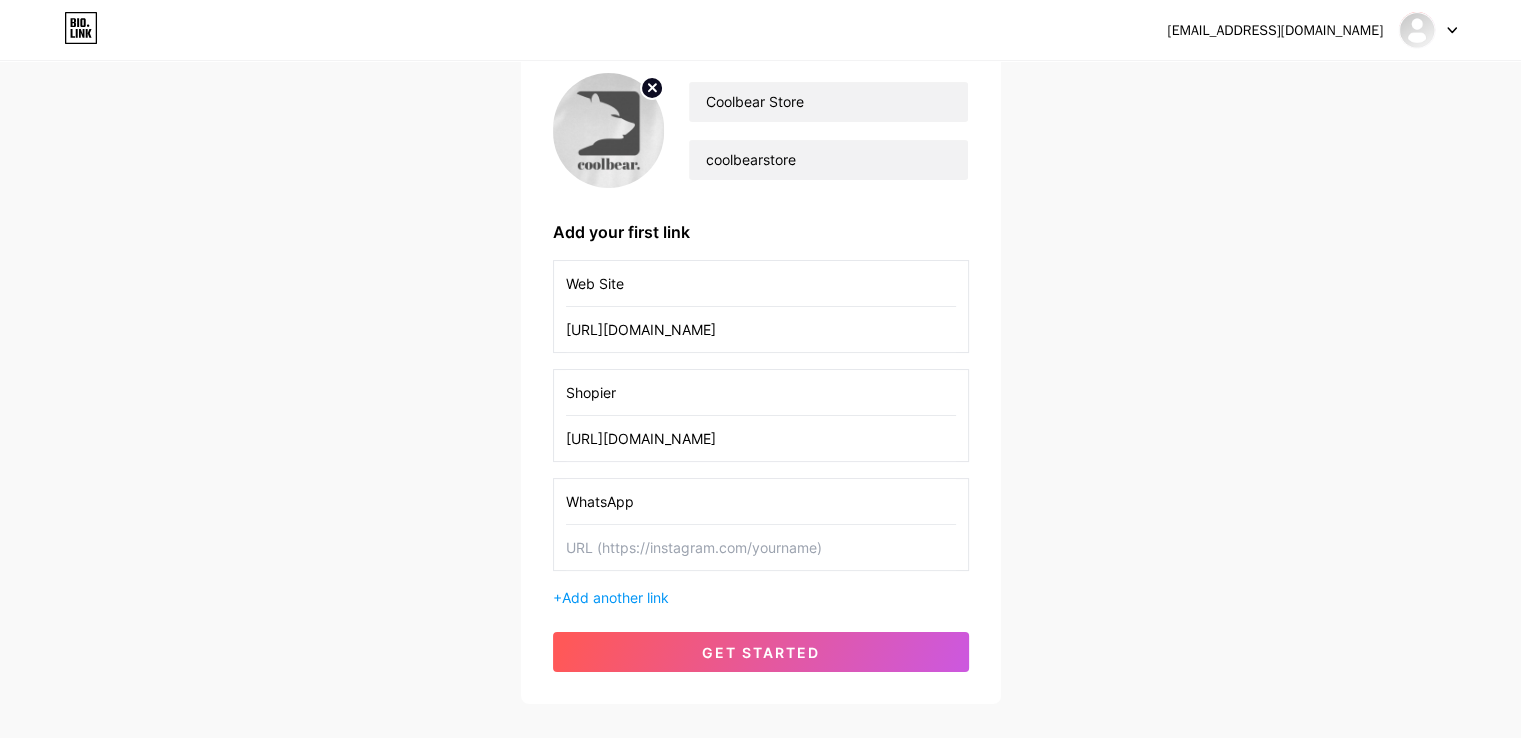 click at bounding box center (761, 547) 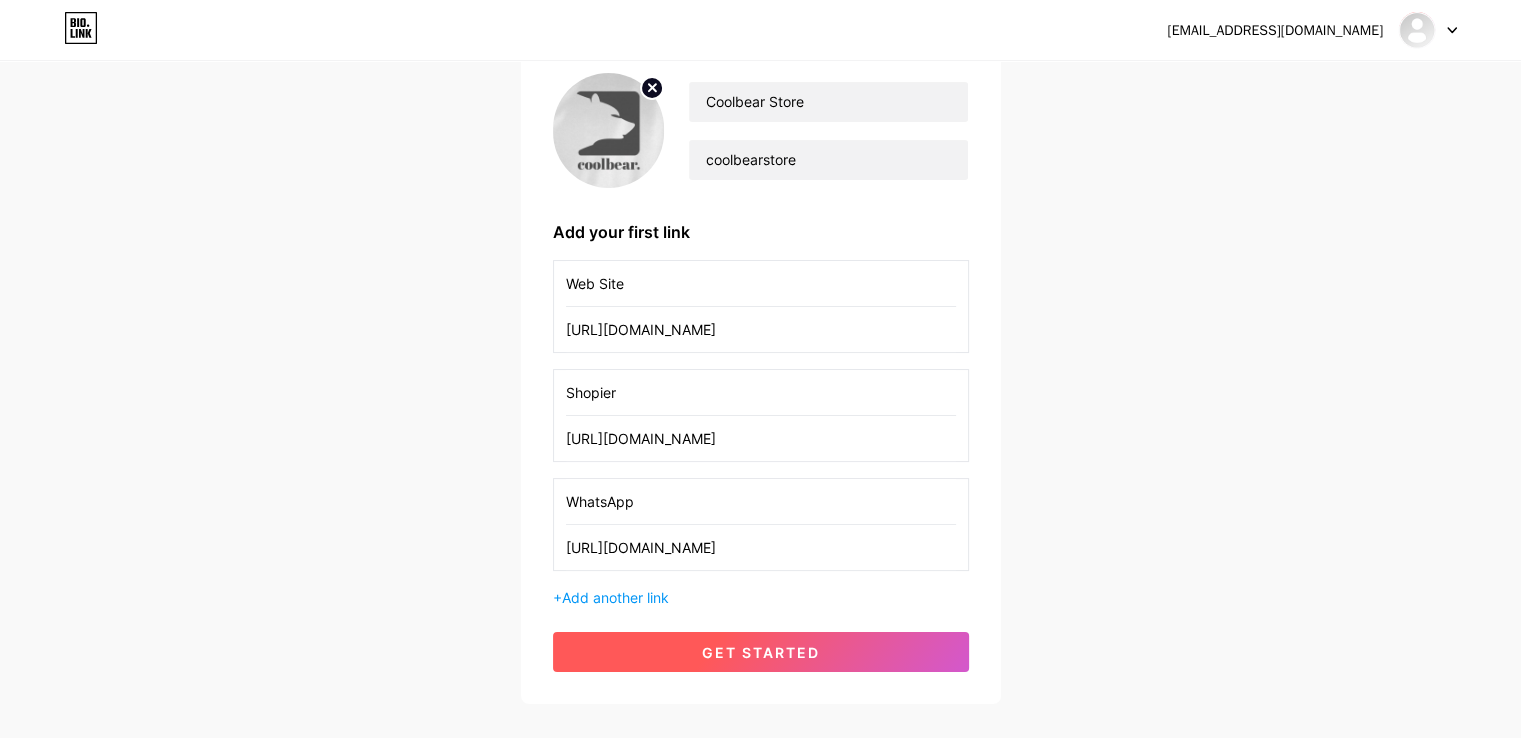 type on "[URL][DOMAIN_NAME]" 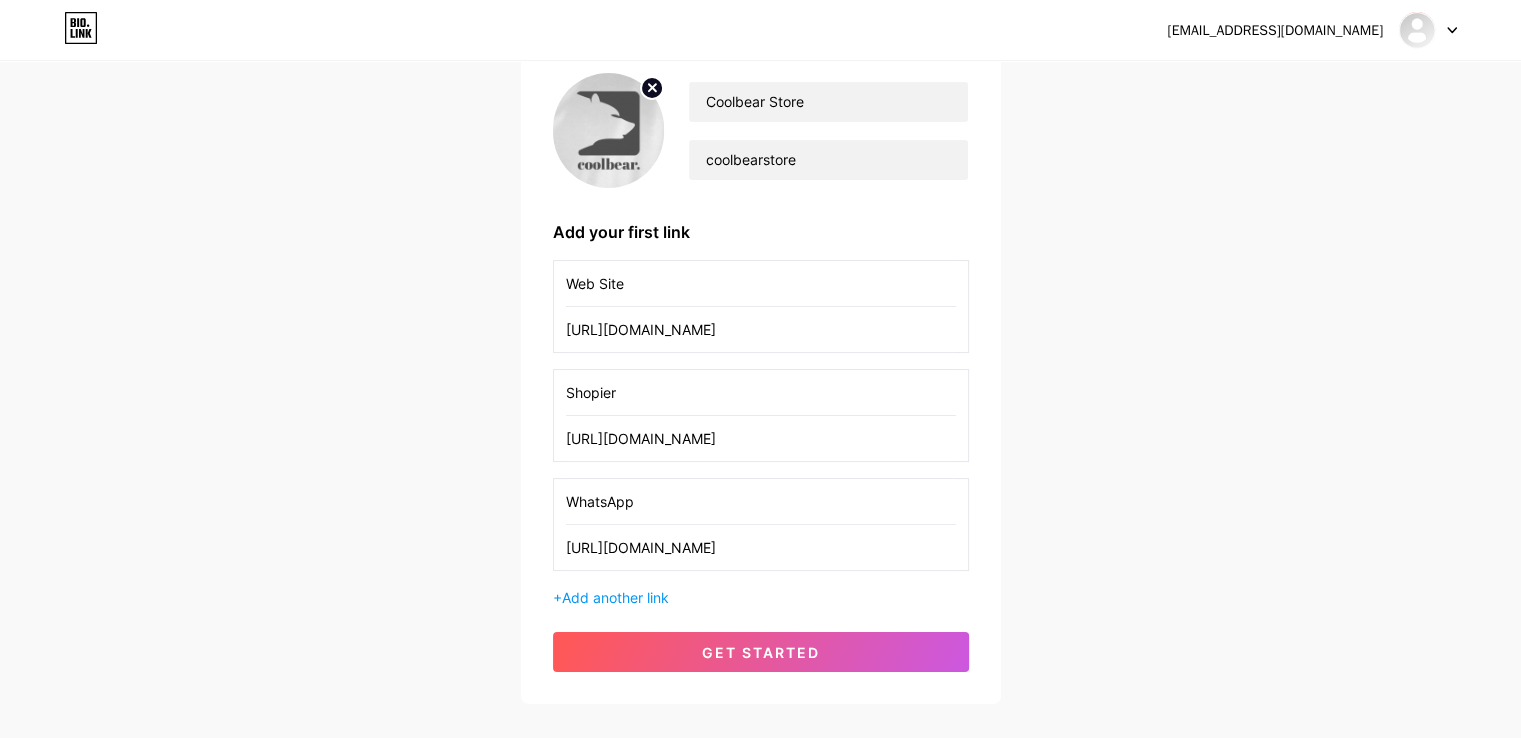 scroll, scrollTop: 0, scrollLeft: 0, axis: both 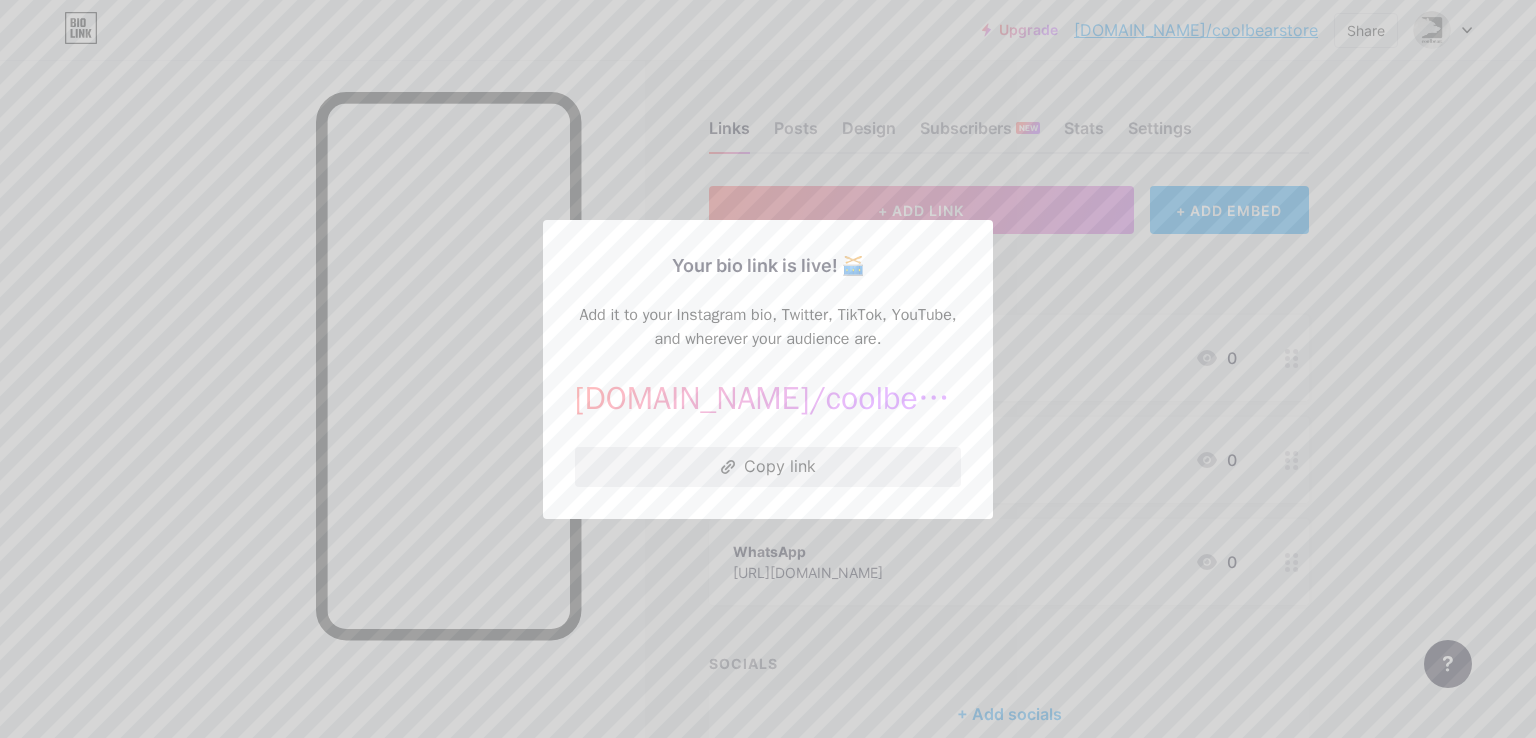 click on "Copy link" at bounding box center [768, 467] 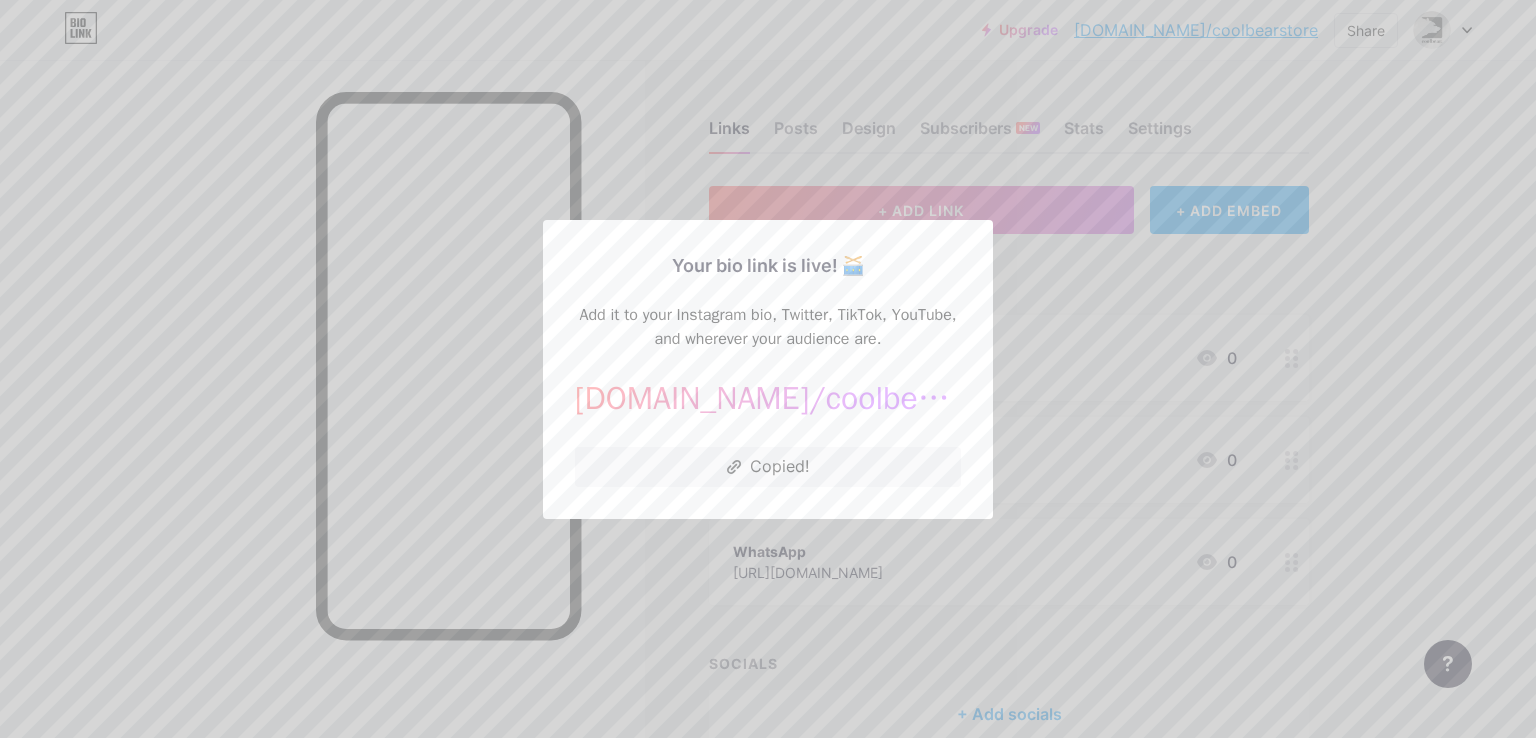 click at bounding box center [768, 369] 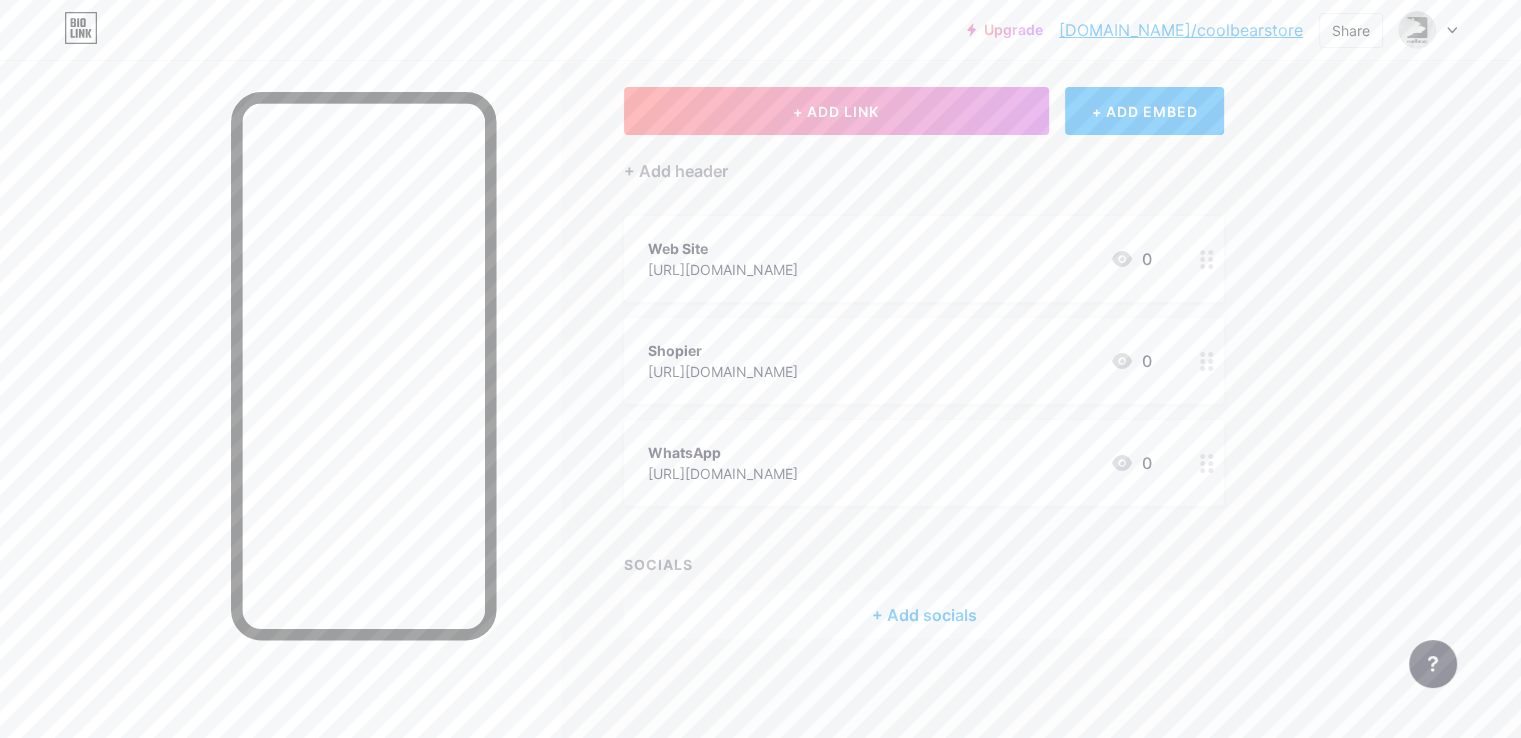 scroll, scrollTop: 0, scrollLeft: 0, axis: both 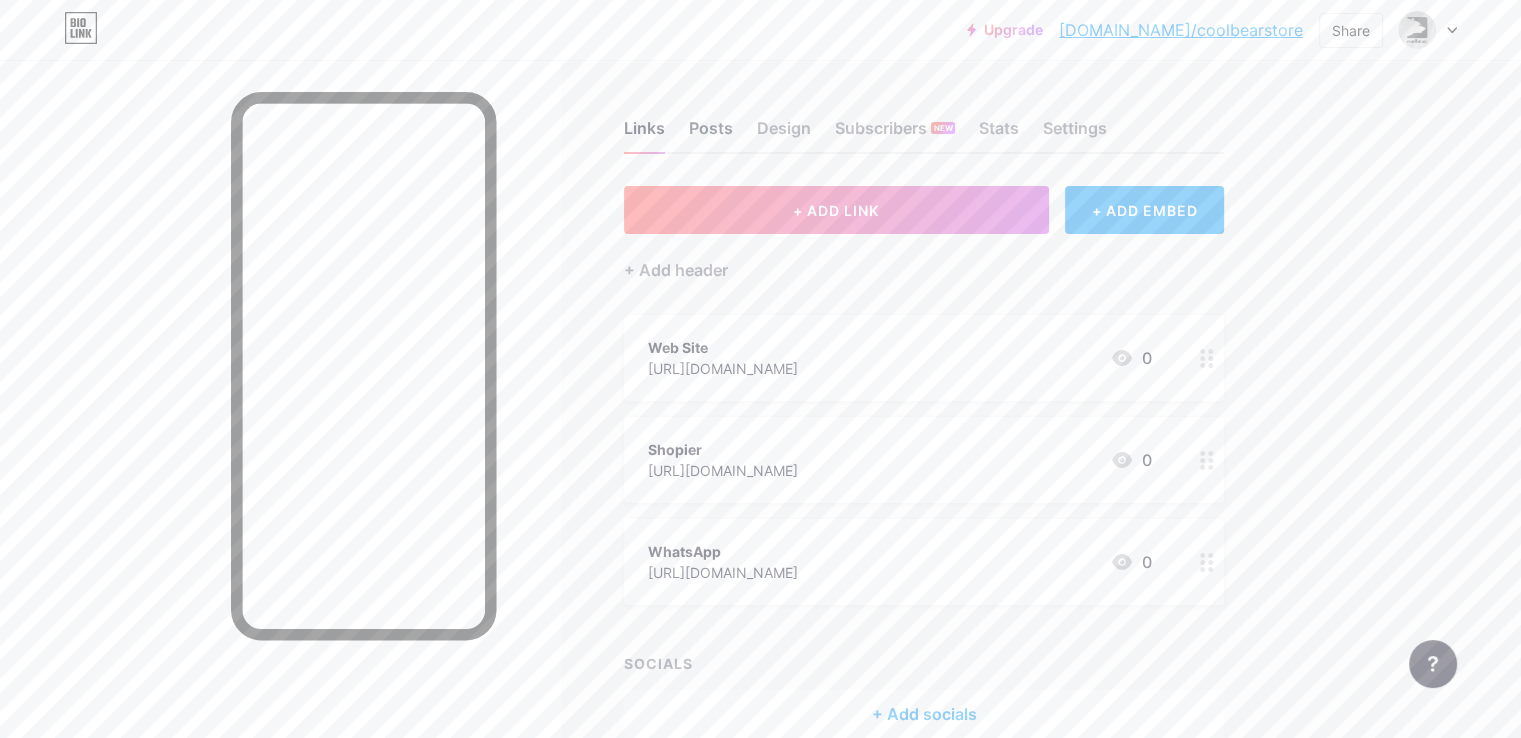 click on "Posts" at bounding box center [711, 134] 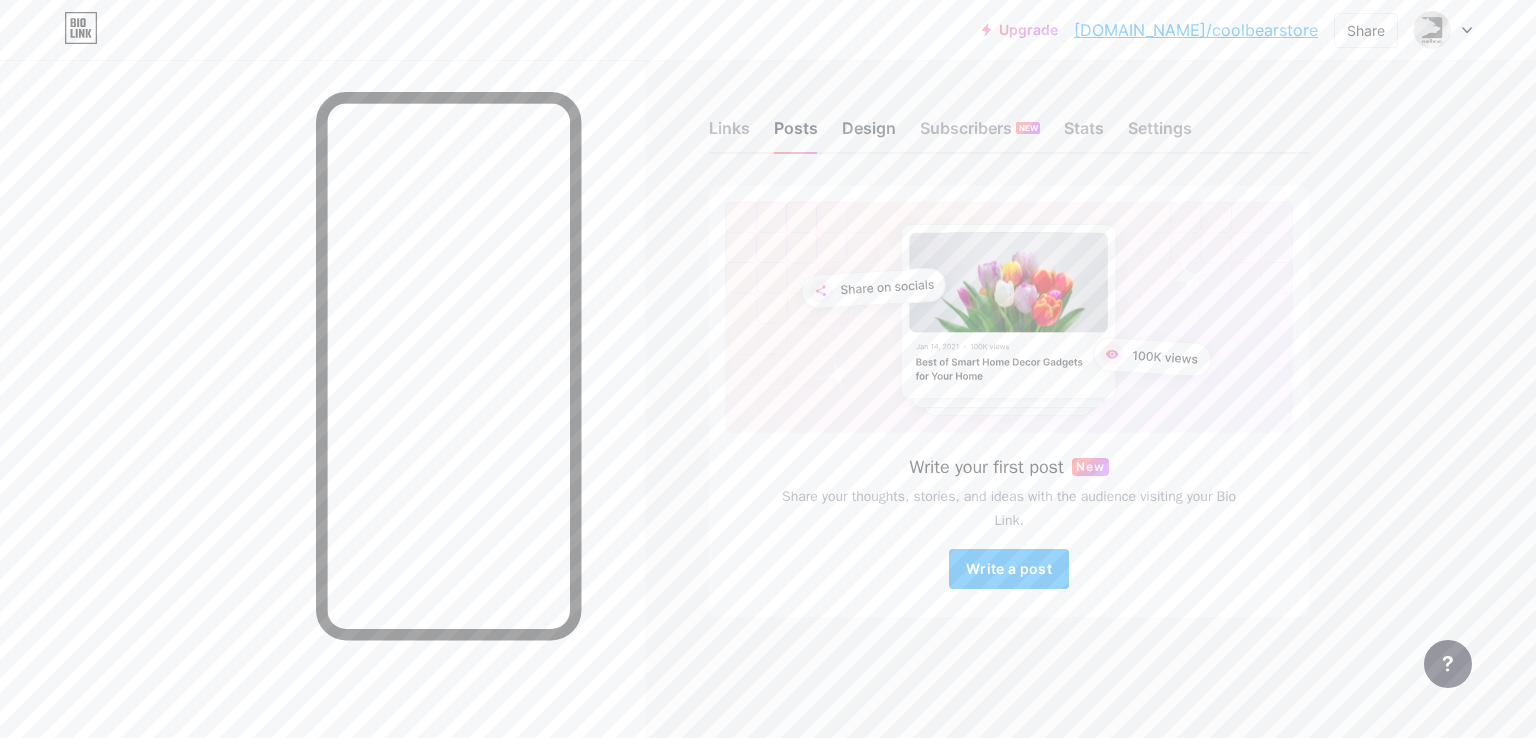 click on "Design" at bounding box center (869, 134) 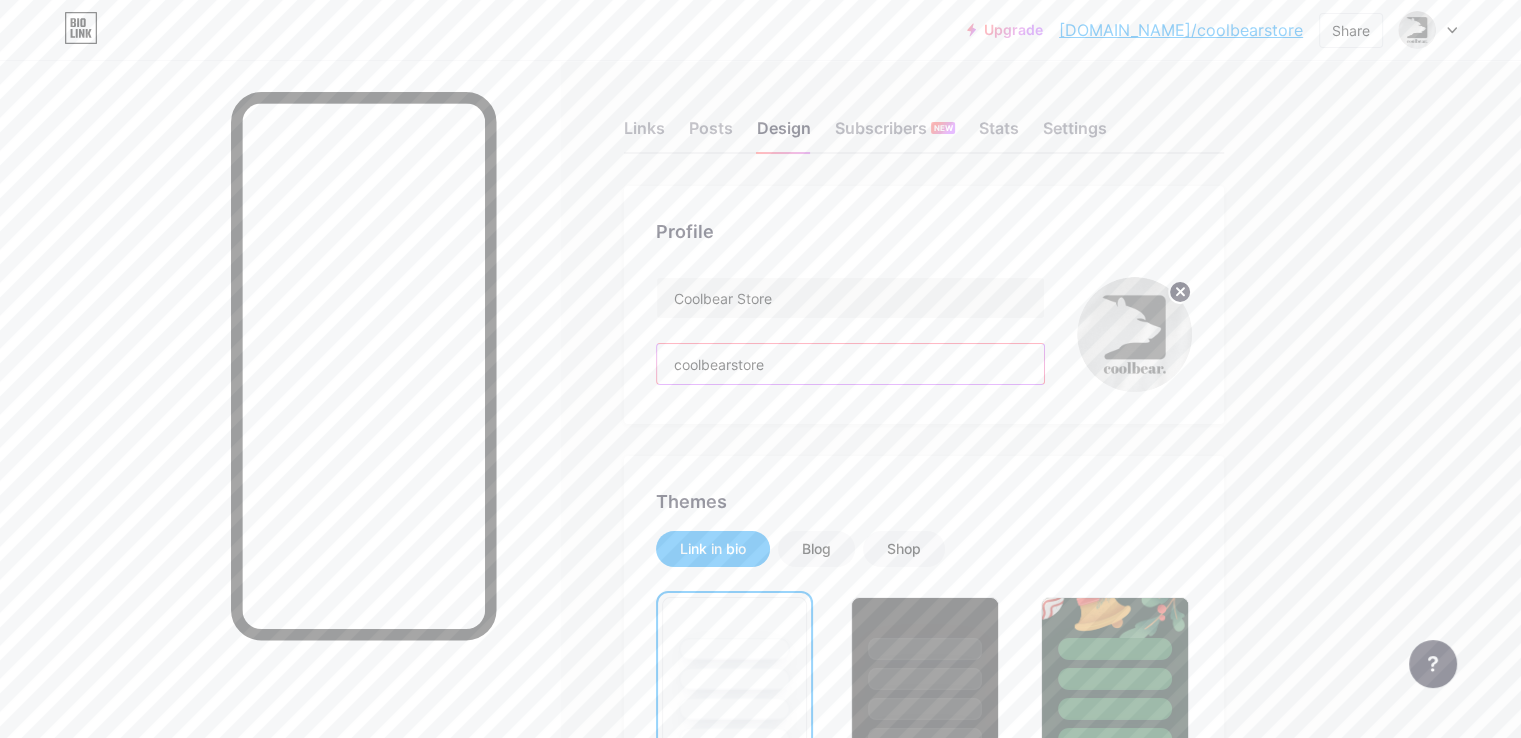 click on "coolbearstore" at bounding box center [850, 364] 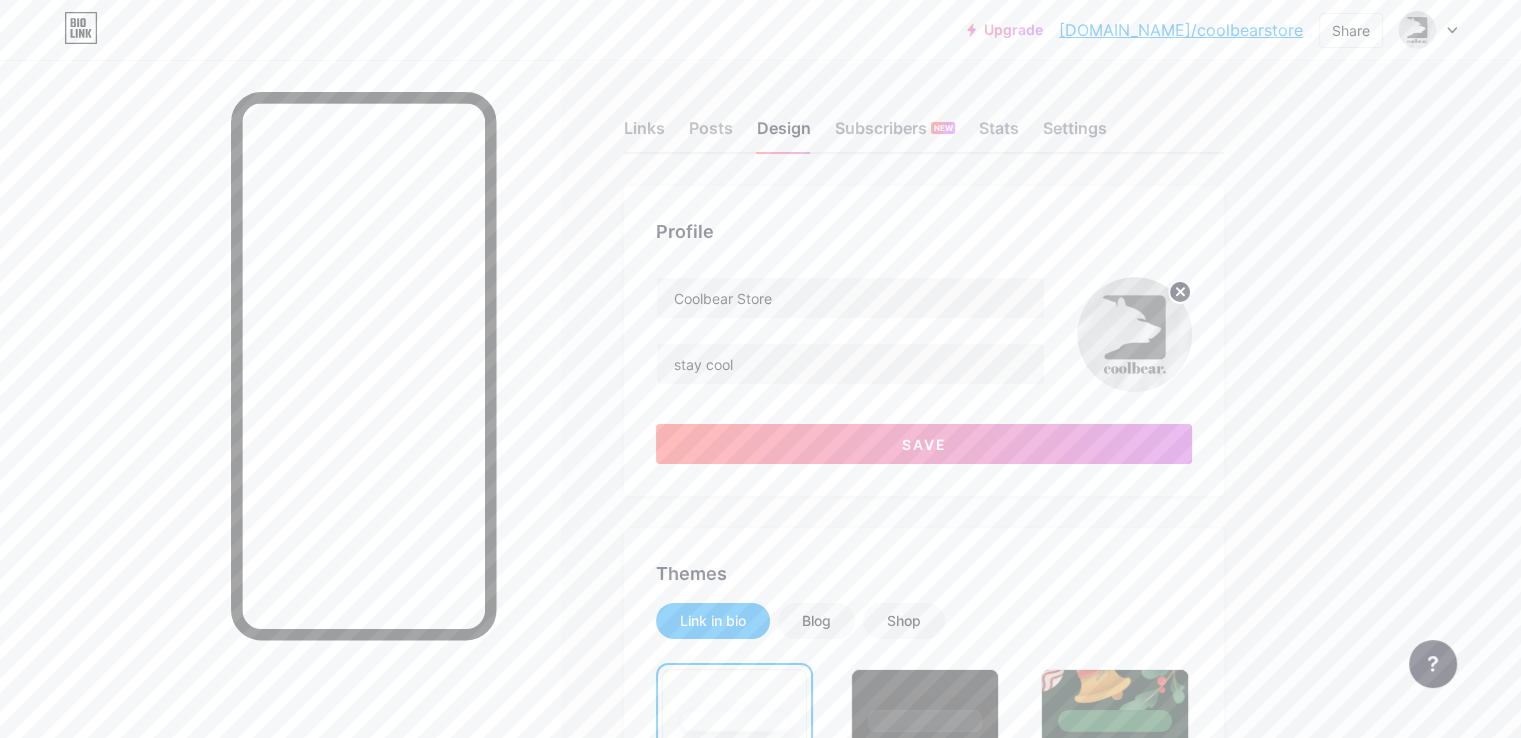 click on "Profile   Coolbear Store     stay cool                   Save" at bounding box center [924, 341] 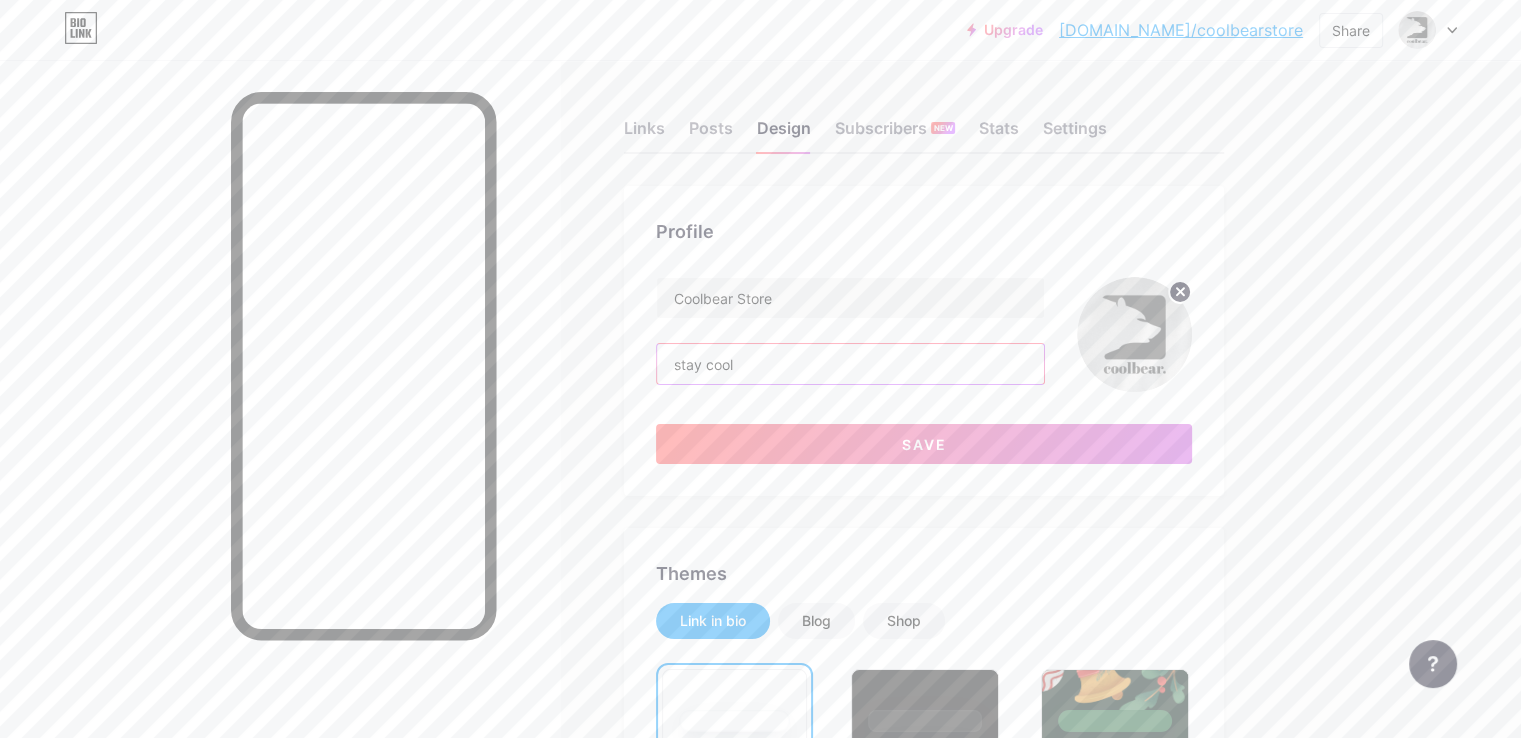 click on "stay cool" at bounding box center [850, 364] 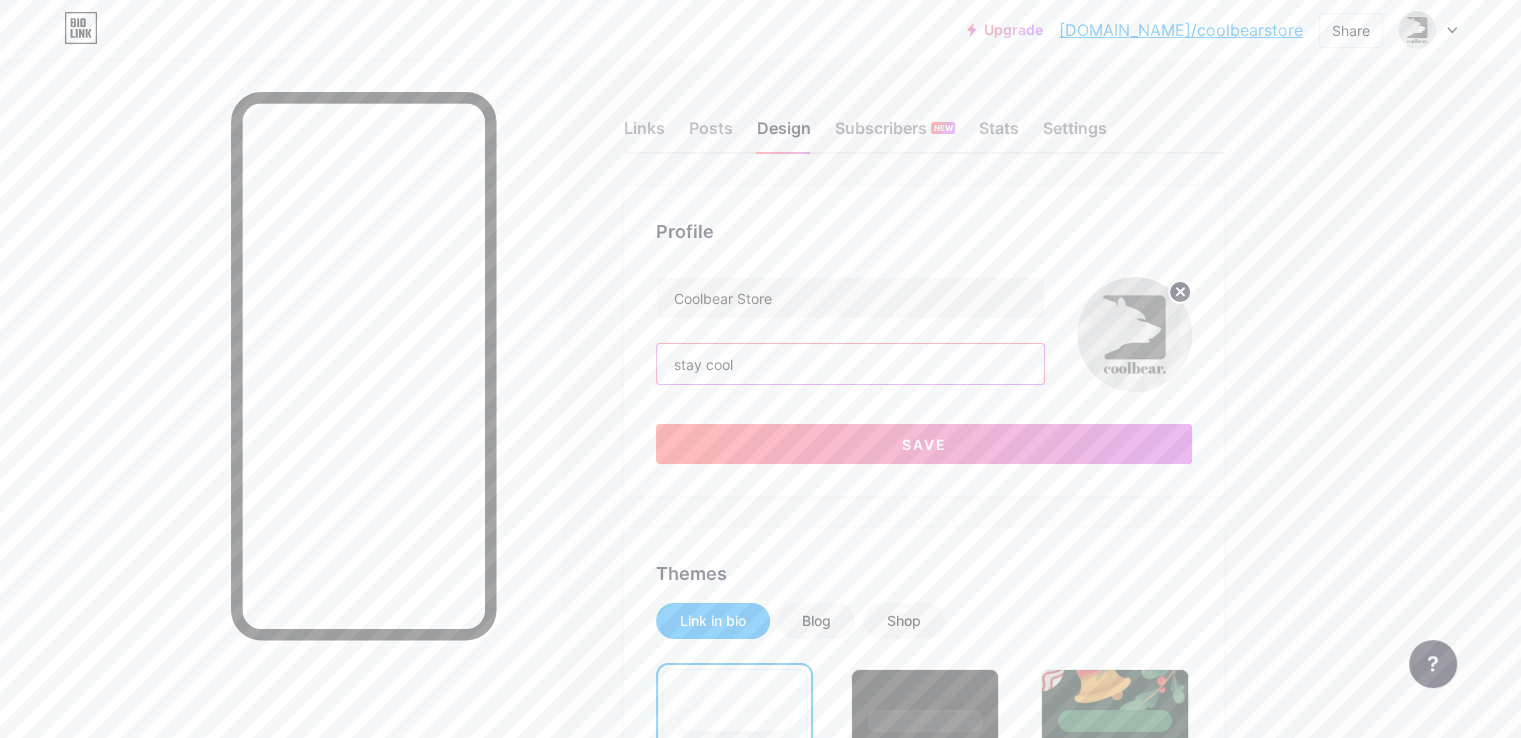 paste on "ˢᵗᵃʸ ᶜᵒᵒˡ" 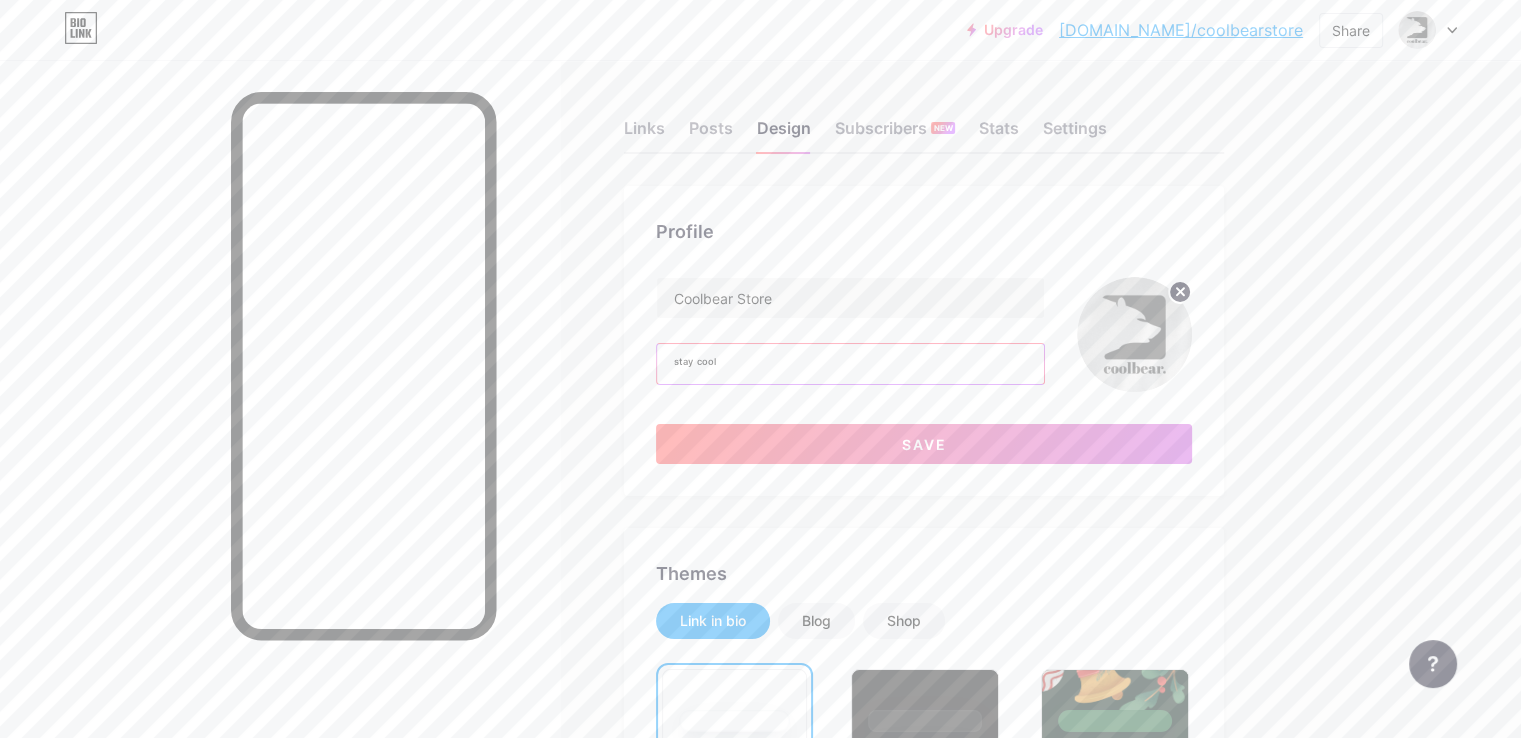 scroll, scrollTop: 200, scrollLeft: 0, axis: vertical 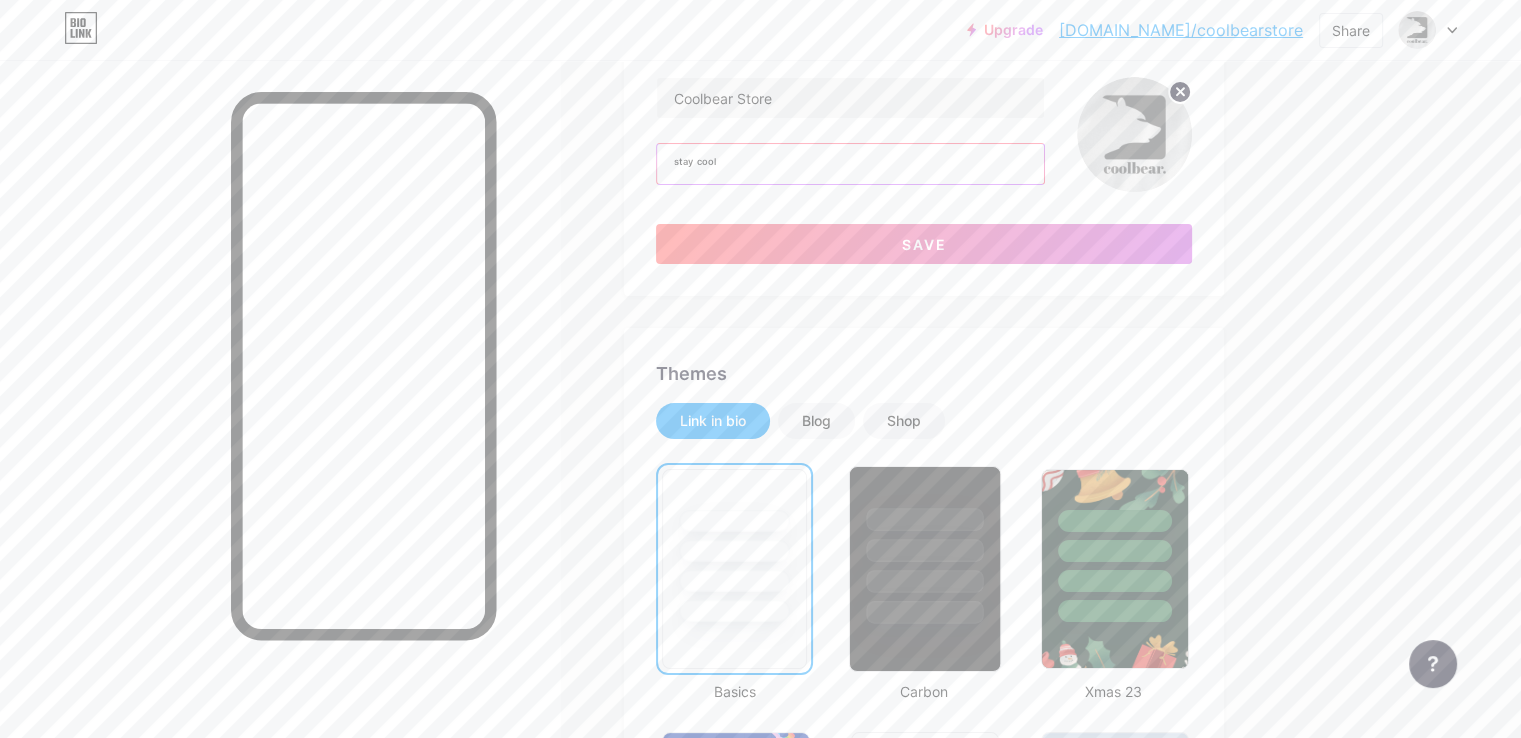 type on "ˢᵗᵃʸ ᶜᵒᵒˡ" 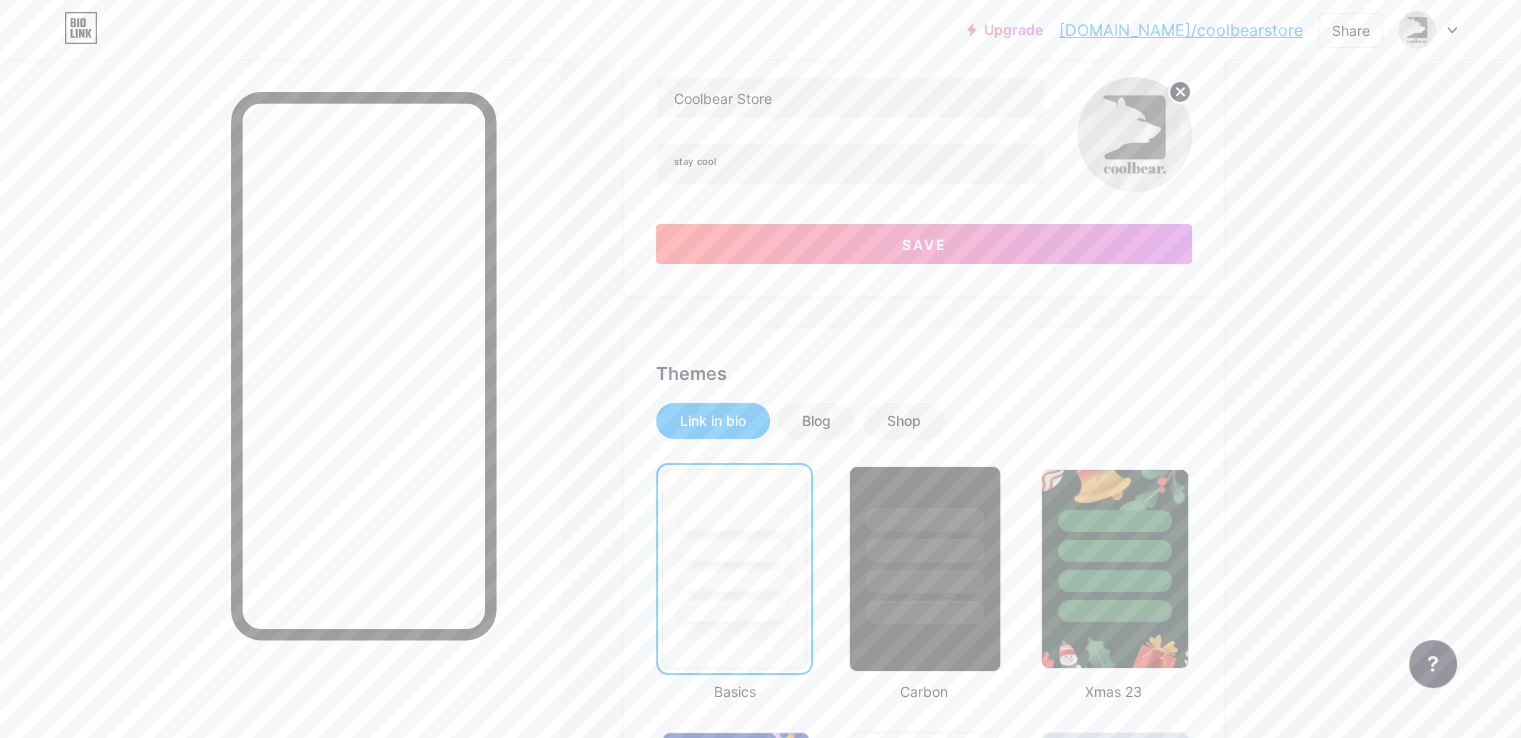 click at bounding box center [925, 550] 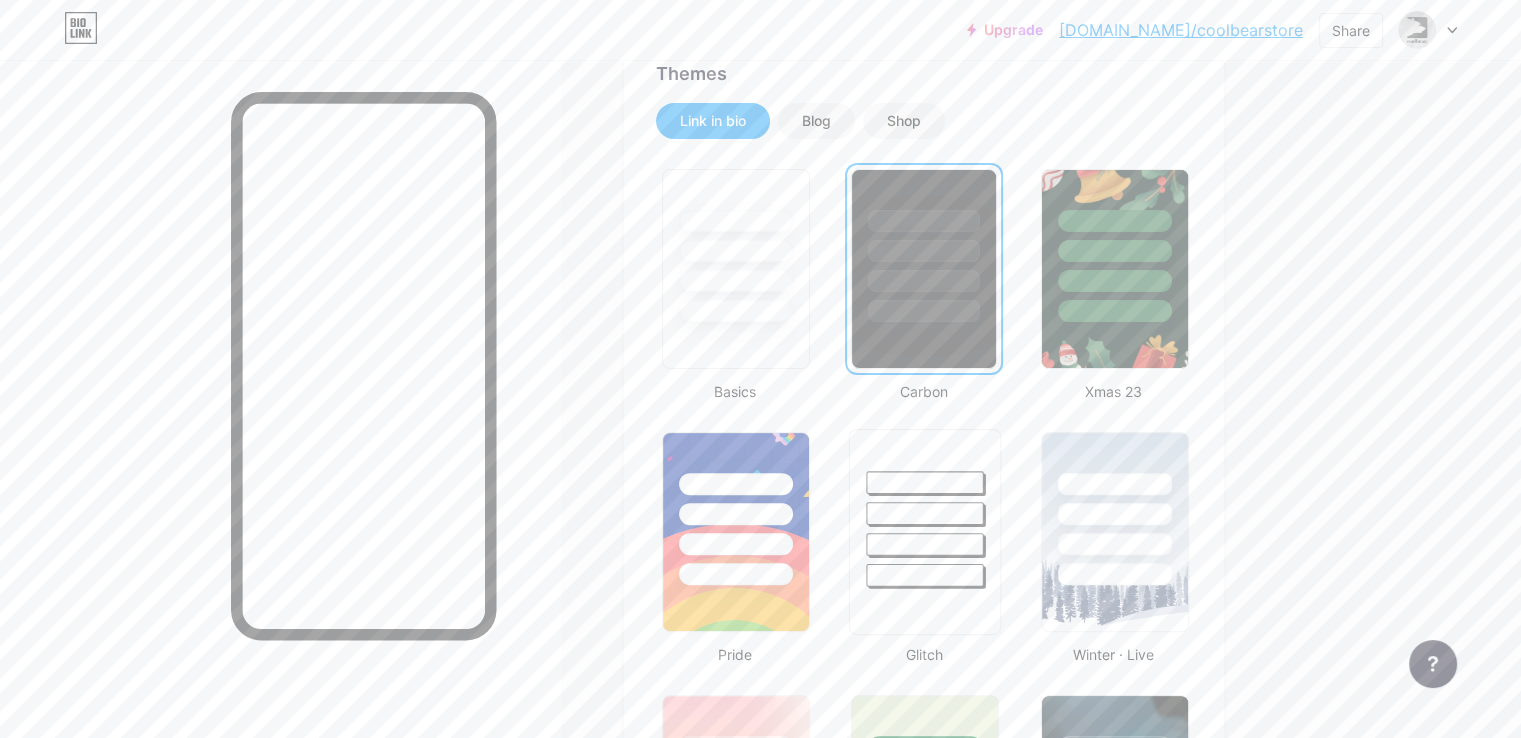 scroll, scrollTop: 600, scrollLeft: 0, axis: vertical 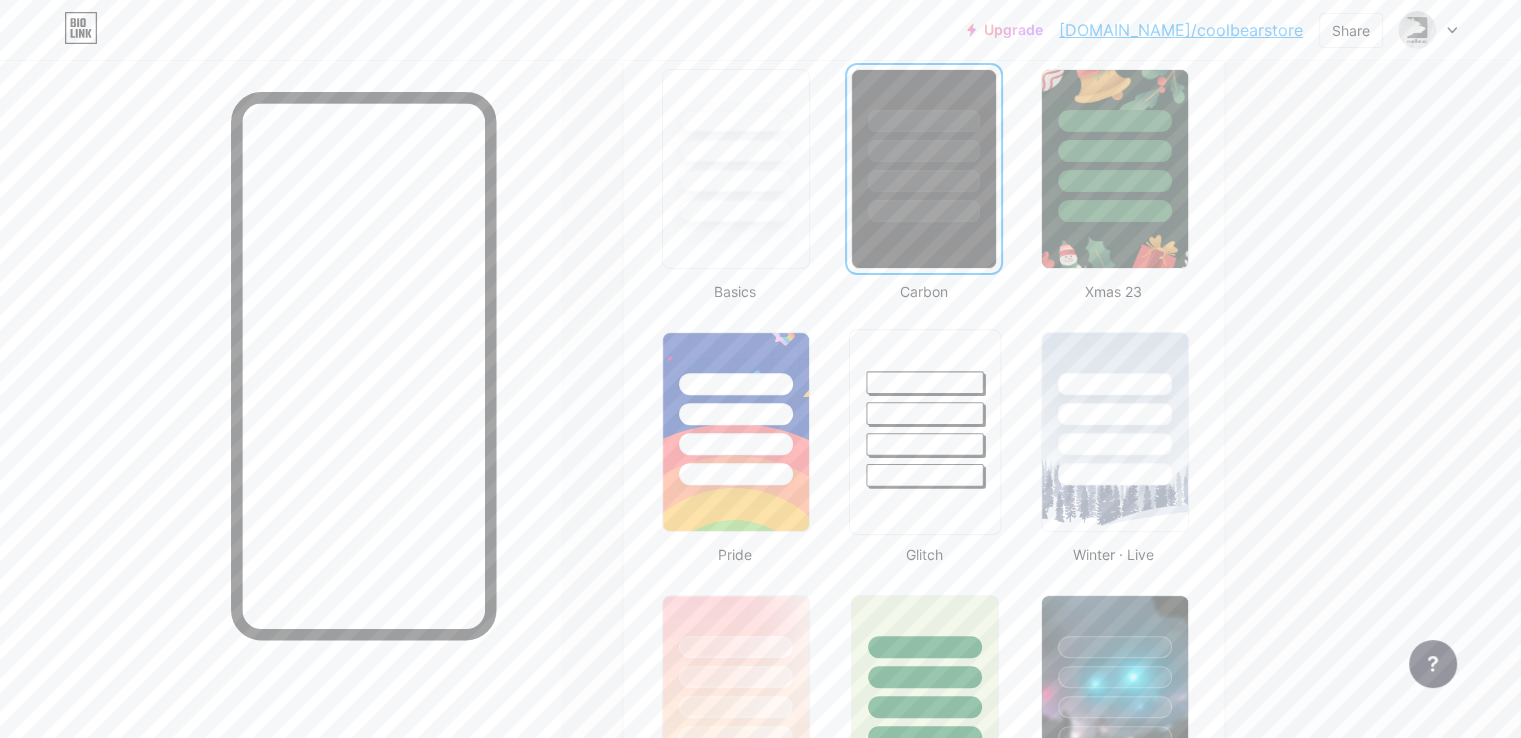 click at bounding box center (925, 475) 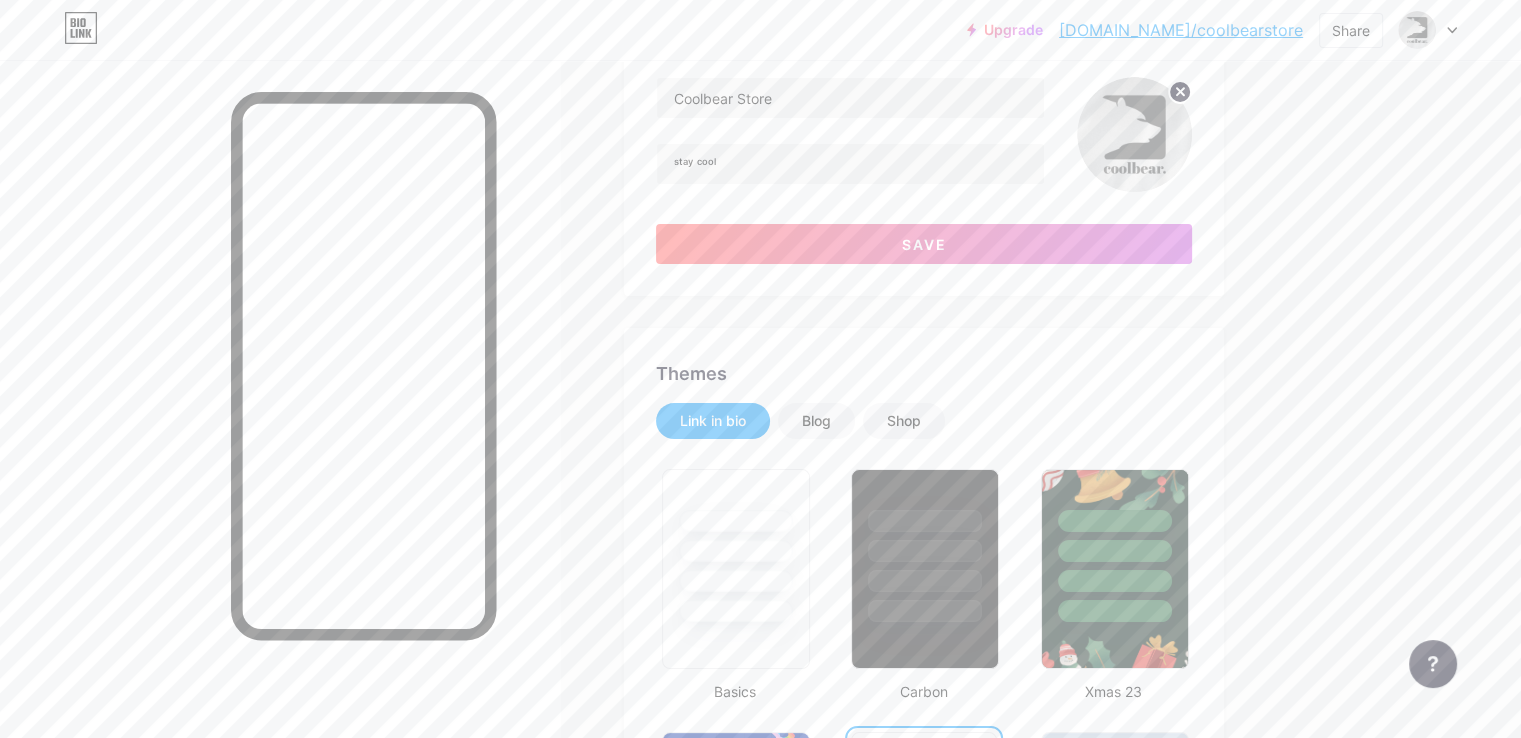 scroll, scrollTop: 0, scrollLeft: 0, axis: both 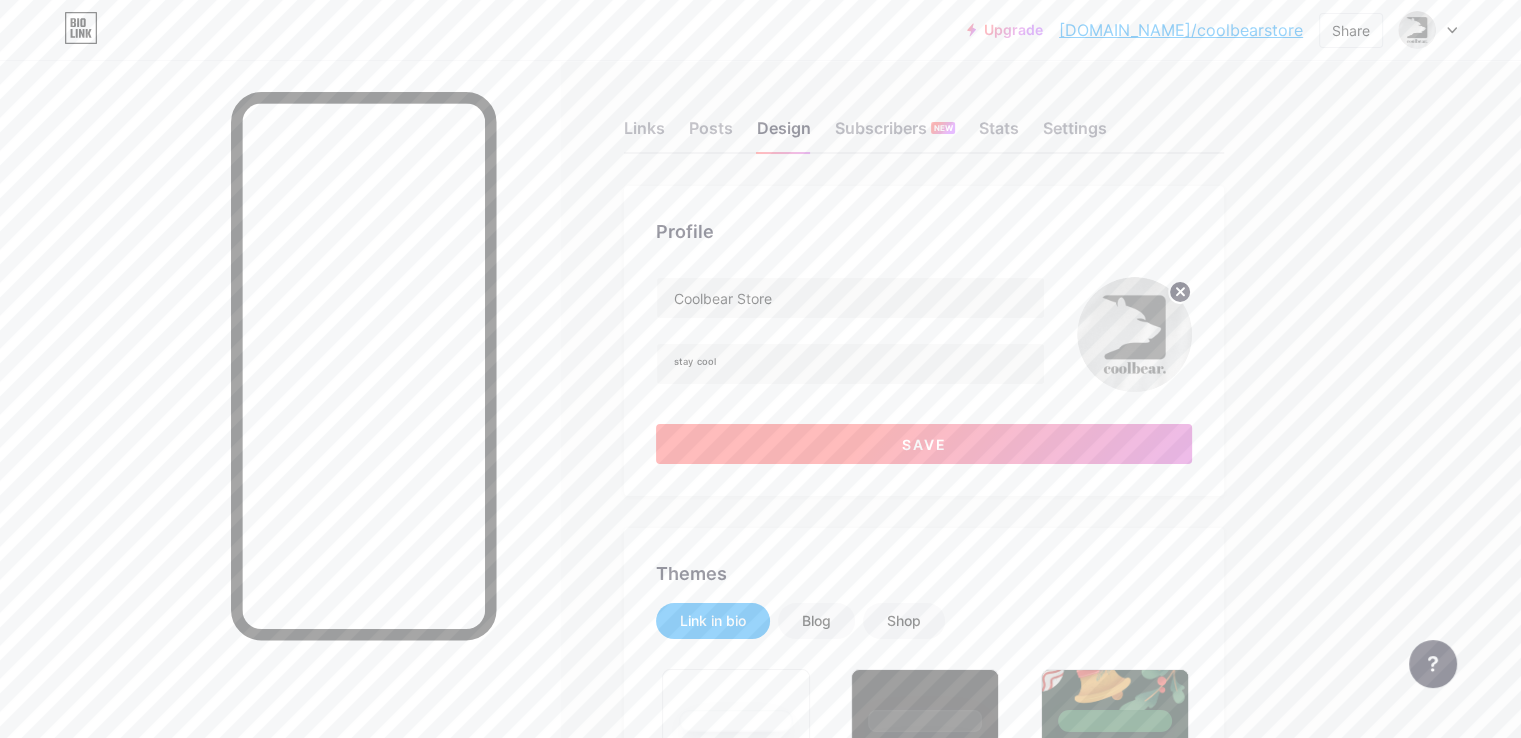 click on "Save" at bounding box center (924, 444) 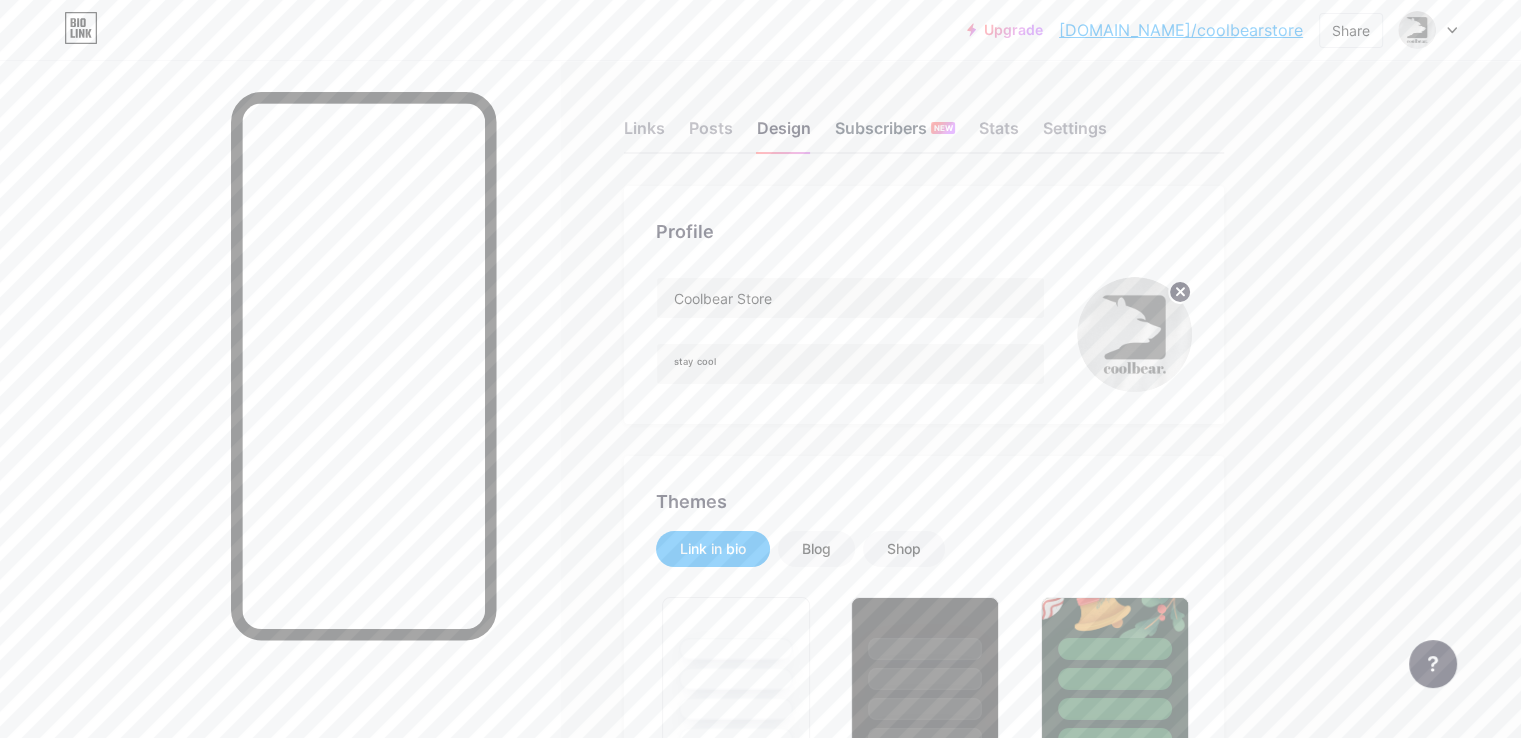 click on "Subscribers
NEW" at bounding box center [895, 134] 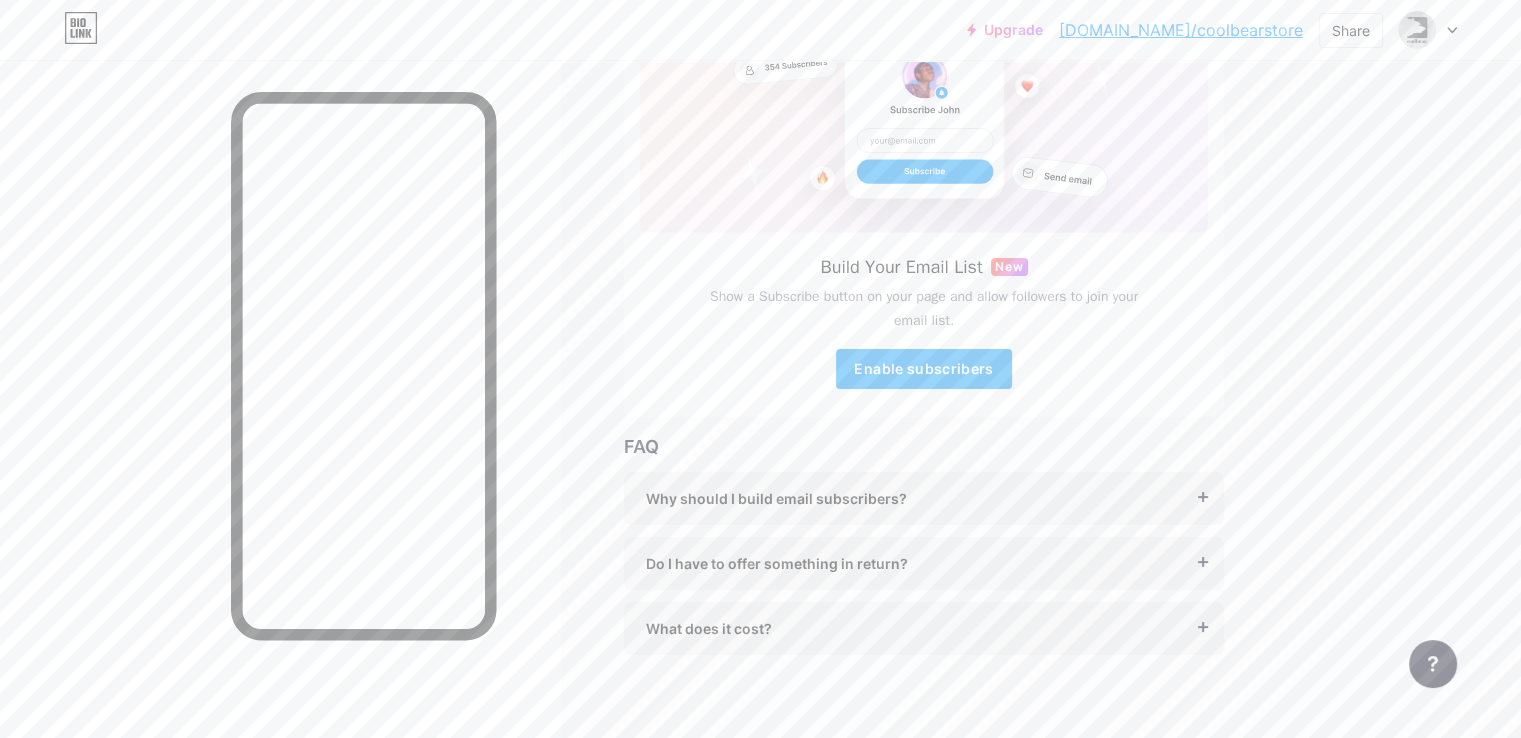 scroll, scrollTop: 0, scrollLeft: 0, axis: both 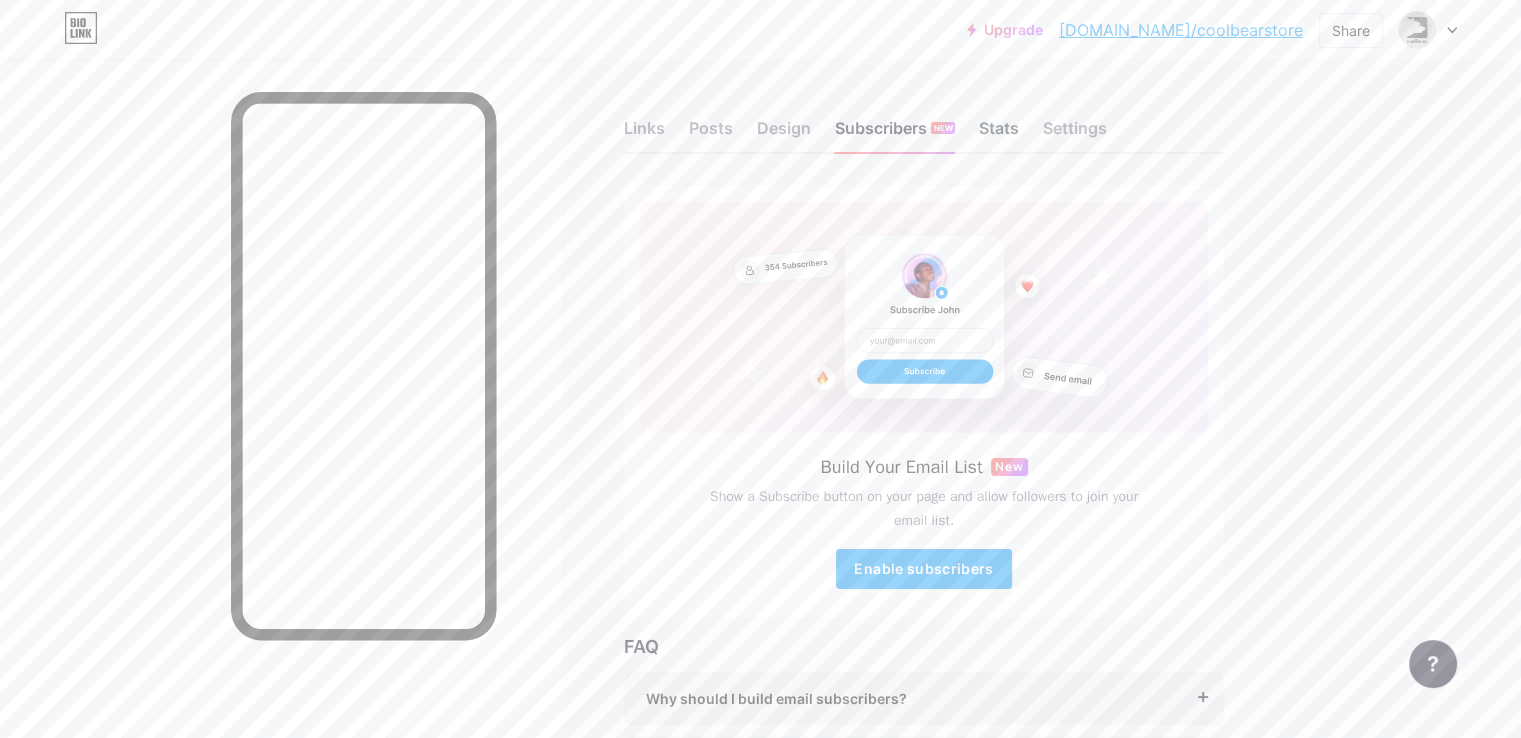 click on "Stats" at bounding box center (999, 134) 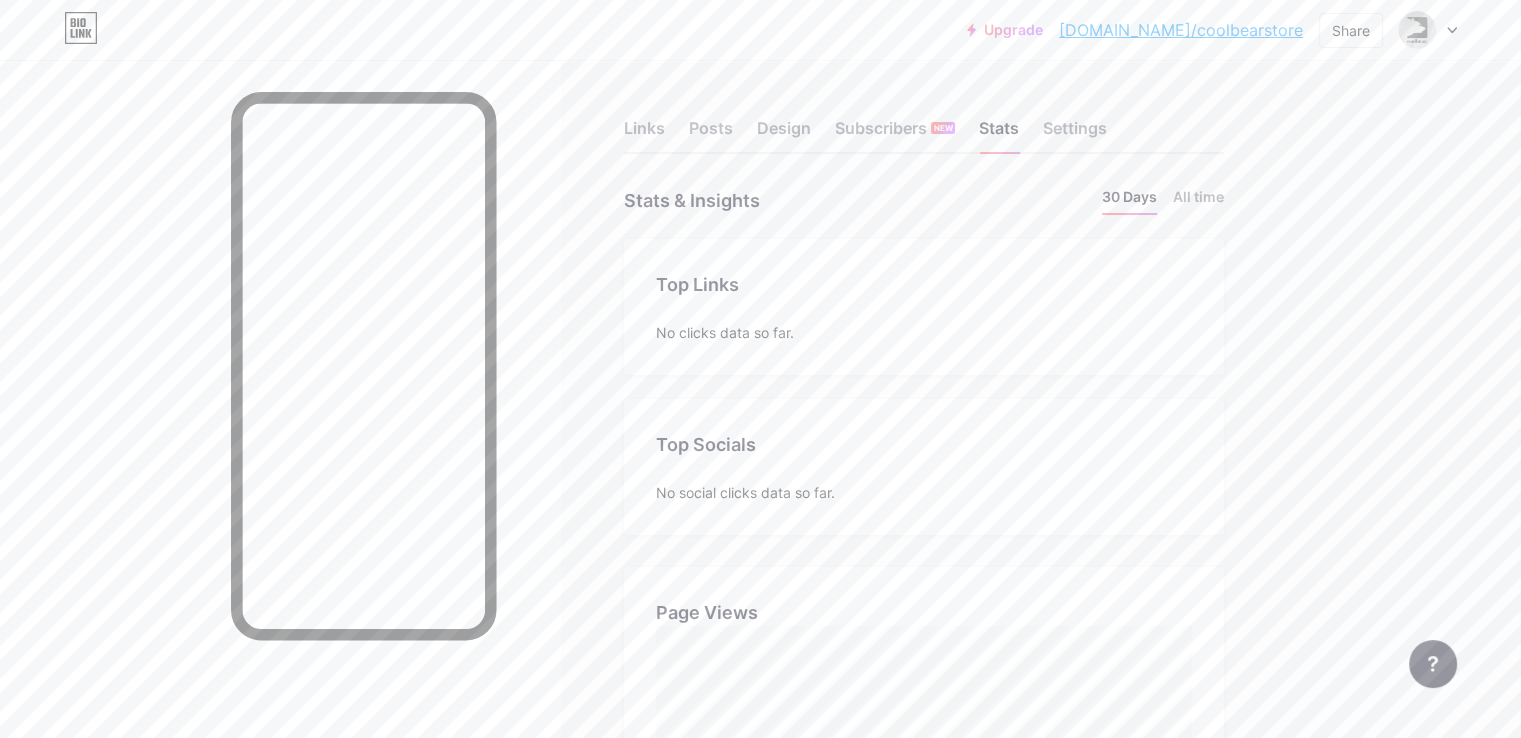 scroll, scrollTop: 999262, scrollLeft: 998479, axis: both 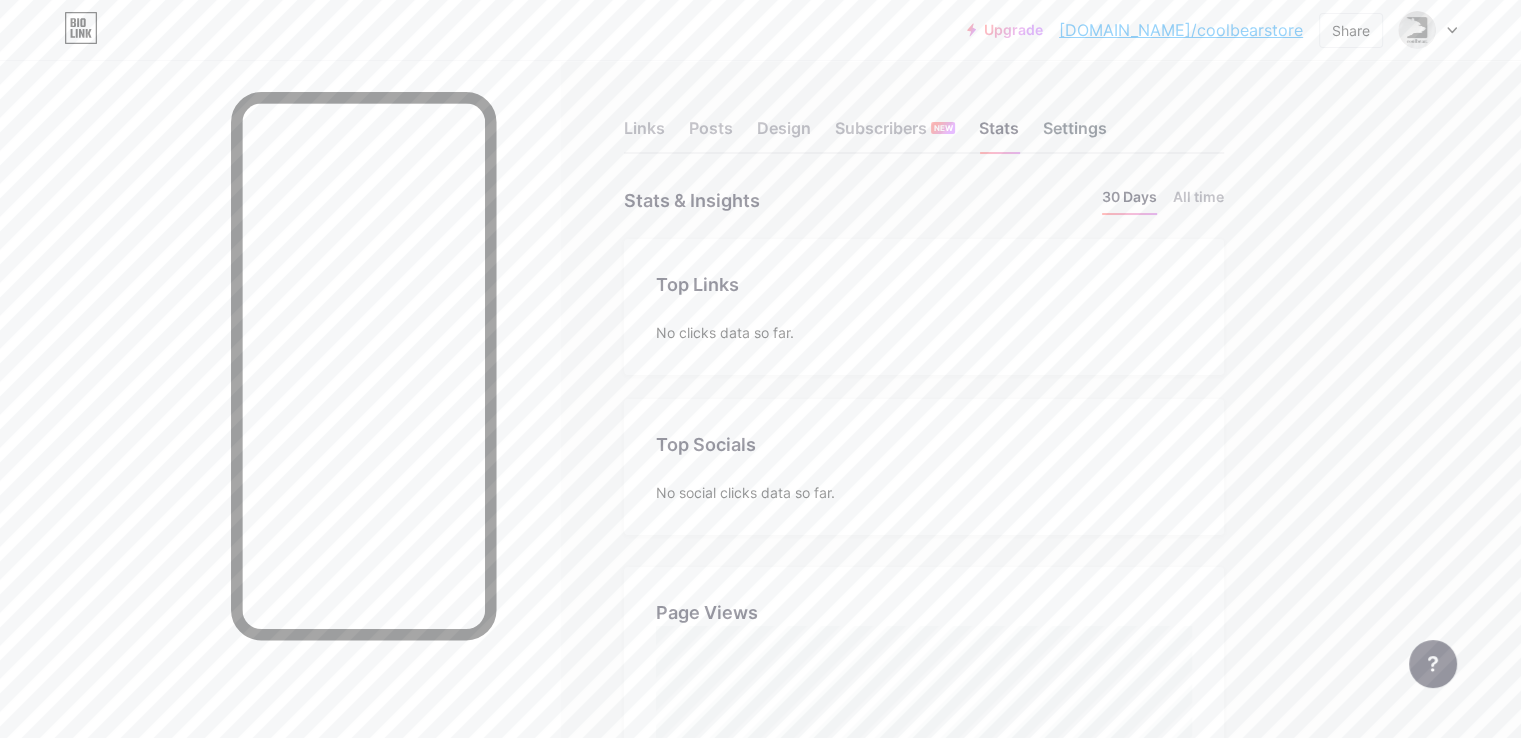 click on "Settings" at bounding box center (1075, 134) 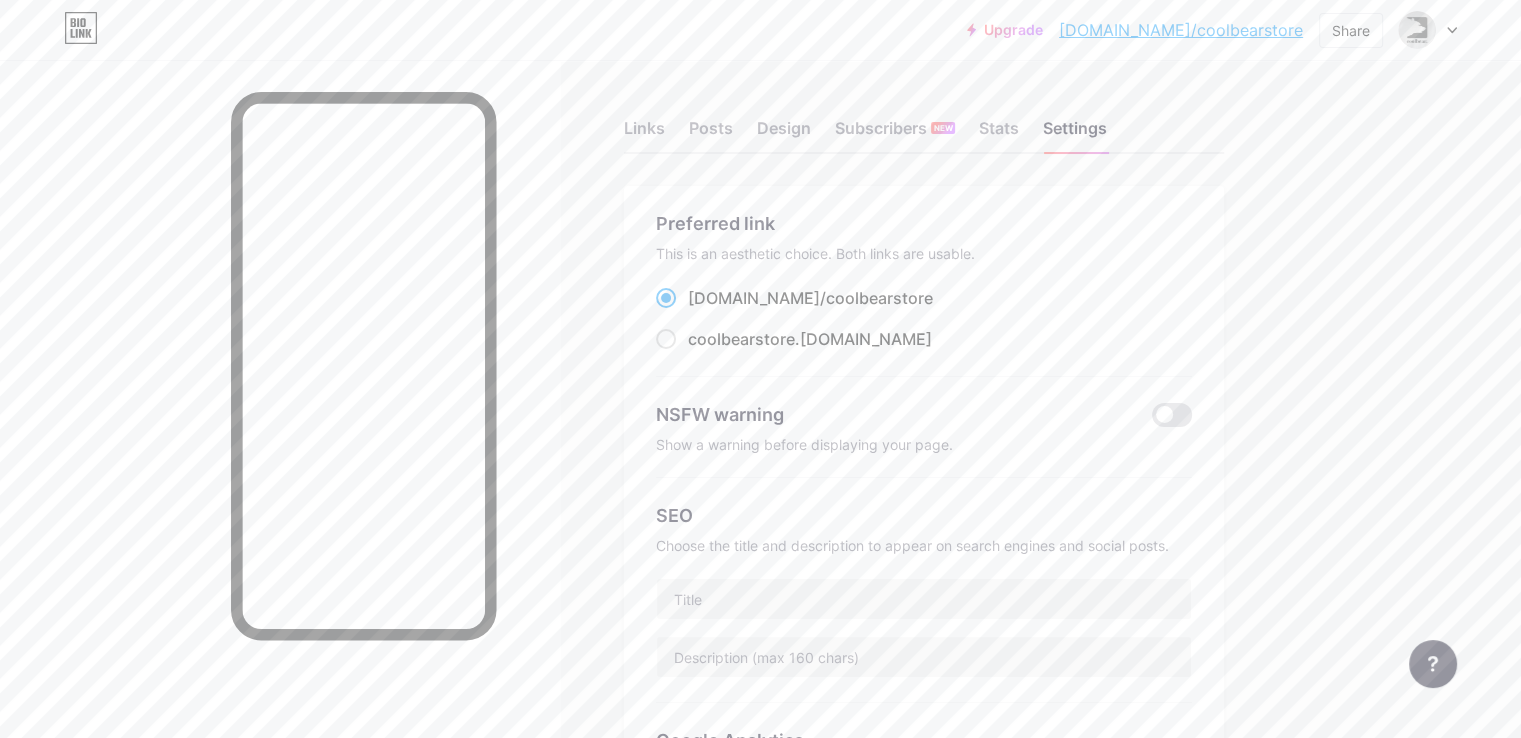 scroll, scrollTop: 500, scrollLeft: 0, axis: vertical 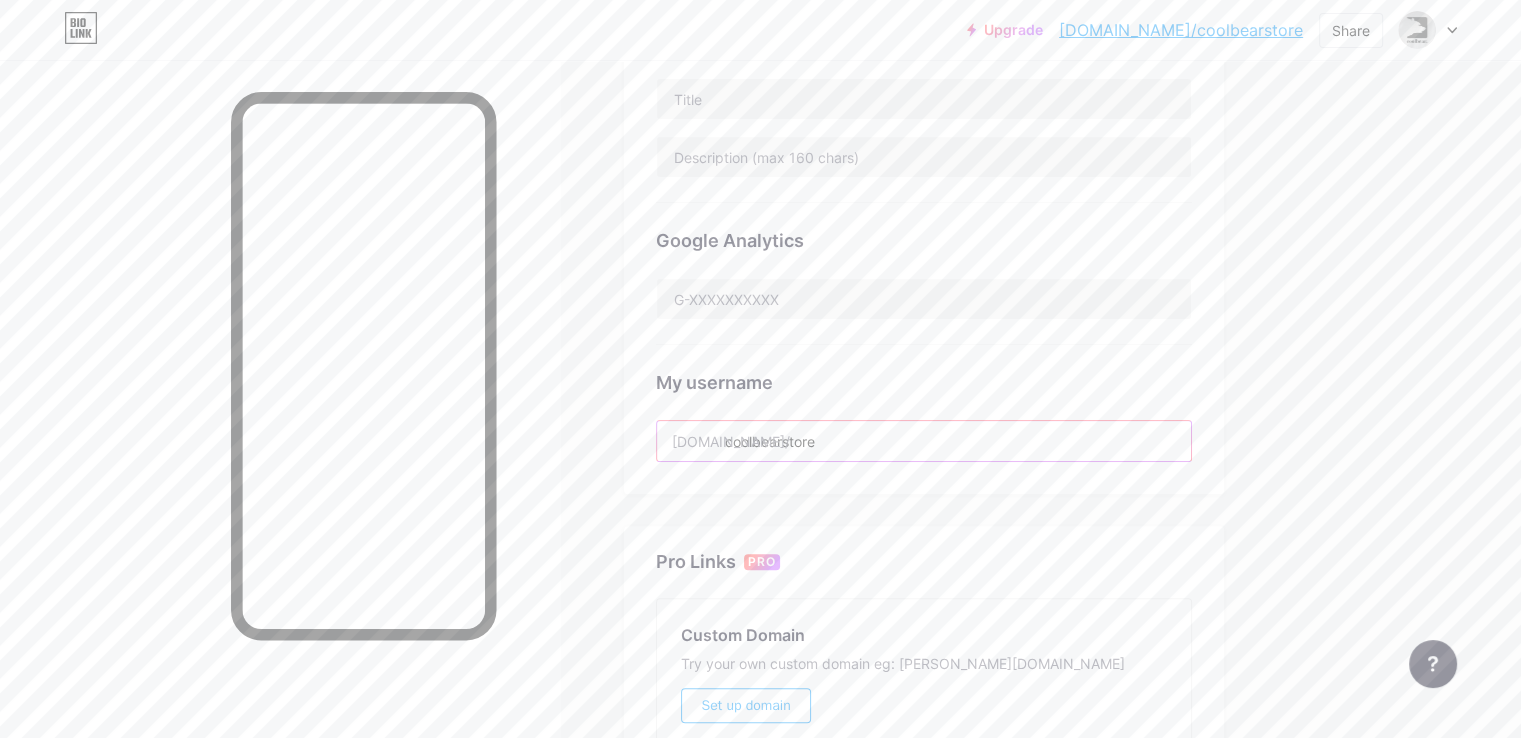 click on "coolbearstore" at bounding box center [924, 441] 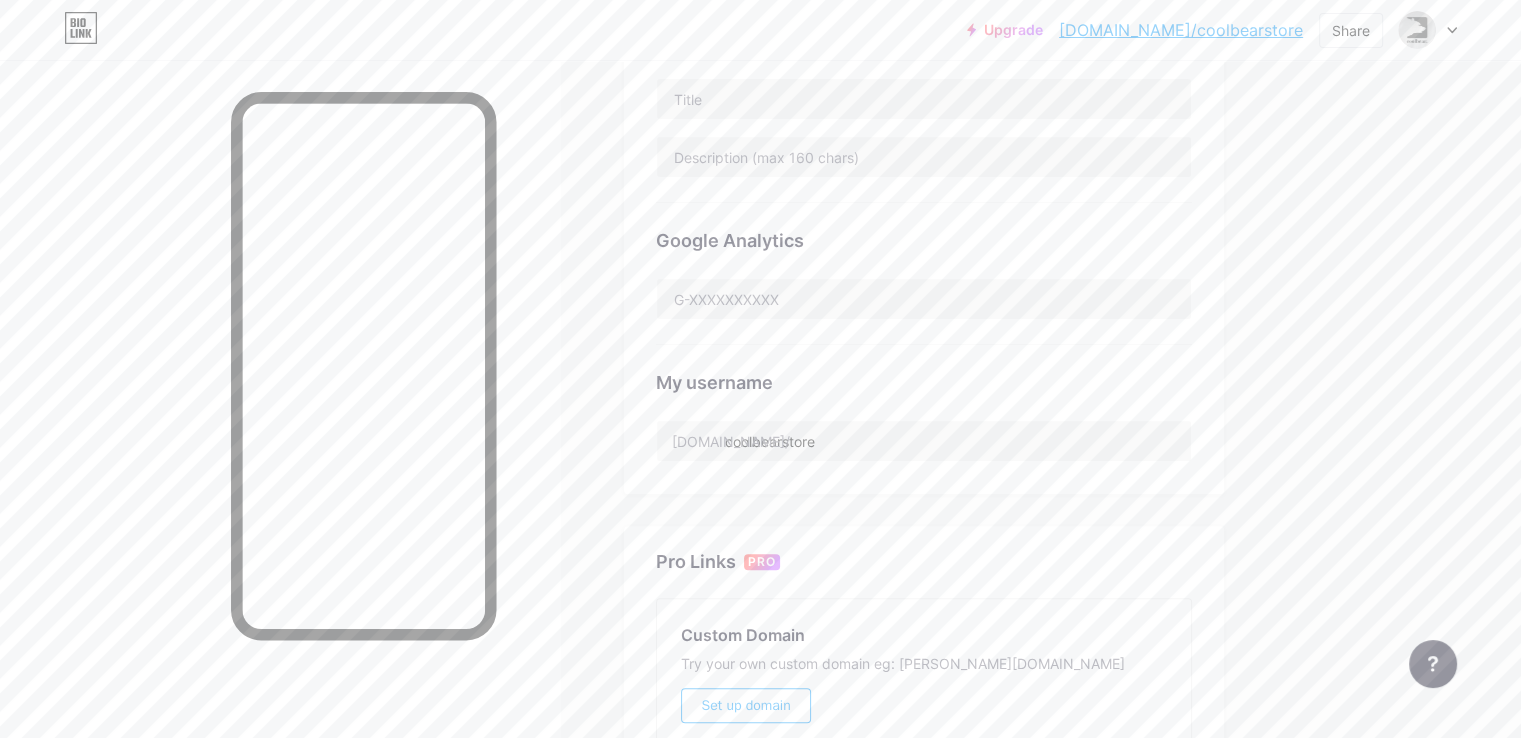 click on "[DOMAIN_NAME]/" at bounding box center [731, 441] 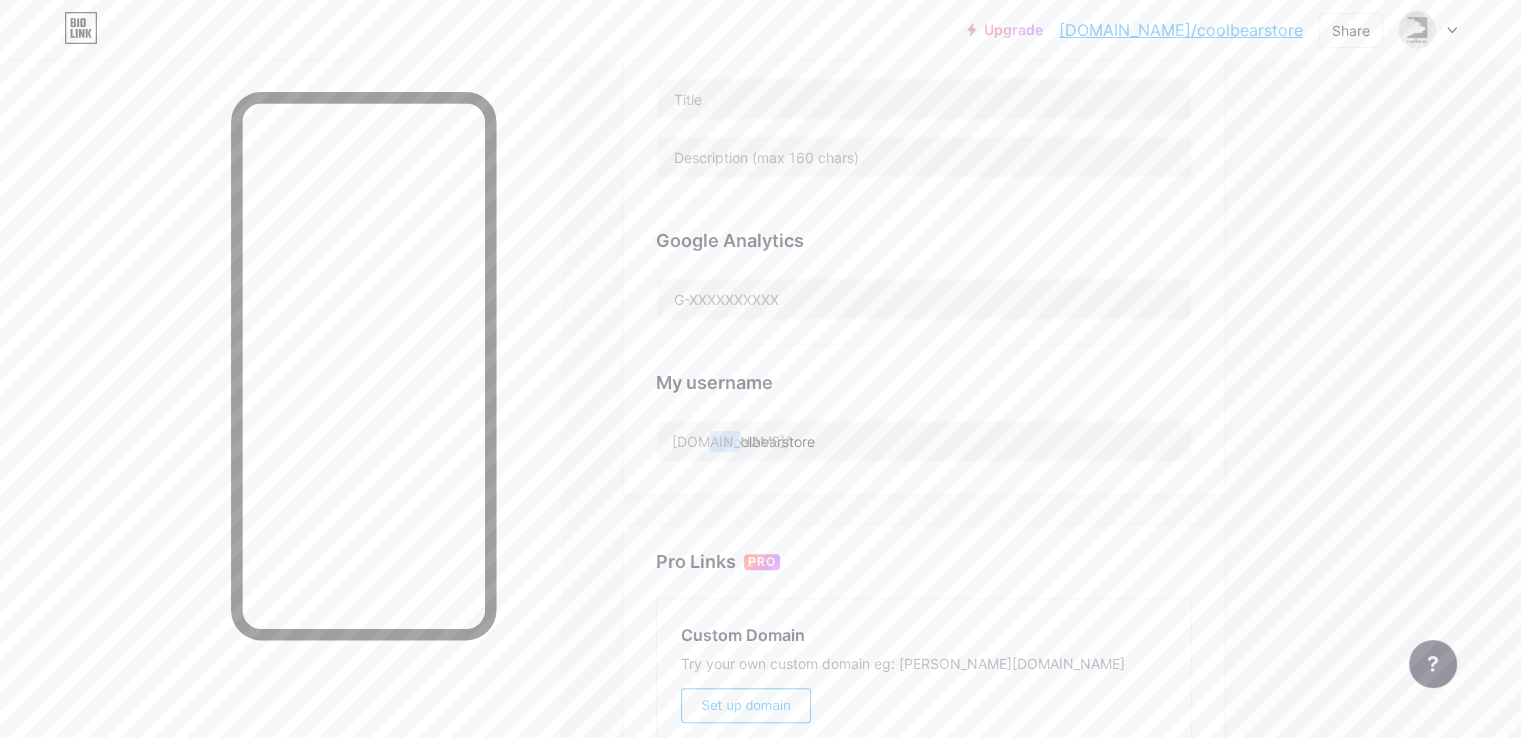 click on "[DOMAIN_NAME]/" at bounding box center (731, 441) 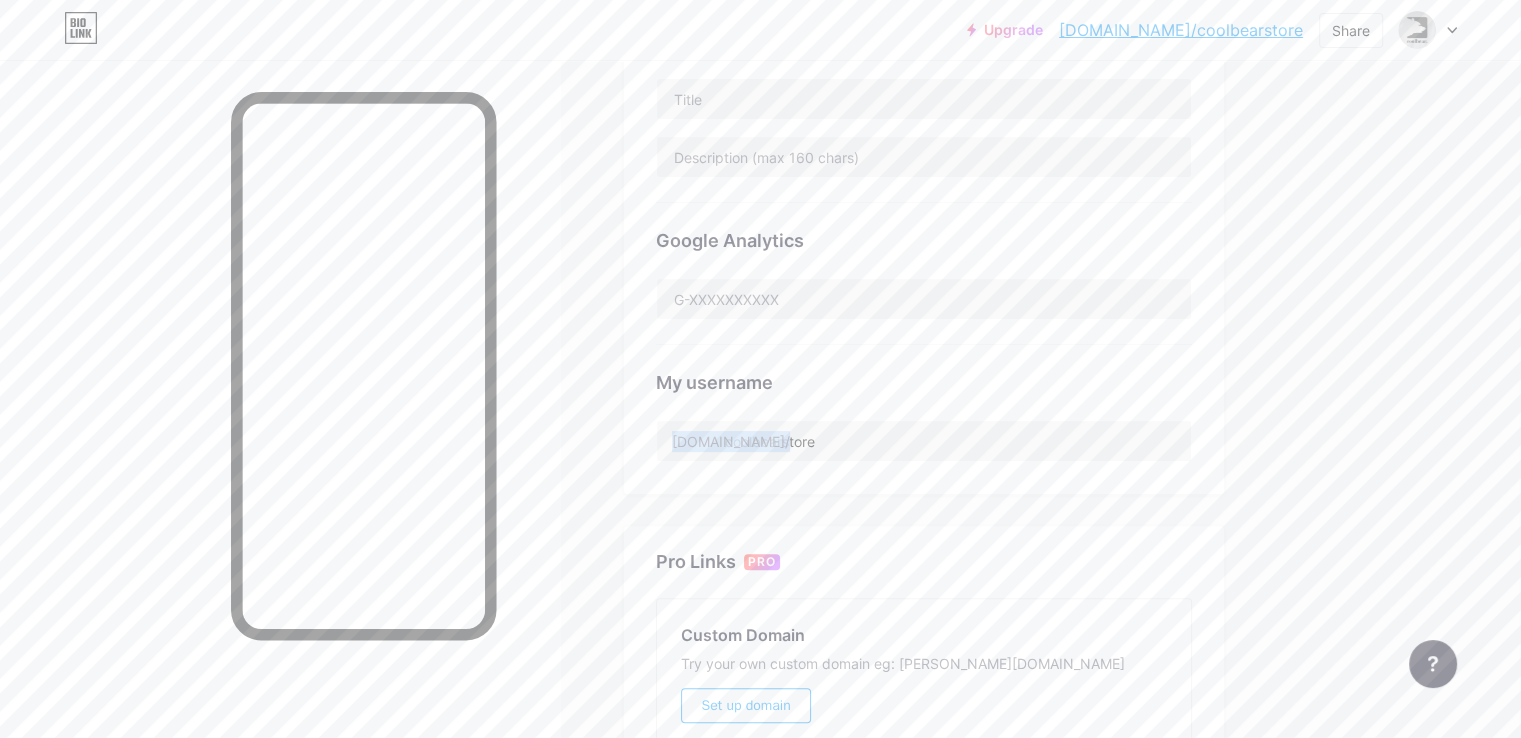 click on "[DOMAIN_NAME]/" at bounding box center [731, 441] 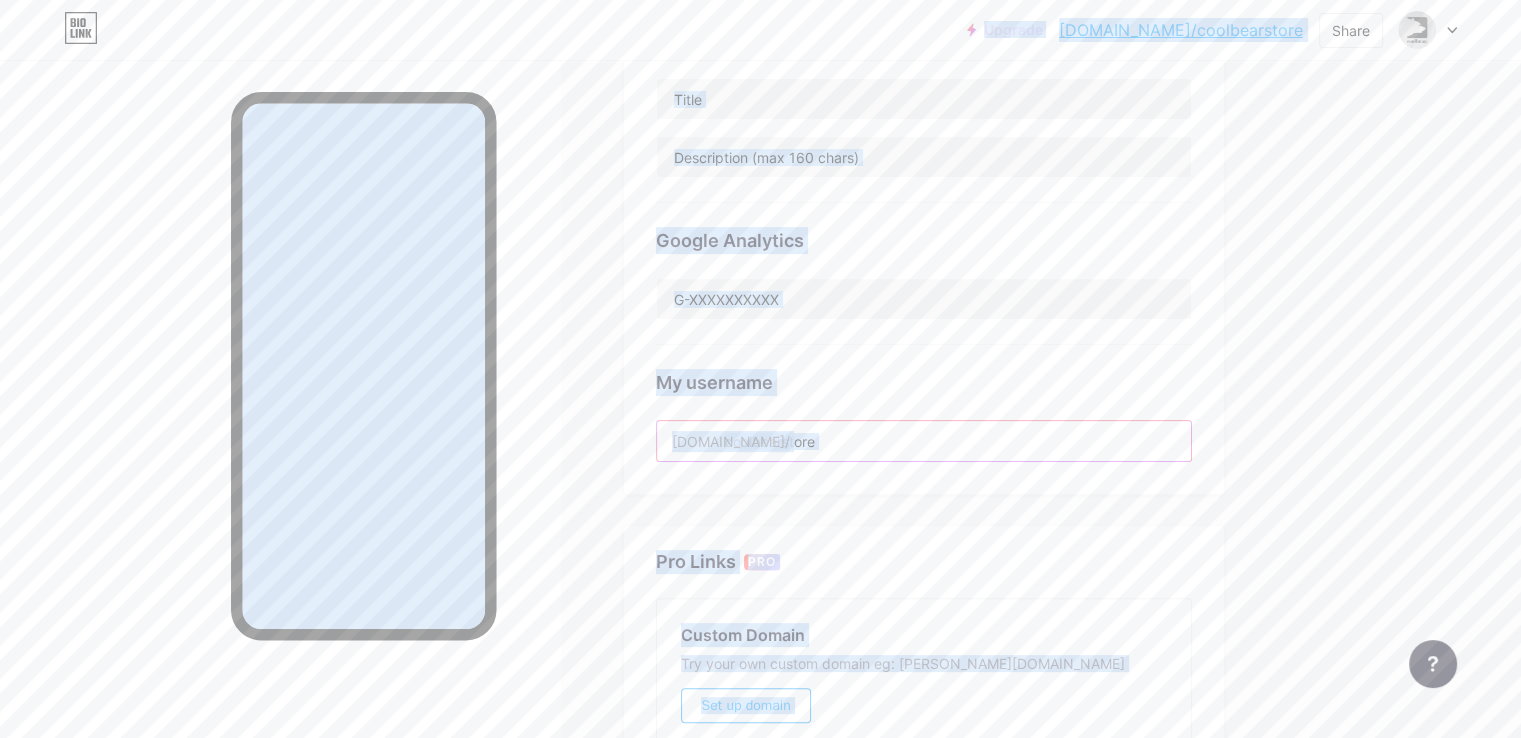 click on "coolbearstore" at bounding box center [924, 441] 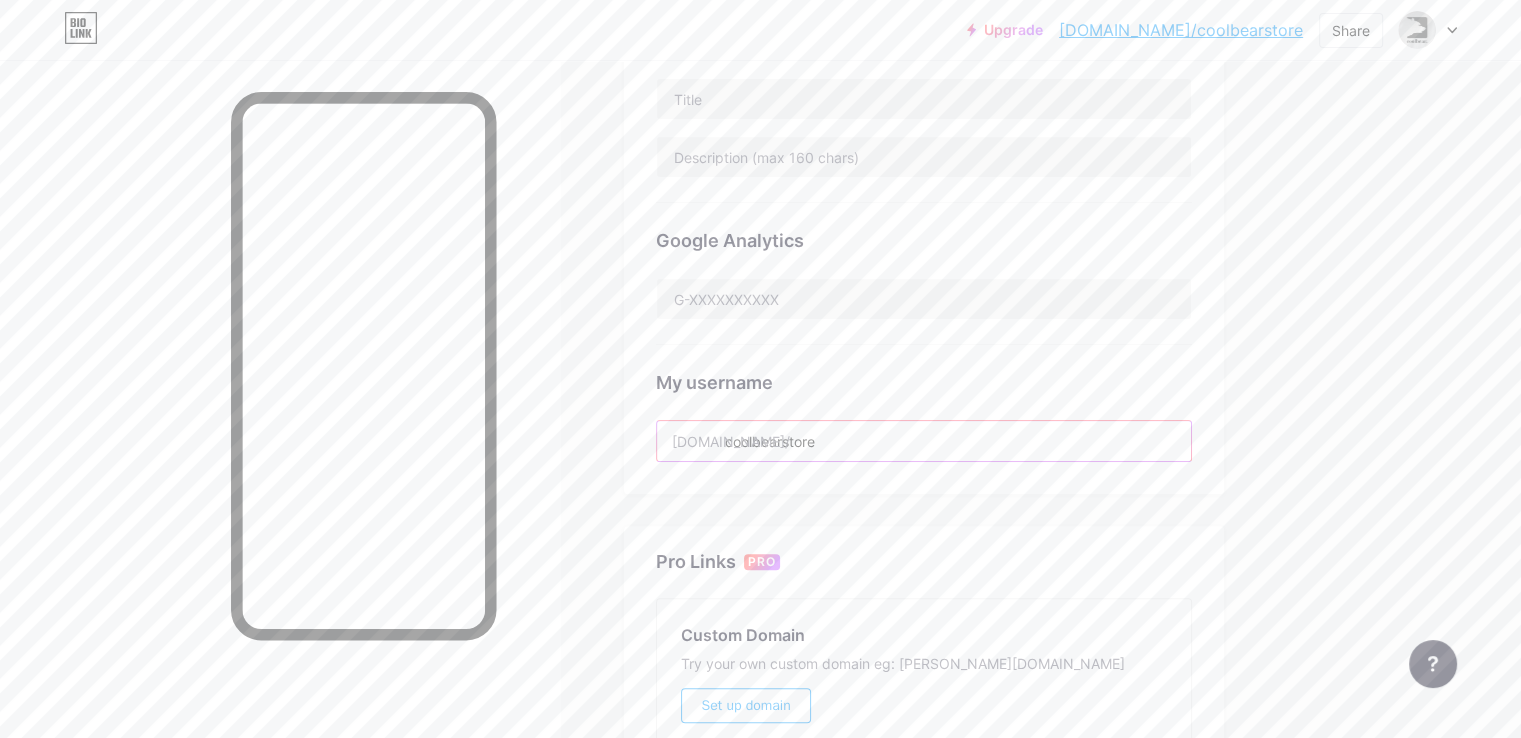 drag, startPoint x: 900, startPoint y: 442, endPoint x: 743, endPoint y: 433, distance: 157.25775 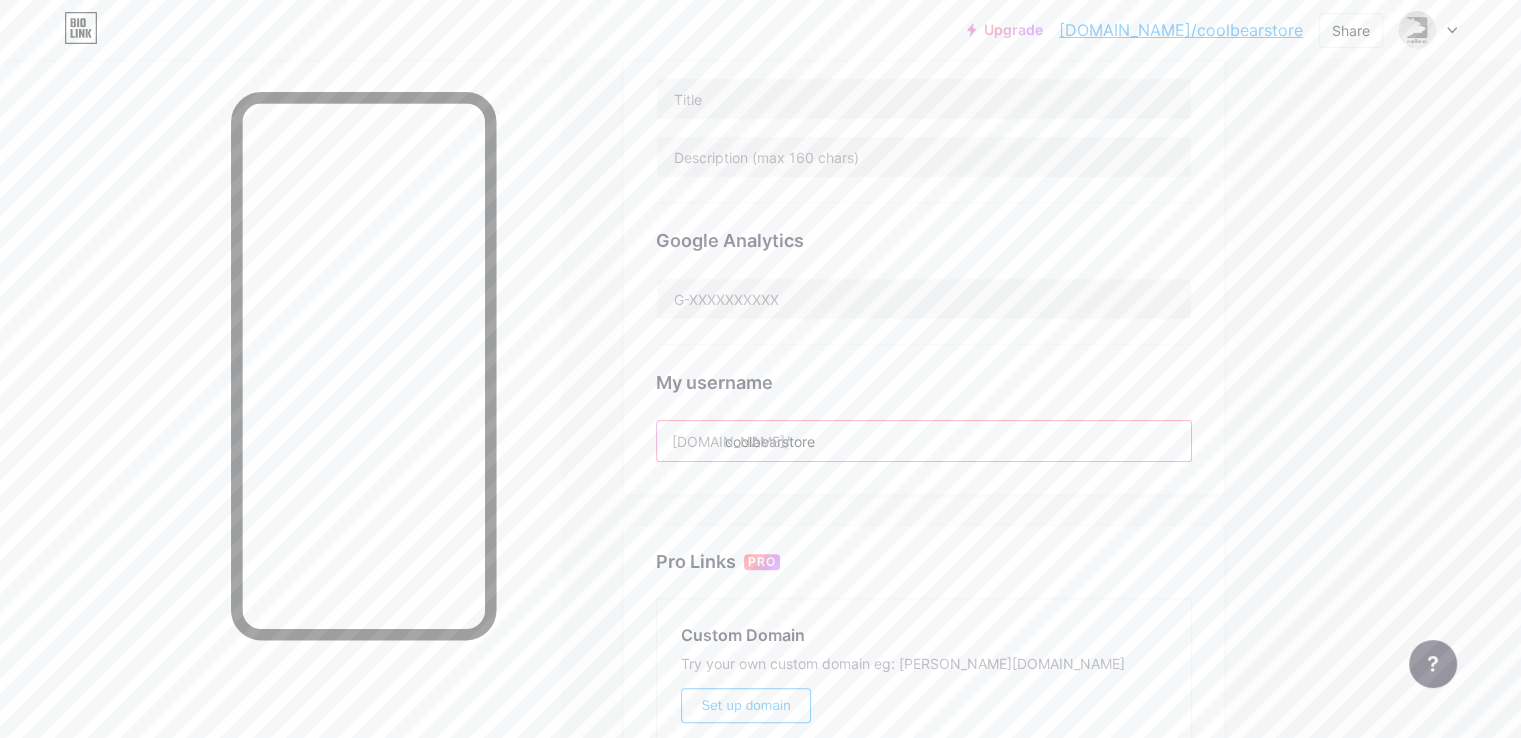 click on "coolbearstore" at bounding box center (924, 441) 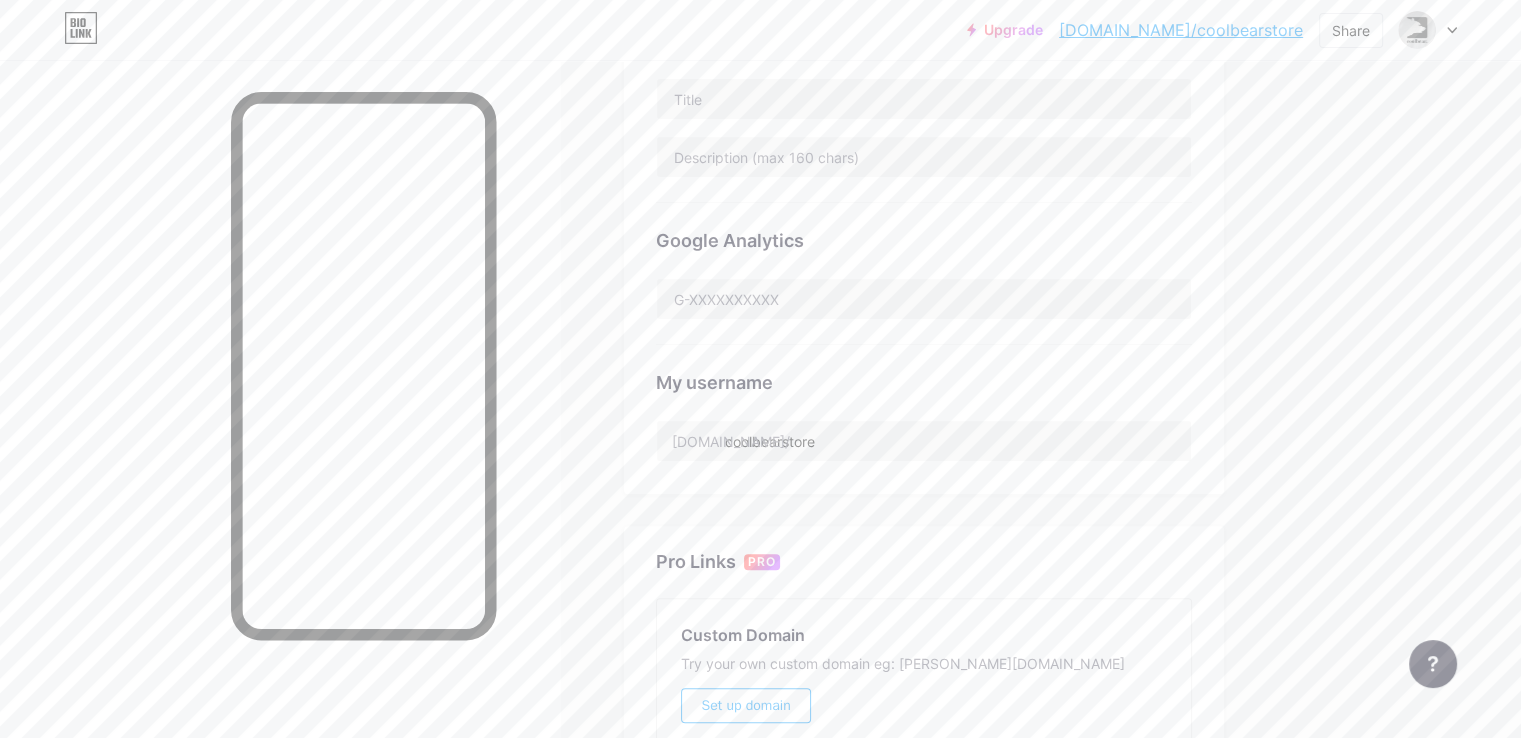 click on "[DOMAIN_NAME]/" at bounding box center [731, 441] 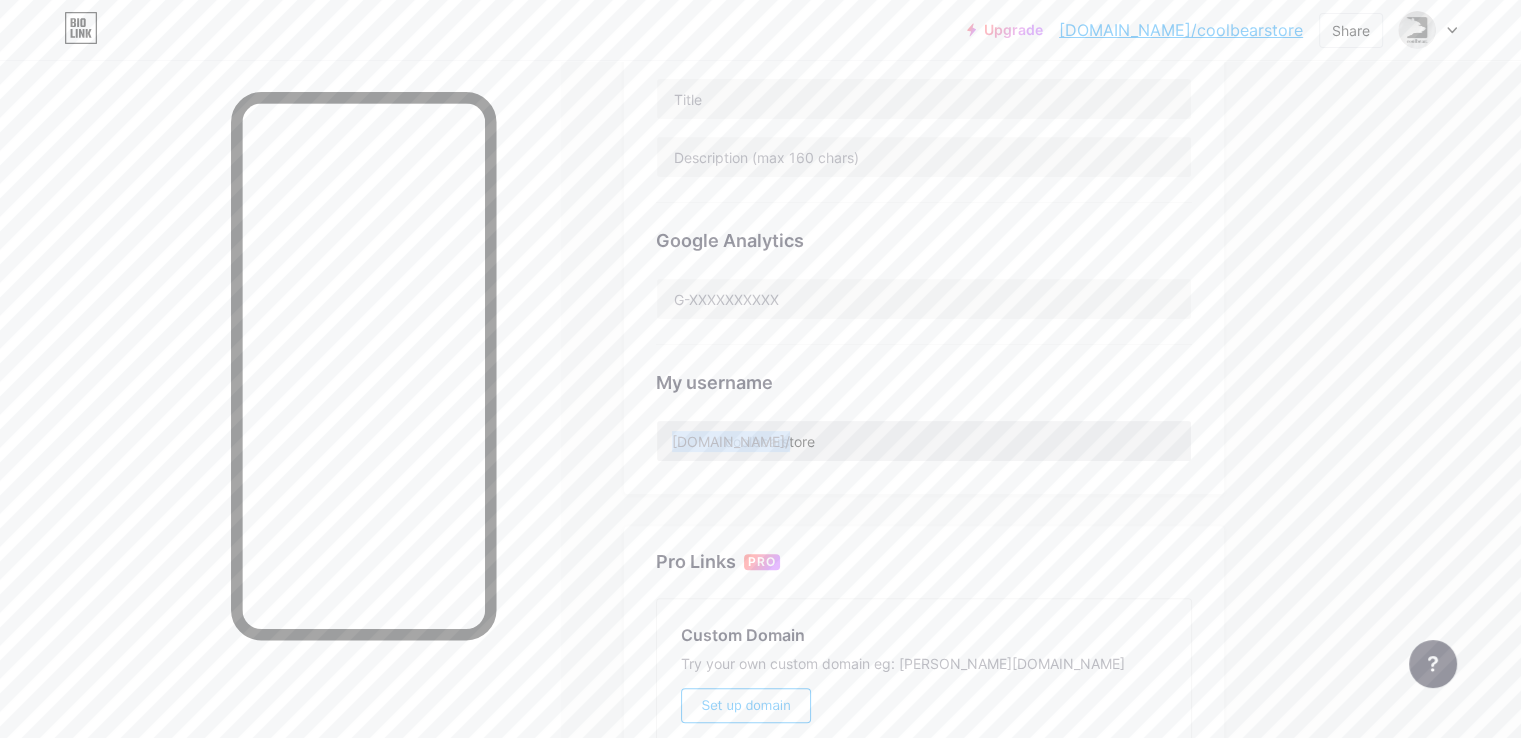 drag, startPoint x: 759, startPoint y: 438, endPoint x: 882, endPoint y: 436, distance: 123.01626 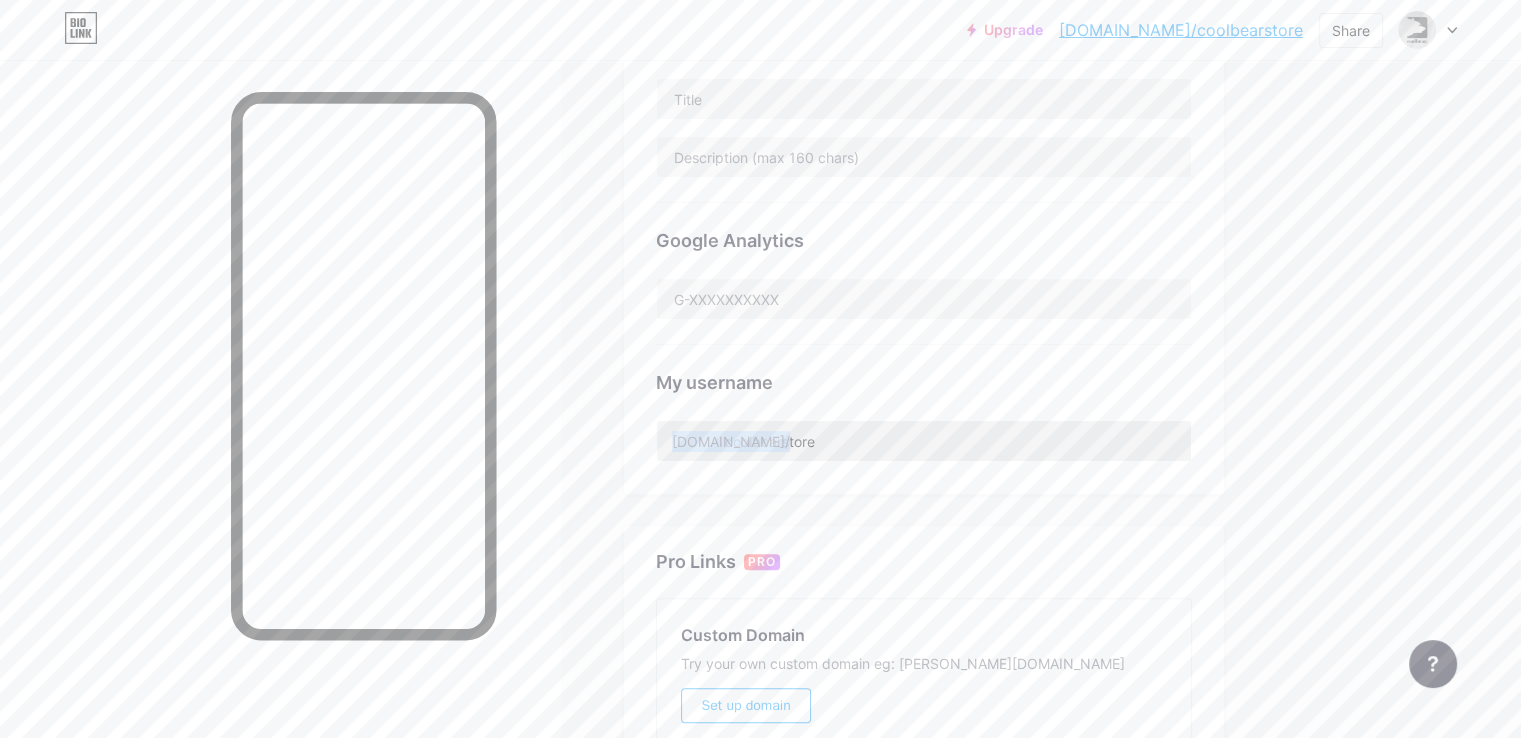 click on "[DOMAIN_NAME]/   coolbearstore" at bounding box center [924, 441] 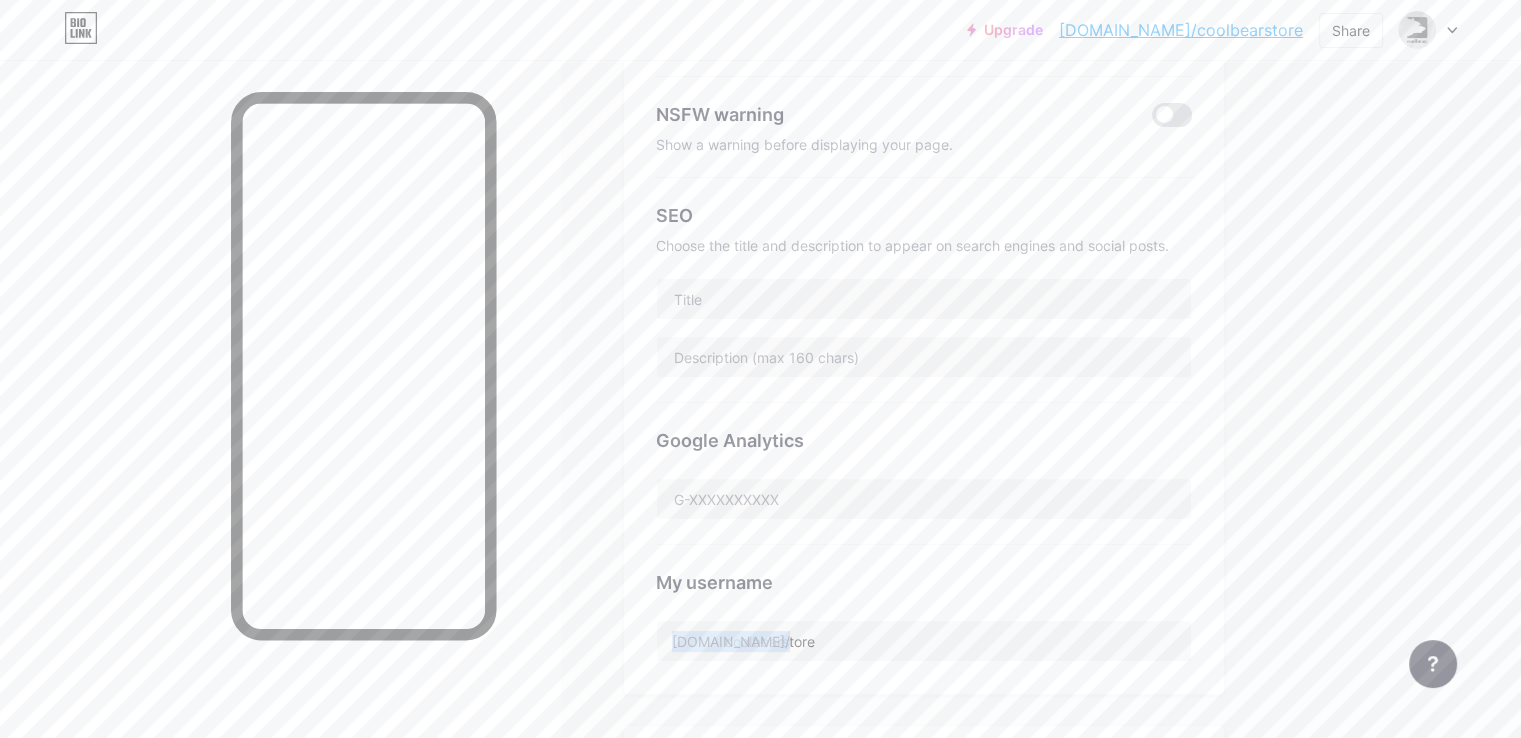 scroll, scrollTop: 0, scrollLeft: 0, axis: both 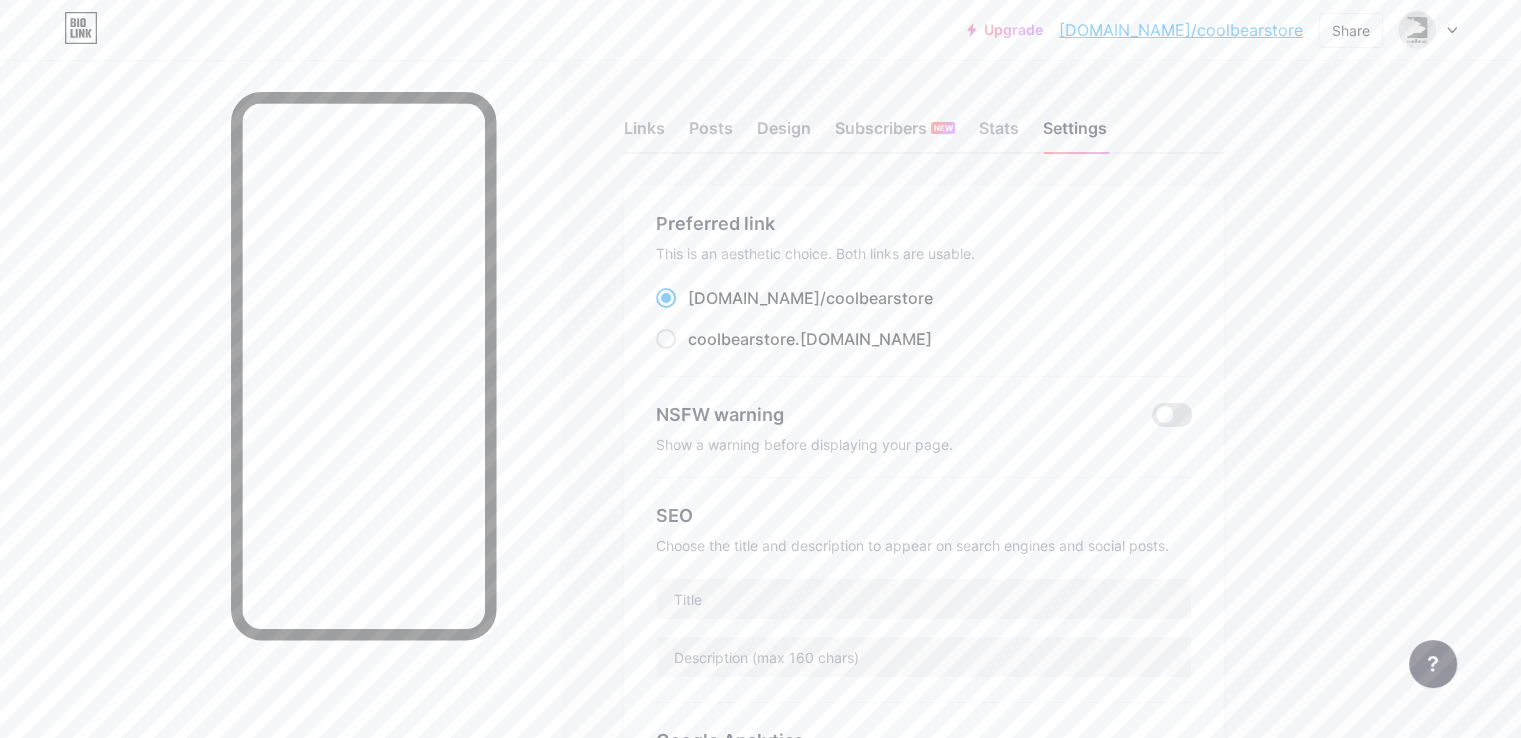 drag, startPoint x: 919, startPoint y: 311, endPoint x: 774, endPoint y: 304, distance: 145.16887 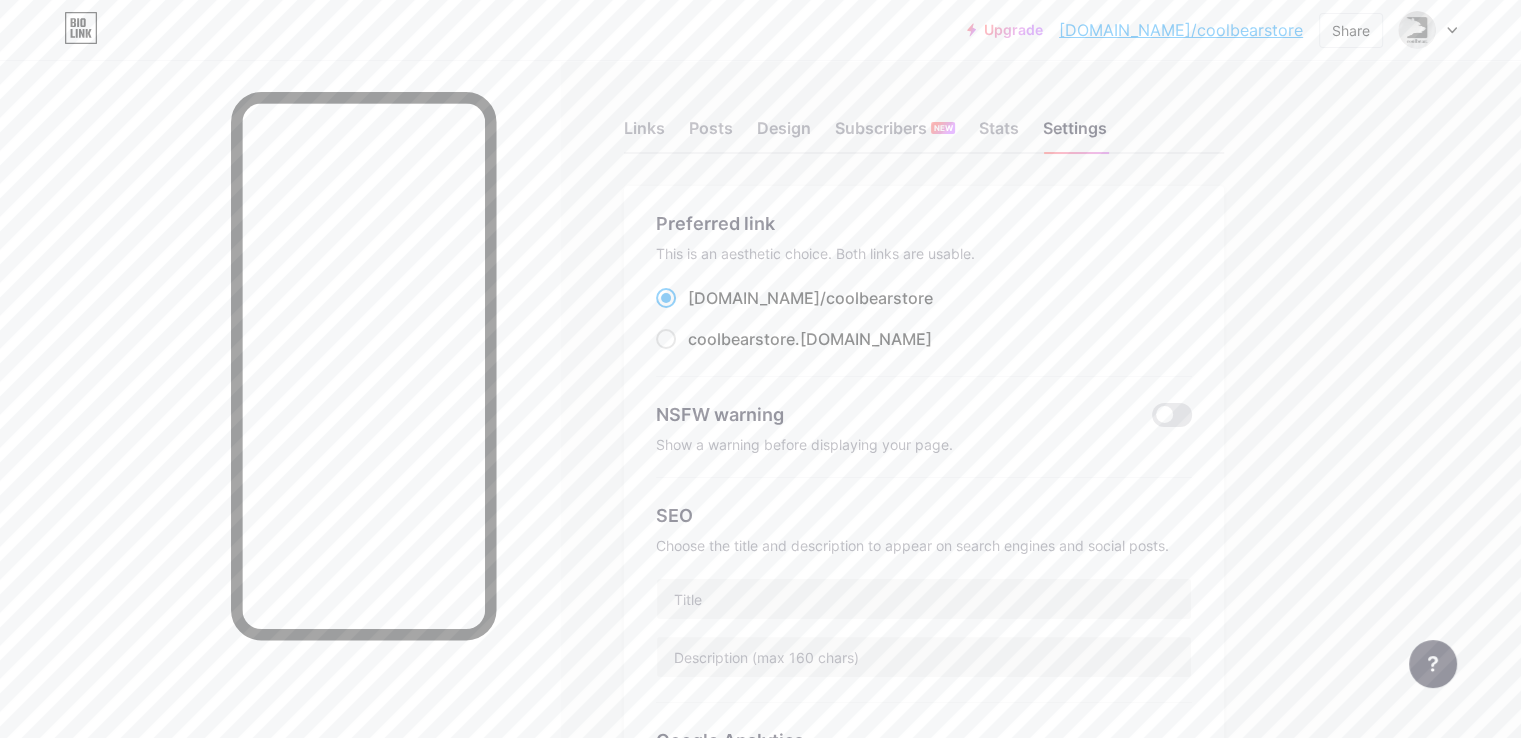 click on "[DOMAIN_NAME]/ coolbearstore" at bounding box center [924, 298] 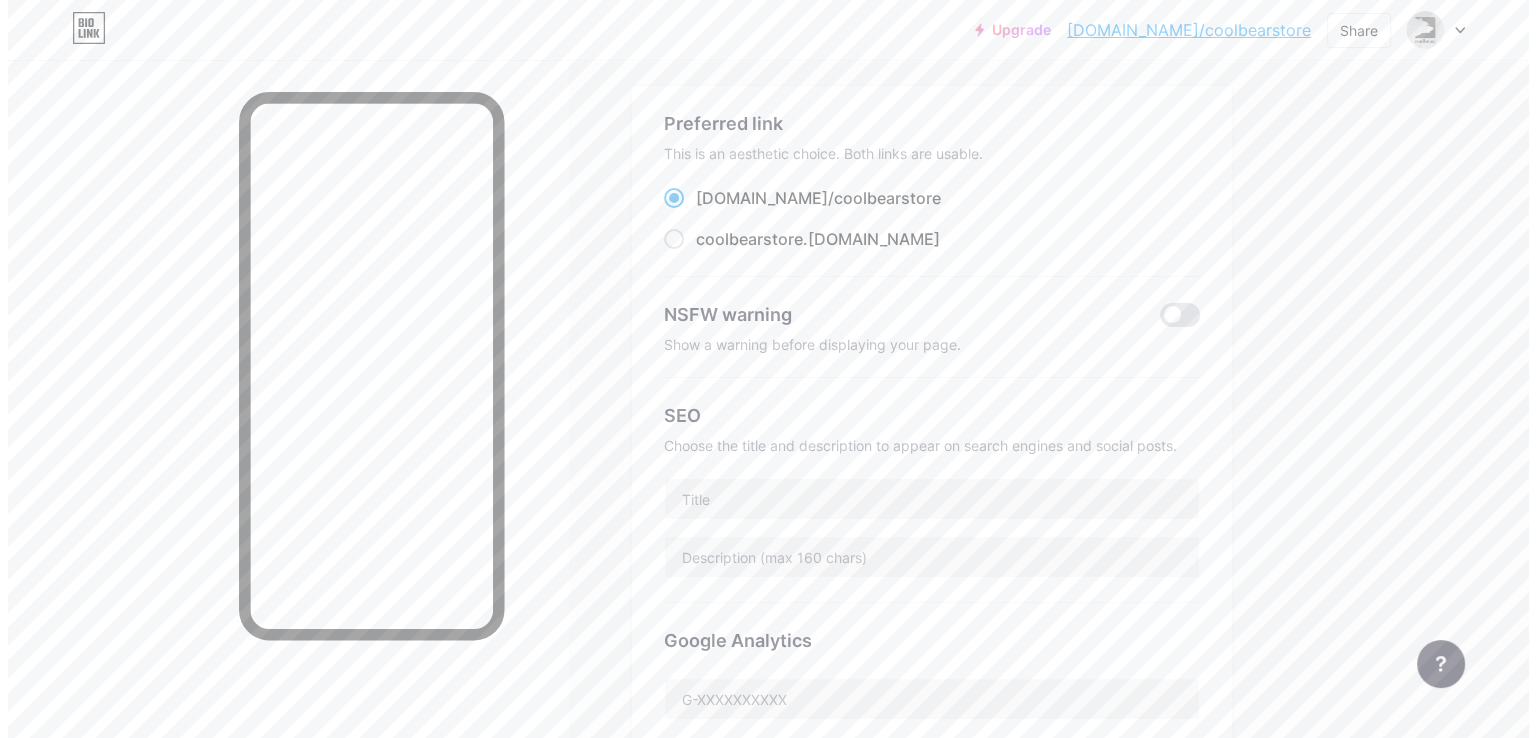 scroll, scrollTop: 0, scrollLeft: 0, axis: both 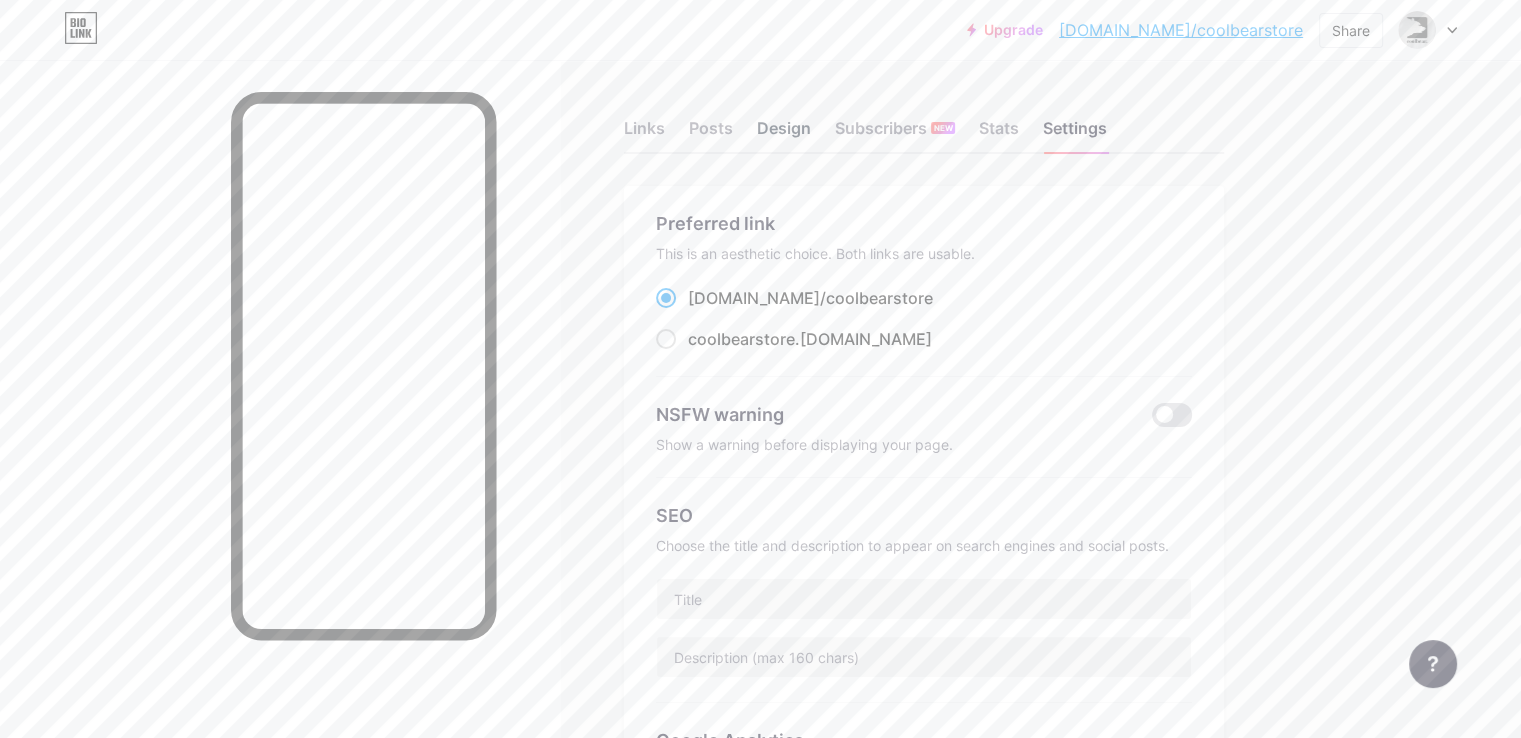 click on "Design" at bounding box center (784, 134) 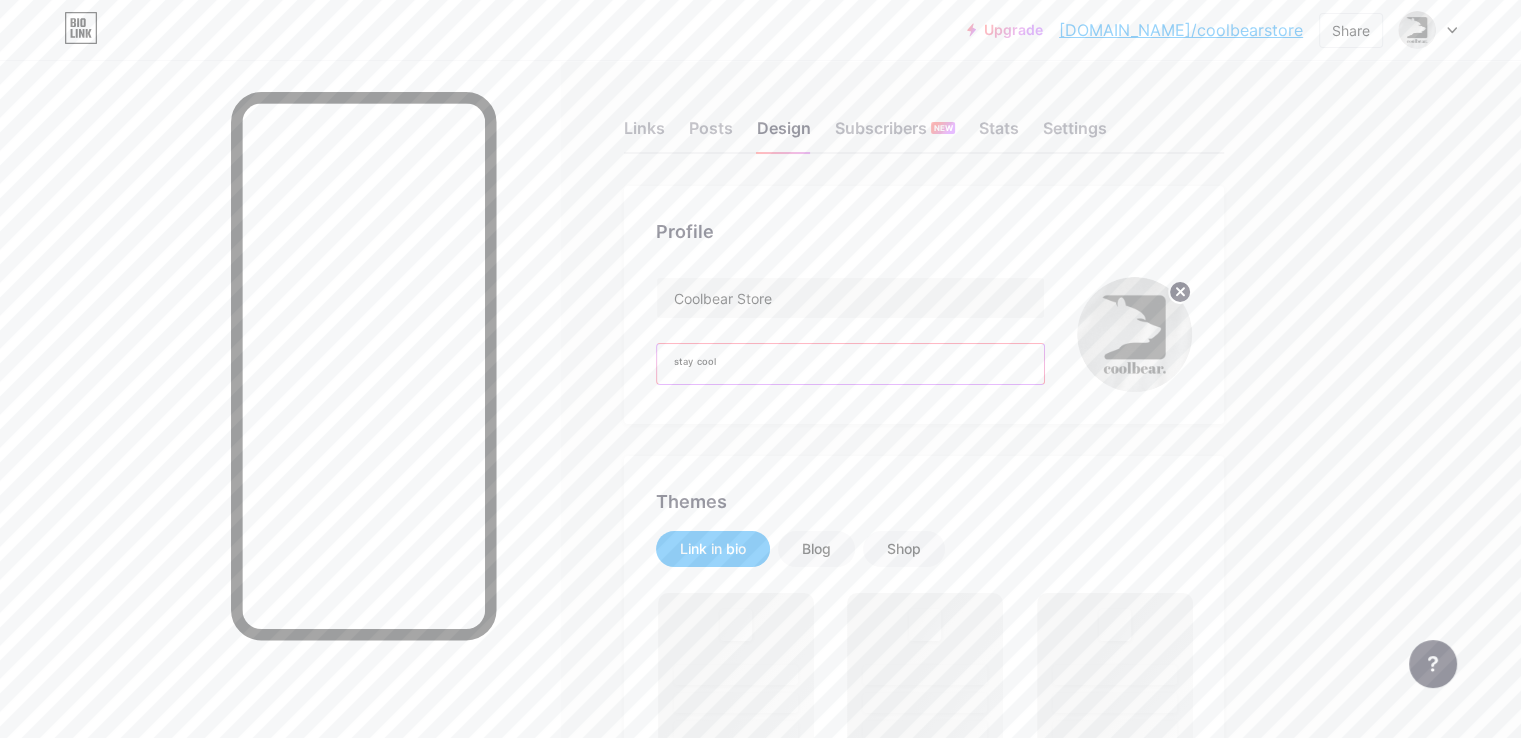 click on "Links
Posts
Design
Subscribers
NEW
Stats
Settings     Profile   Coolbear Store     ˢᵗᵃʸ ᶜᵒᵒˡ                   Themes   Link in bio   Blog   Shop                                       Changes saved       Position to display socials                 Top                     Bottom
Disable Bio Link branding
[PERSON_NAME] the Bio Link branding from homepage     Display Share button
Enables social sharing options on your page including a QR code.   Changes saved           Feature requests             Help center         Contact support" at bounding box center (654, 1246) 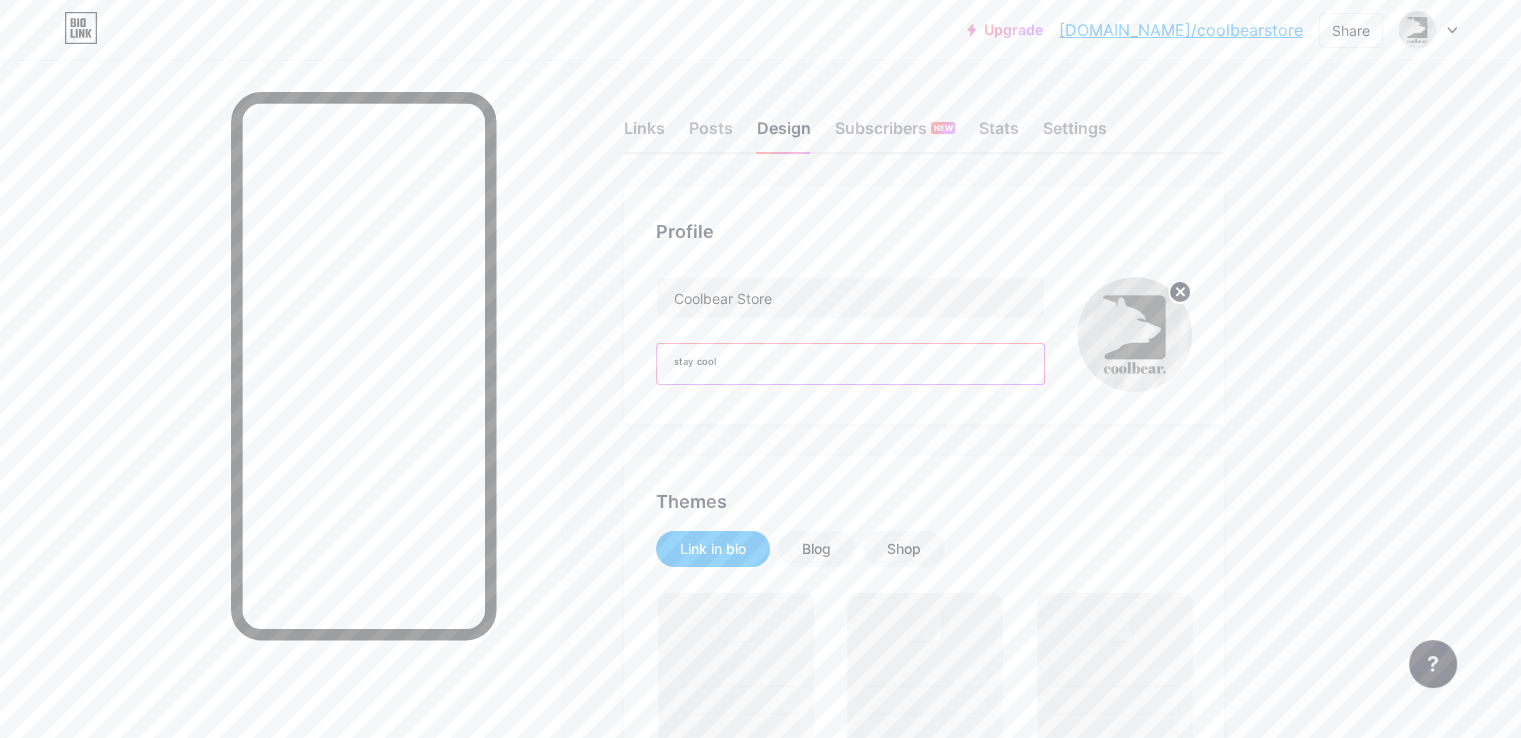 paste on "𝐬𝐭𝐚𝐲 𝐜𝐨𝐨𝐥" 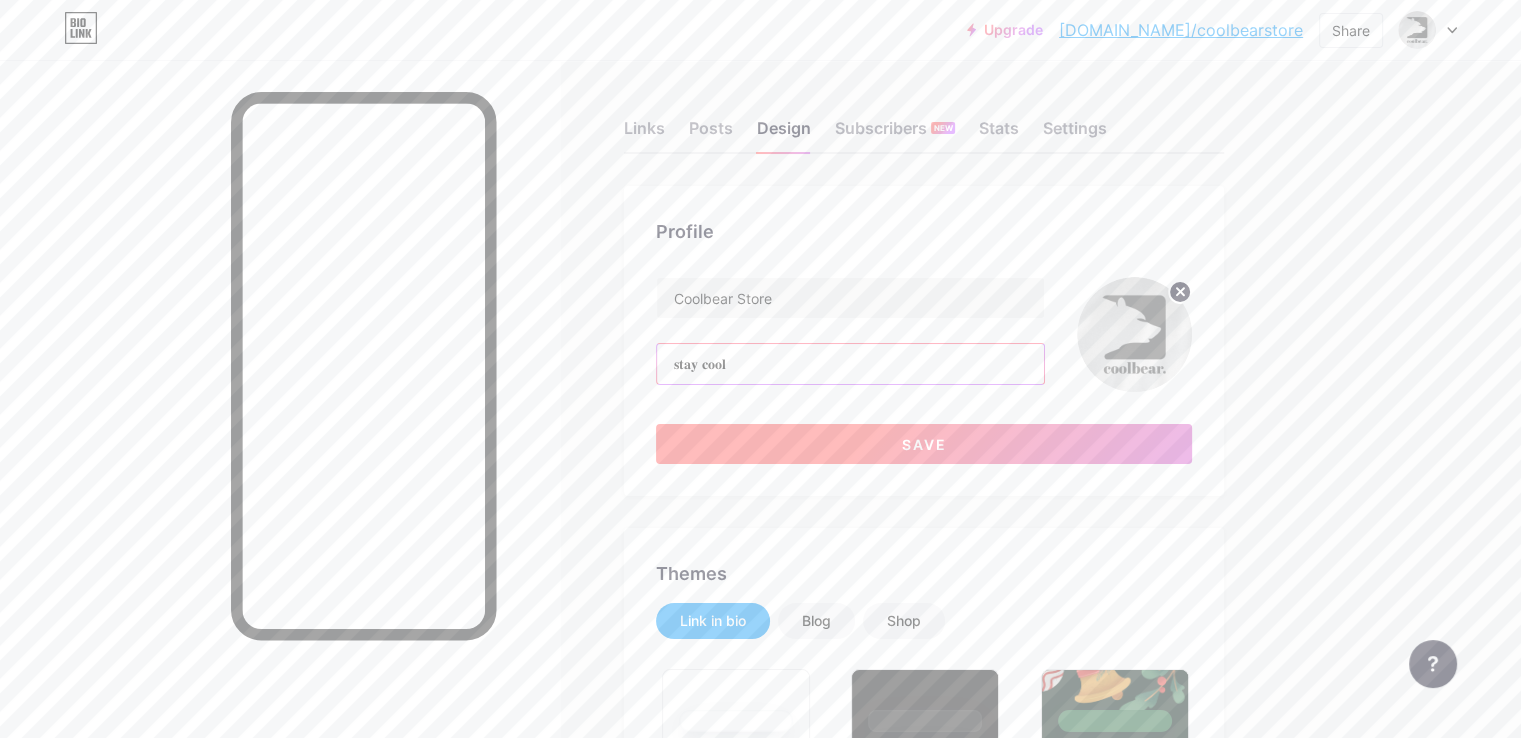 type on "𝐬𝐭𝐚𝐲 𝐜𝐨𝐨𝐥" 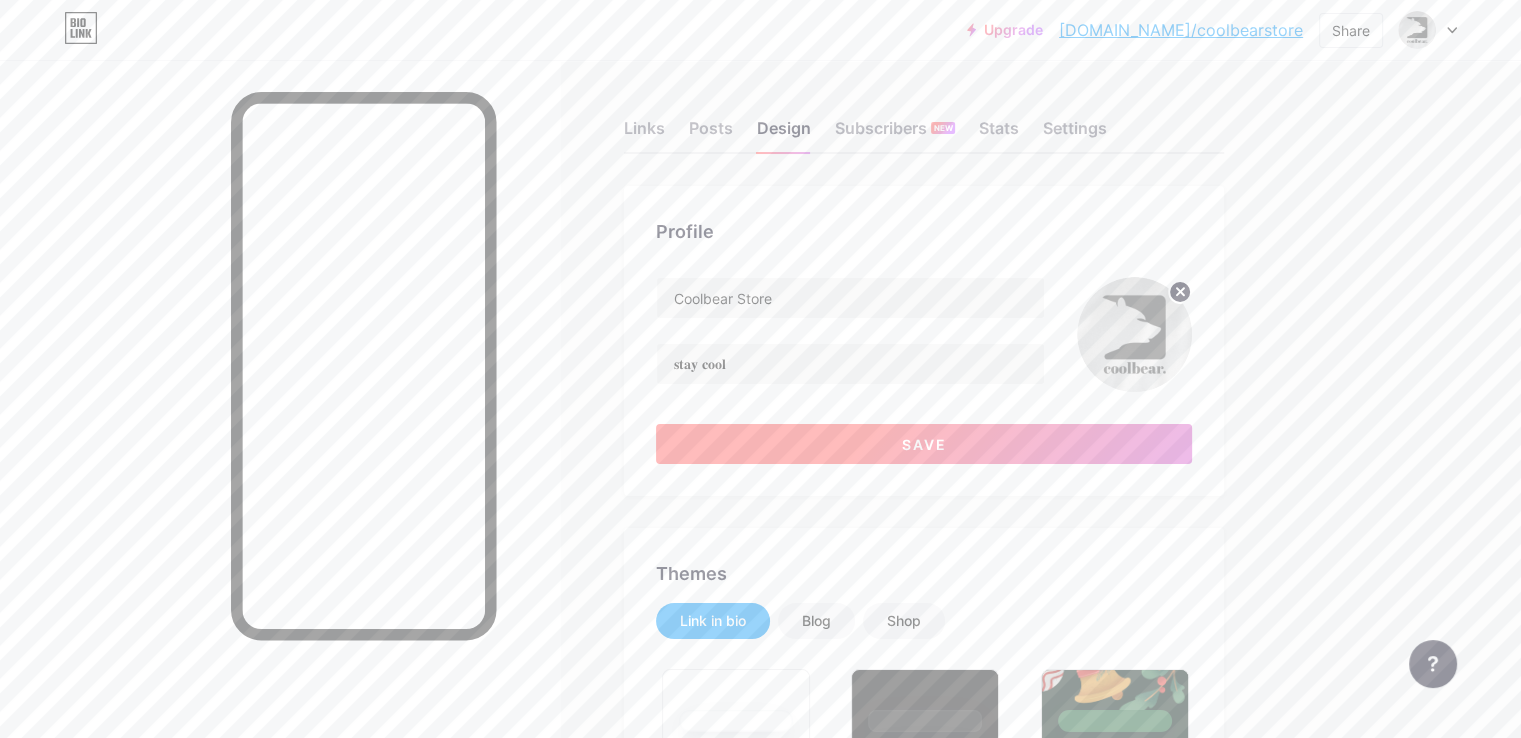 click on "Save" at bounding box center (924, 444) 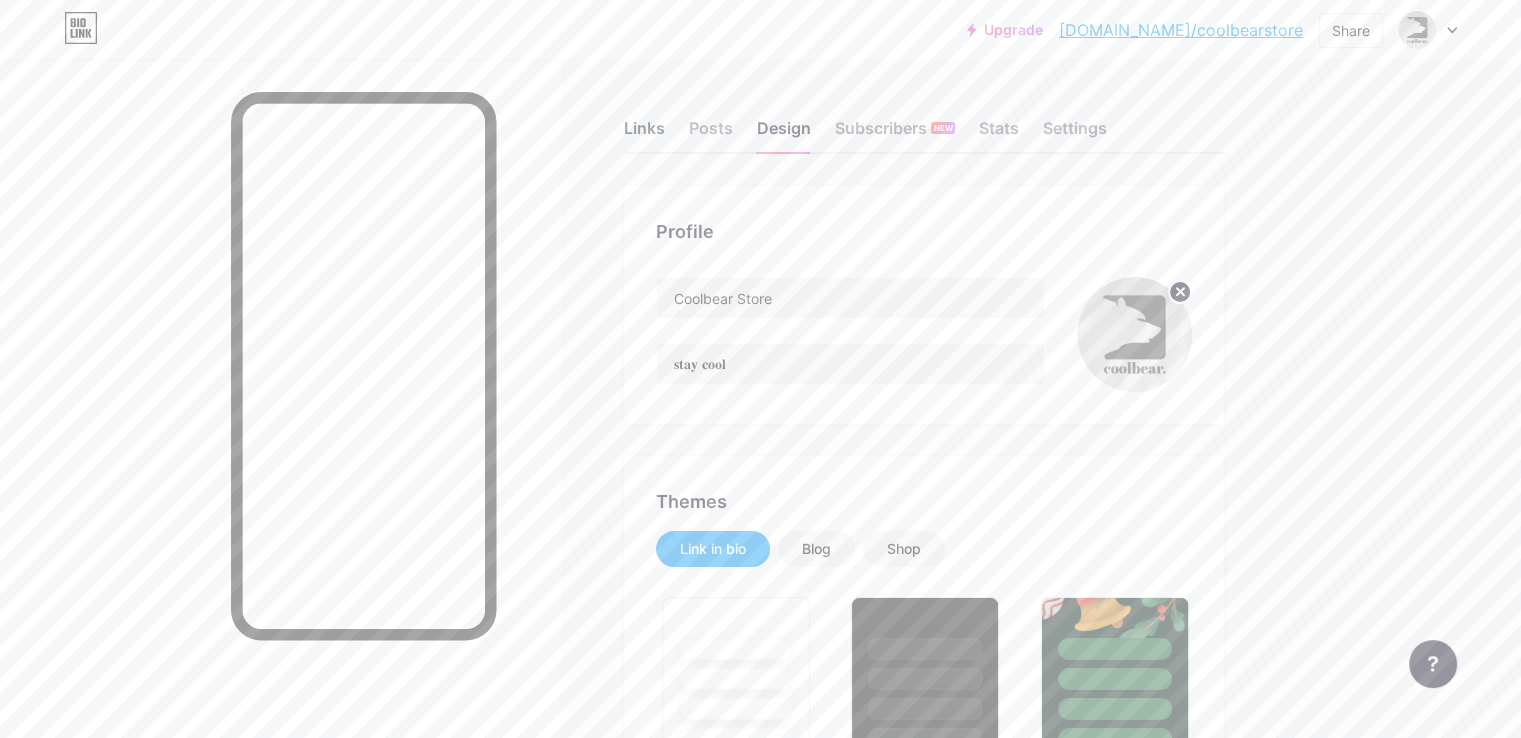 click on "Links" at bounding box center (644, 134) 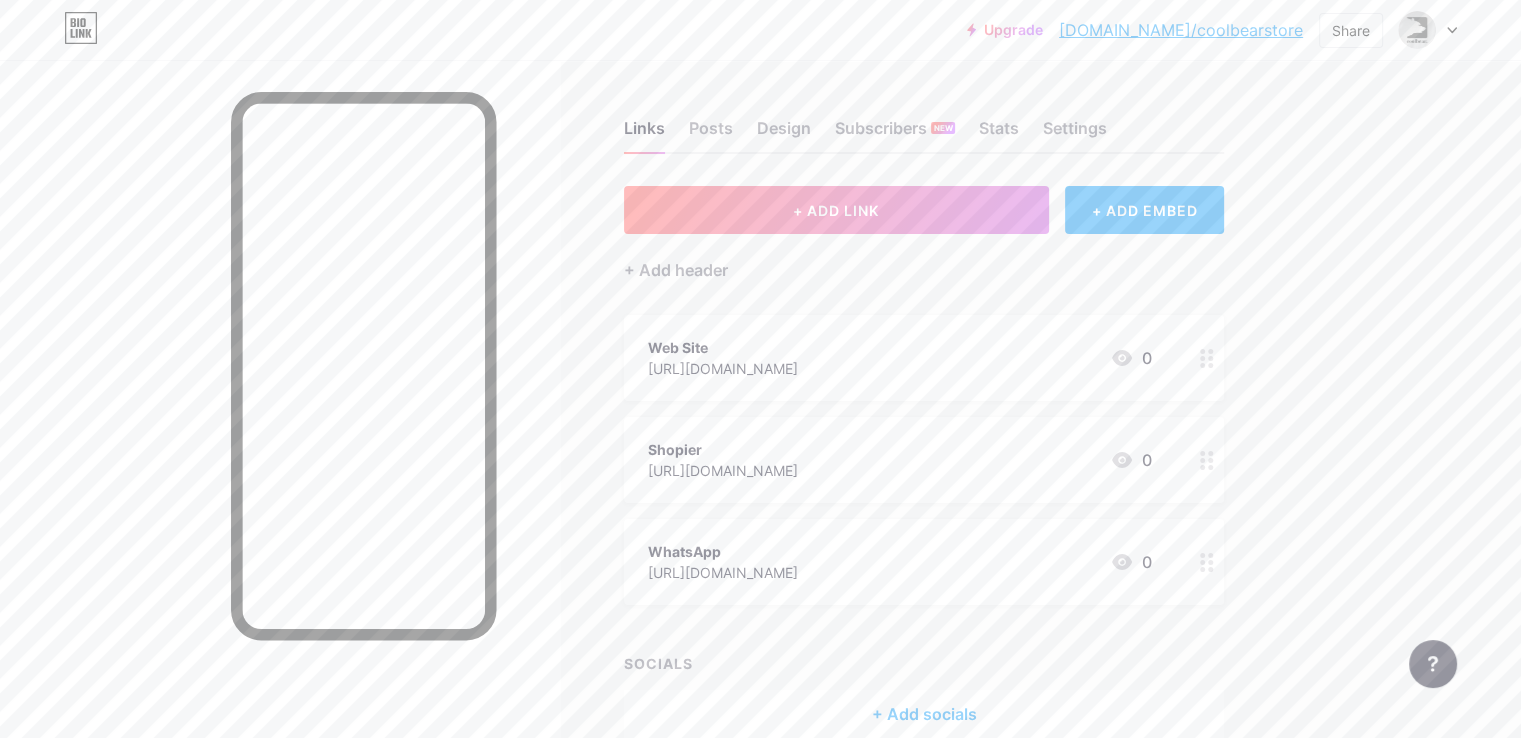 click 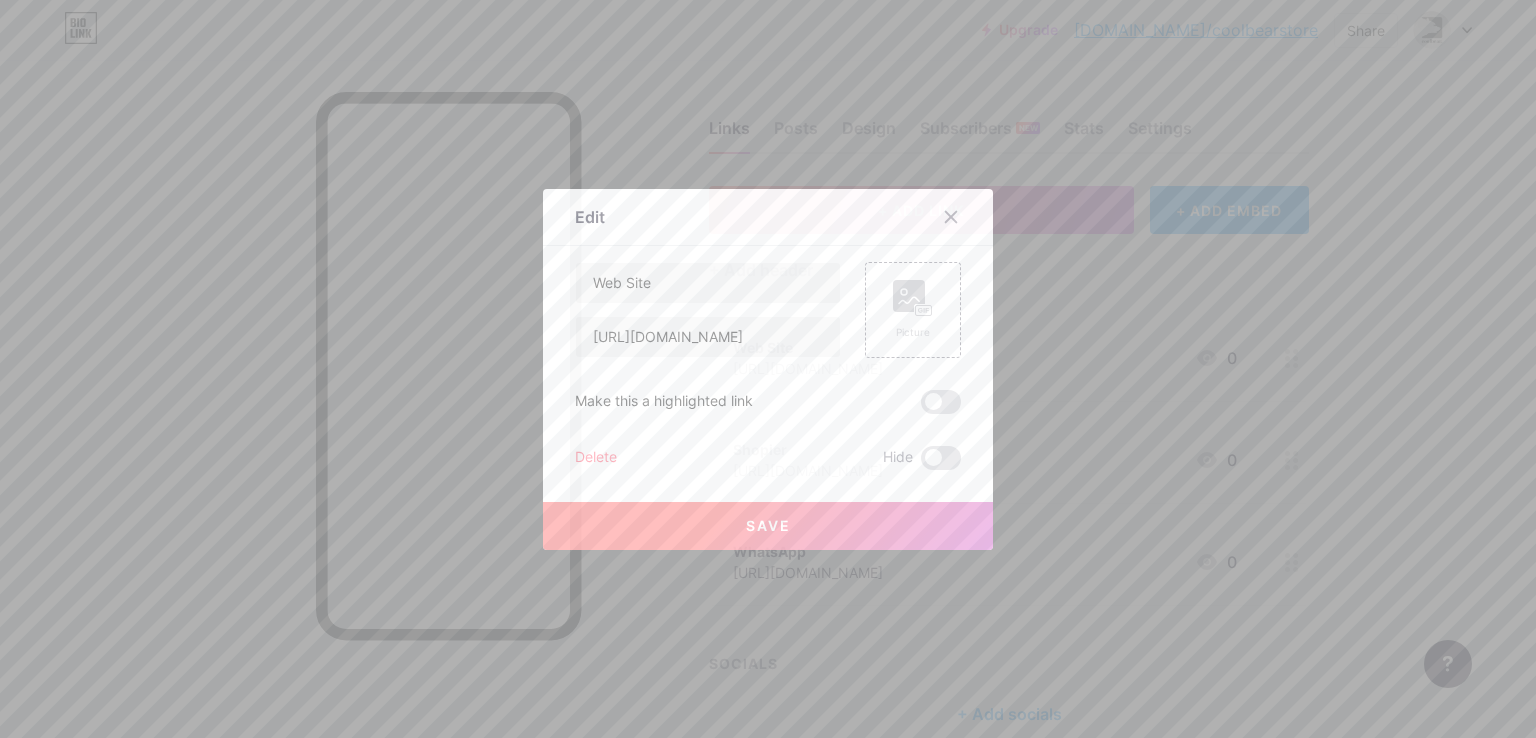 drag, startPoint x: 752, startPoint y: 399, endPoint x: 573, endPoint y: 397, distance: 179.01117 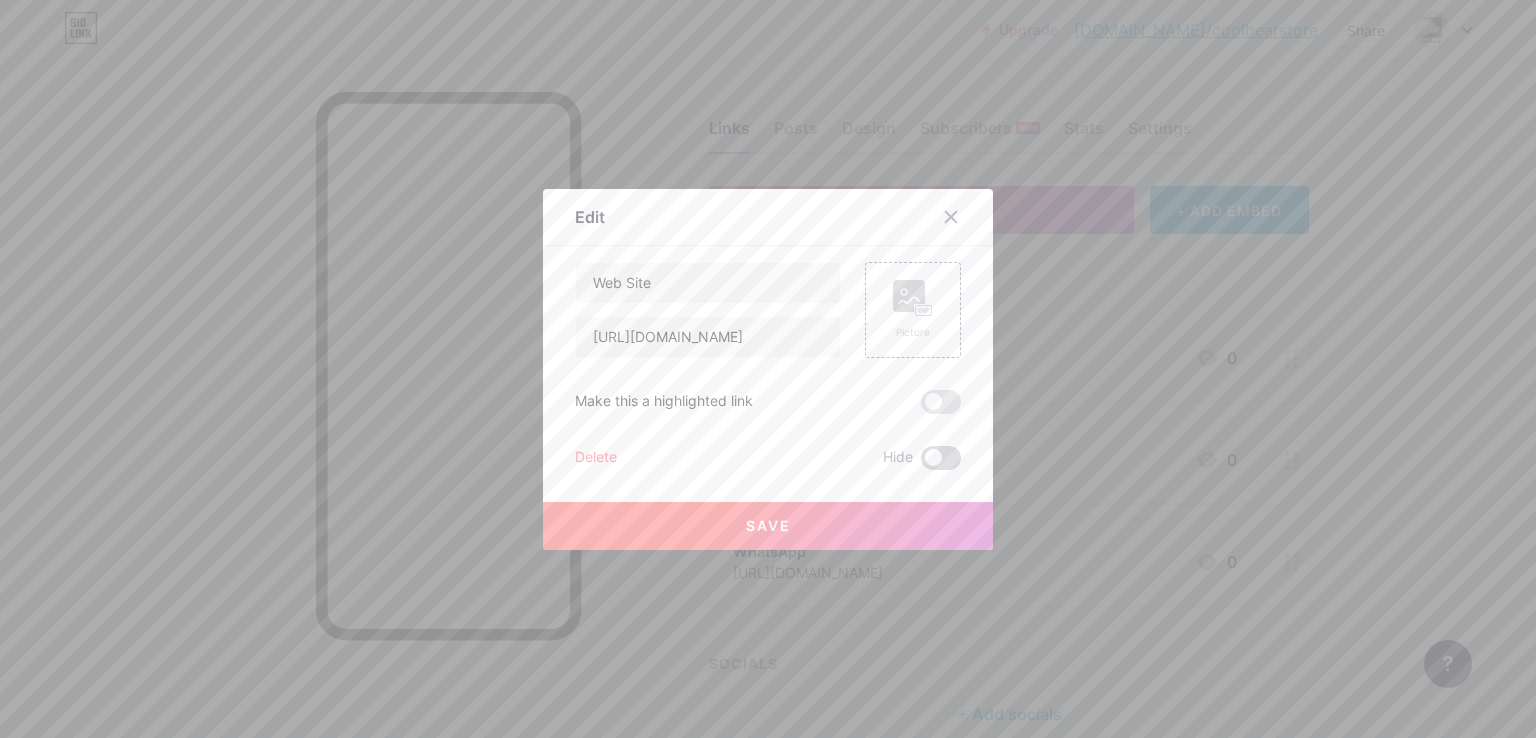 click at bounding box center (941, 458) 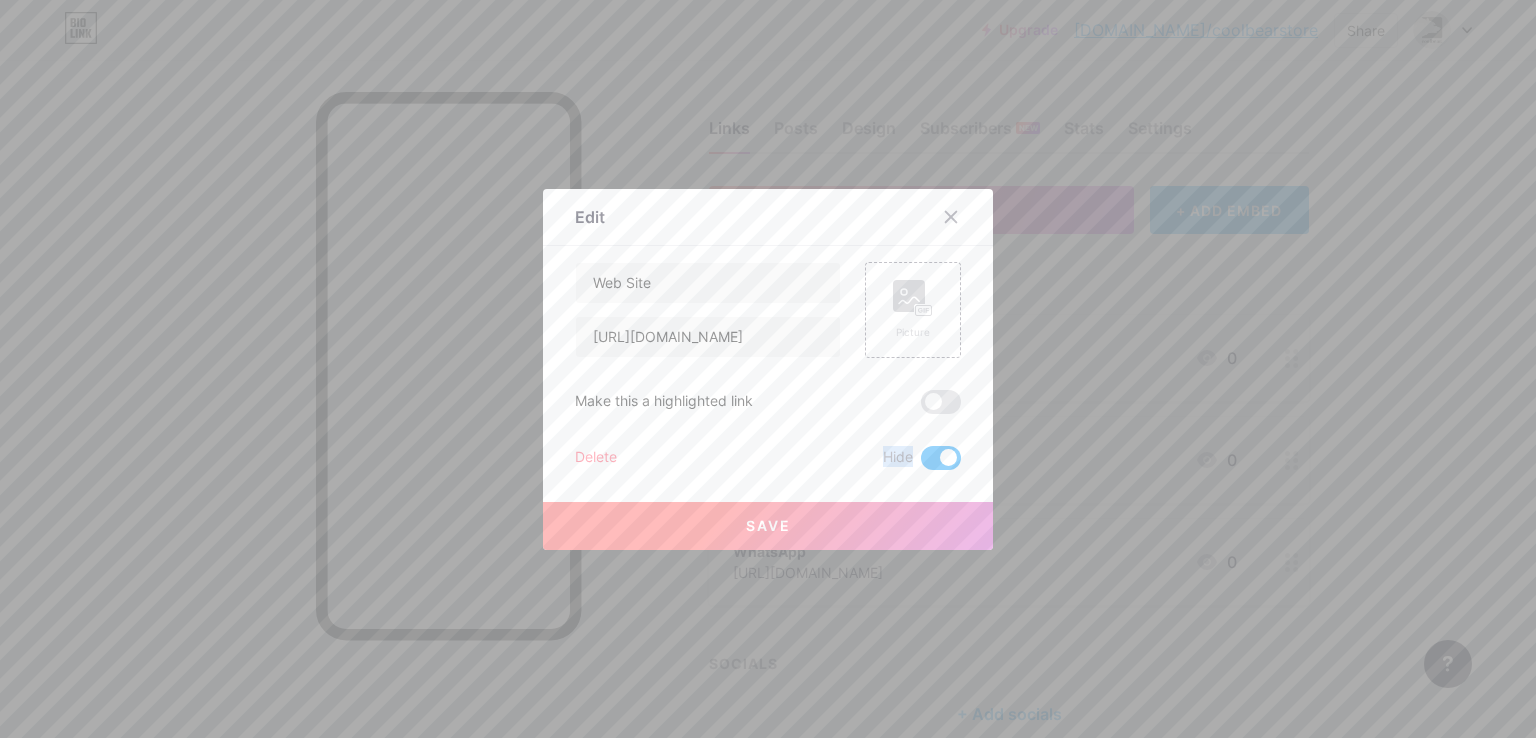 drag, startPoint x: 863, startPoint y: 451, endPoint x: 902, endPoint y: 455, distance: 39.20459 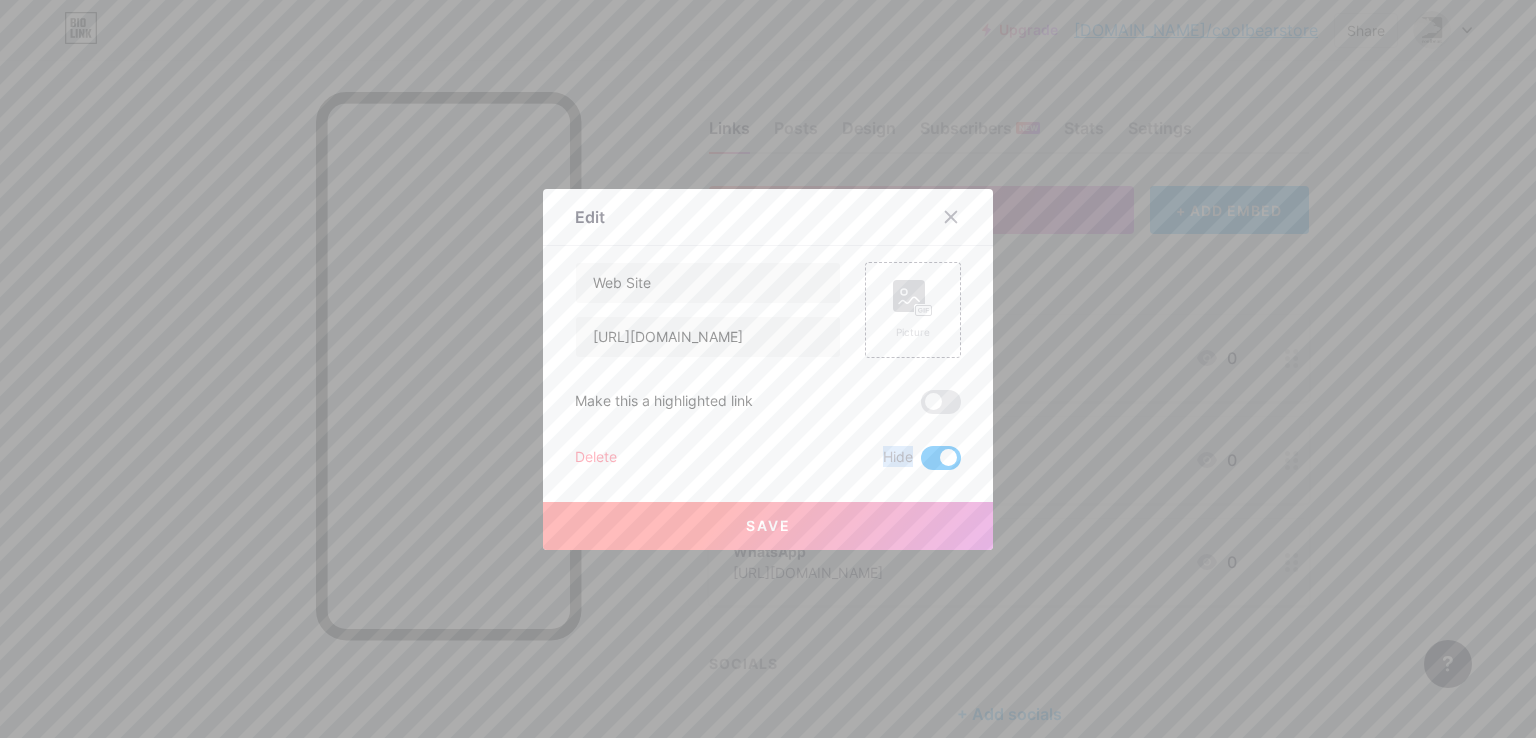 click on "Save" at bounding box center (768, 526) 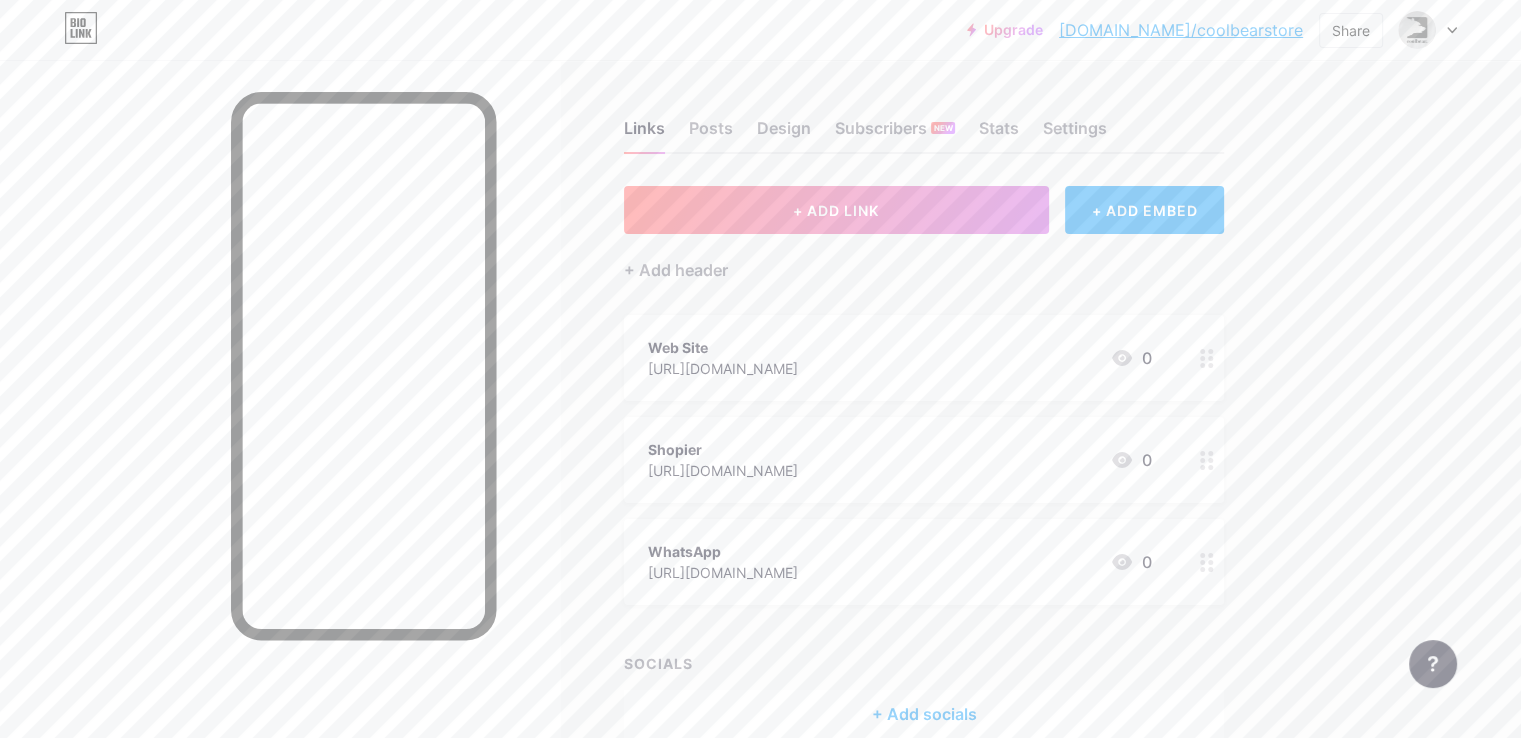 click 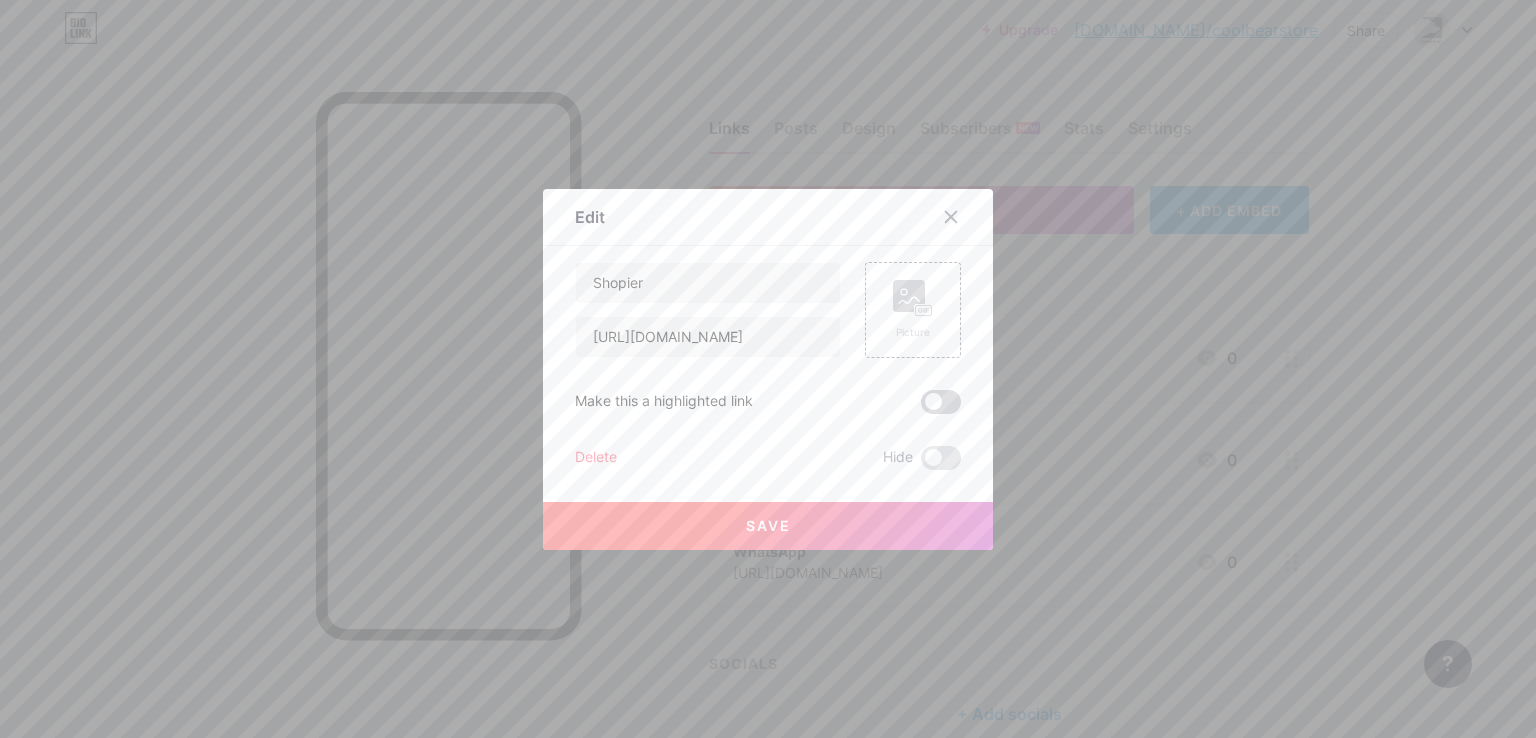 click at bounding box center (941, 402) 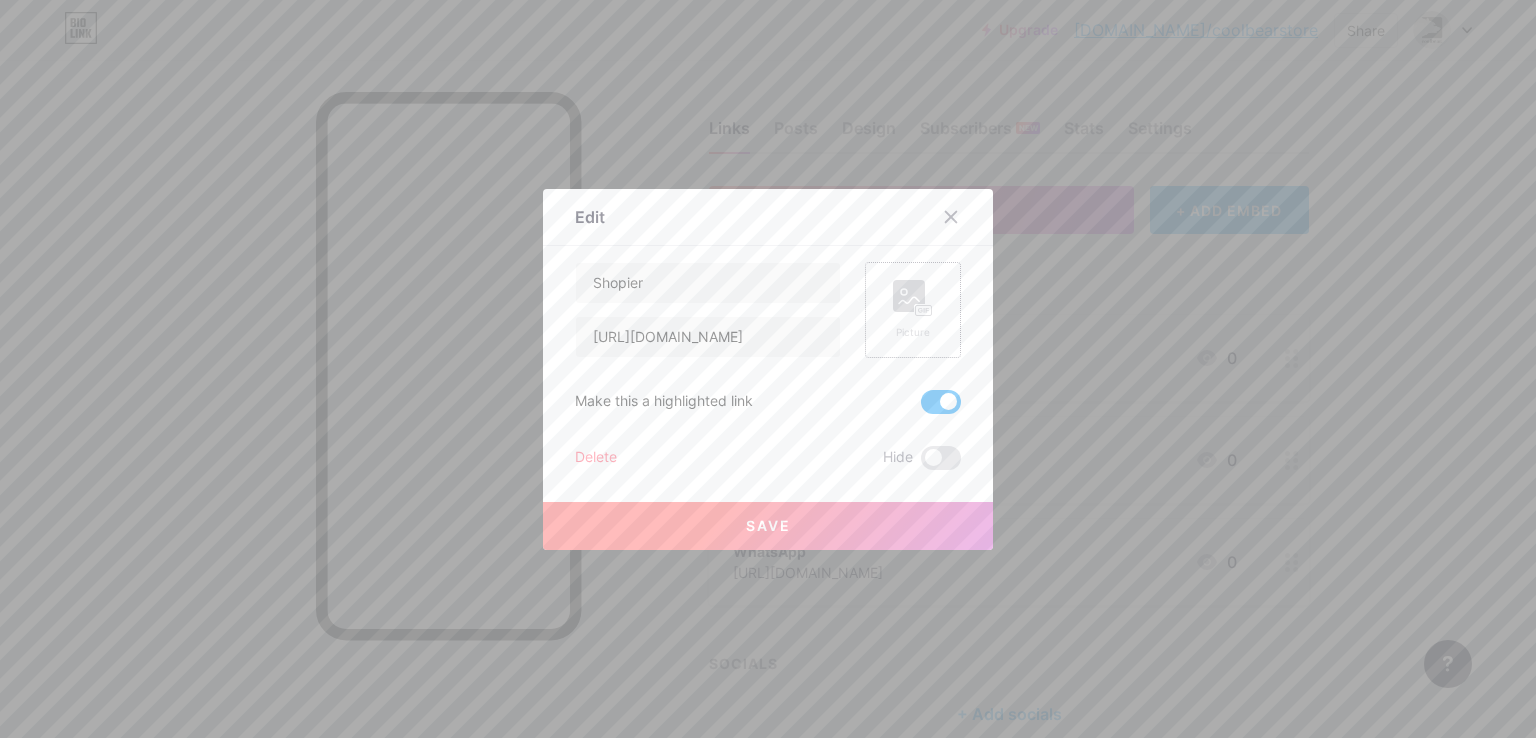 click on "Picture" at bounding box center (913, 310) 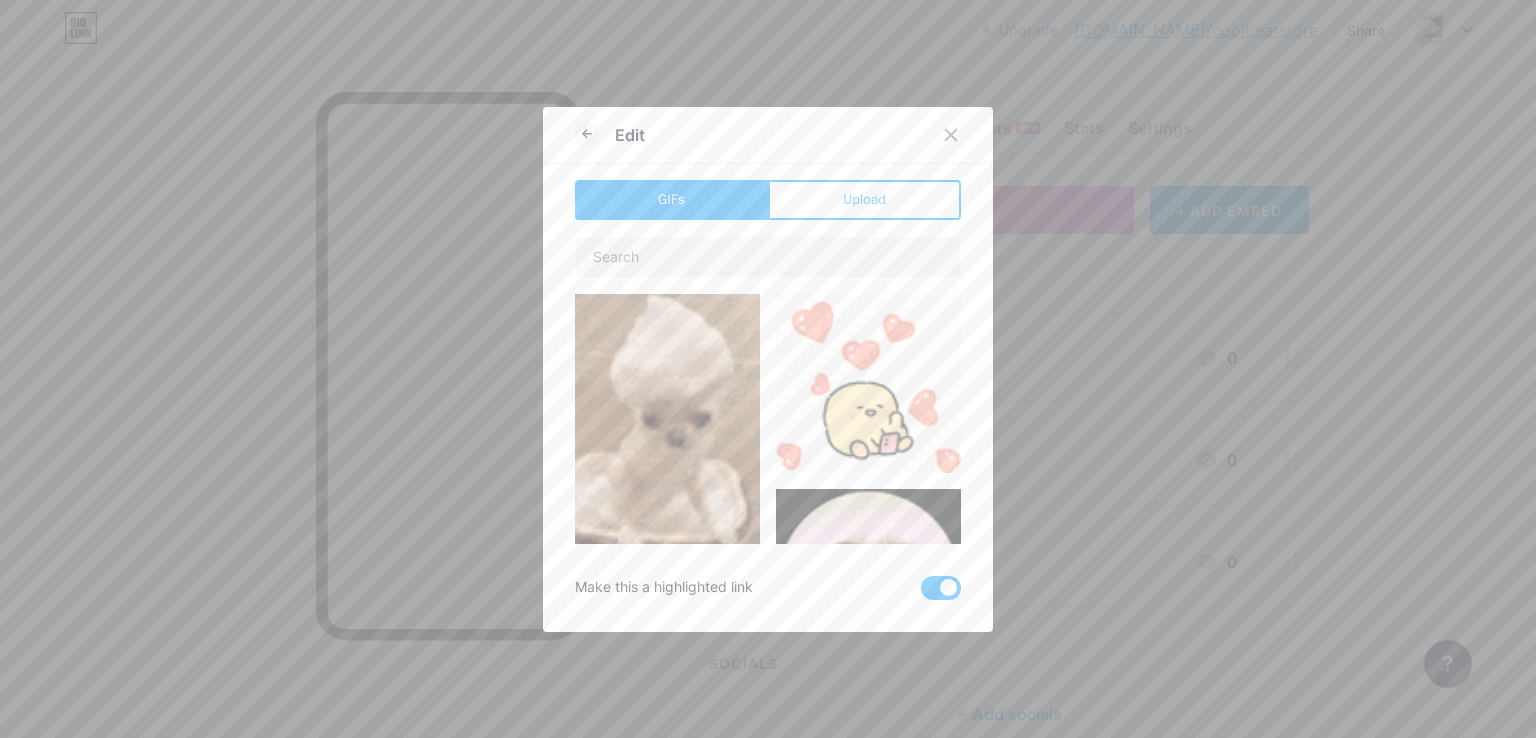 type on "Shopier" 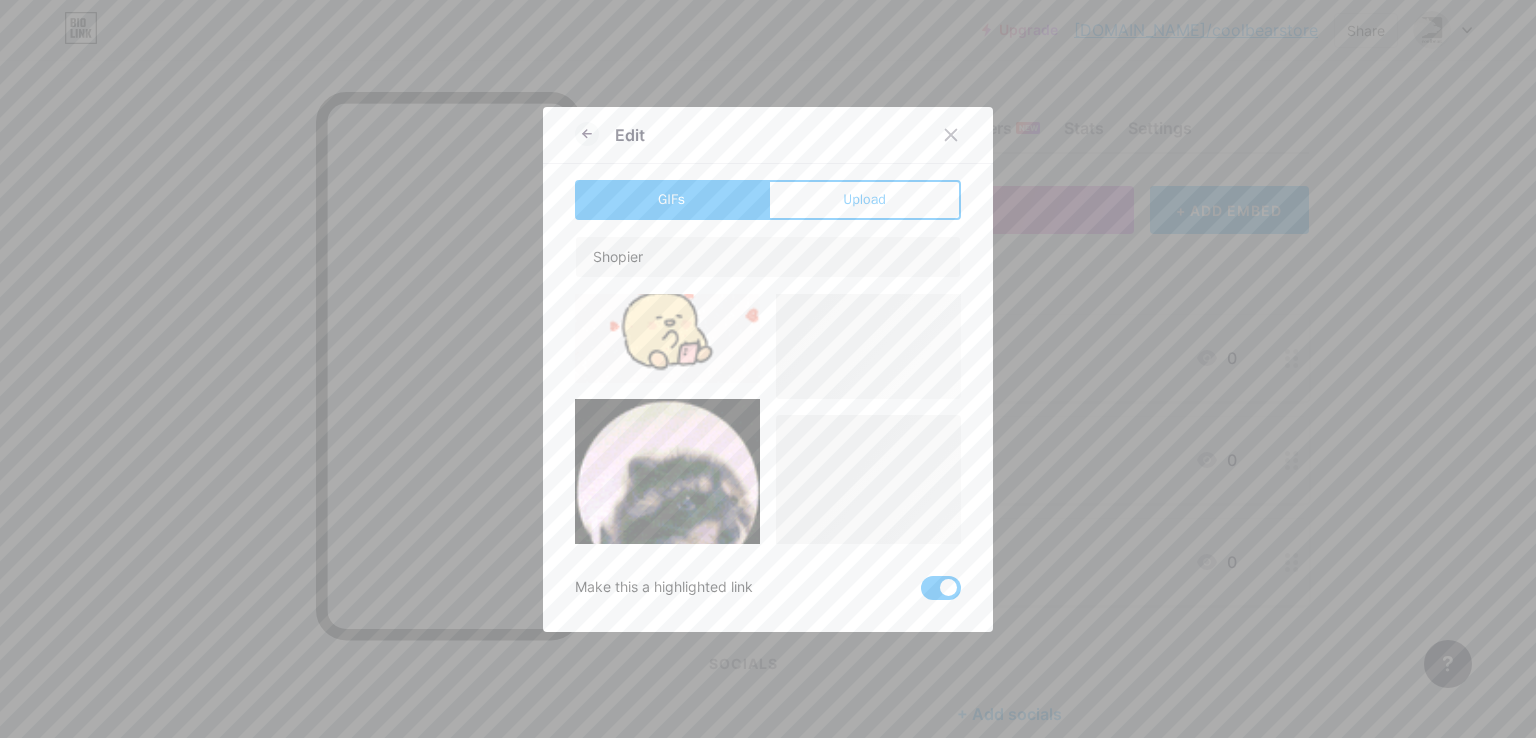 scroll, scrollTop: 3308, scrollLeft: 0, axis: vertical 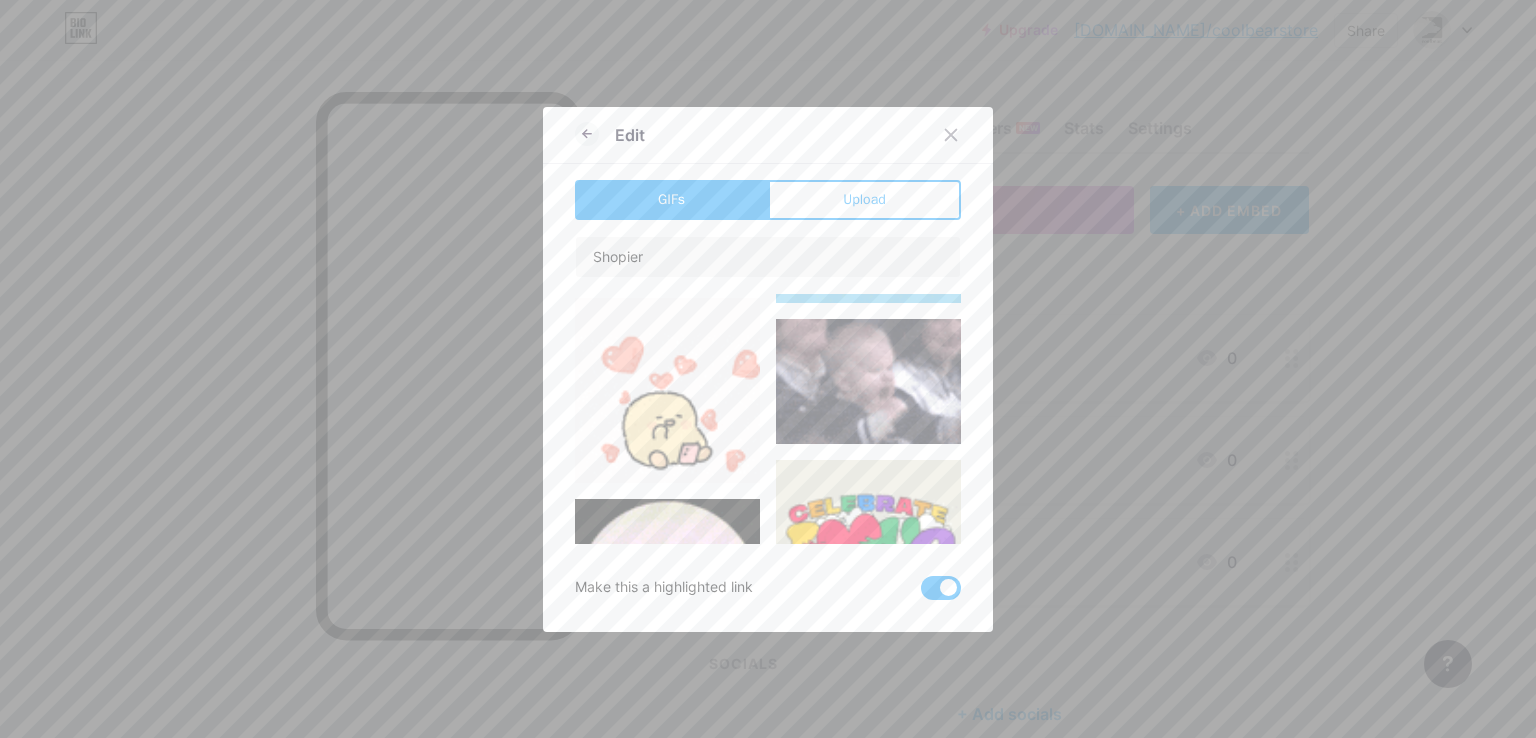 click at bounding box center [667, 591] 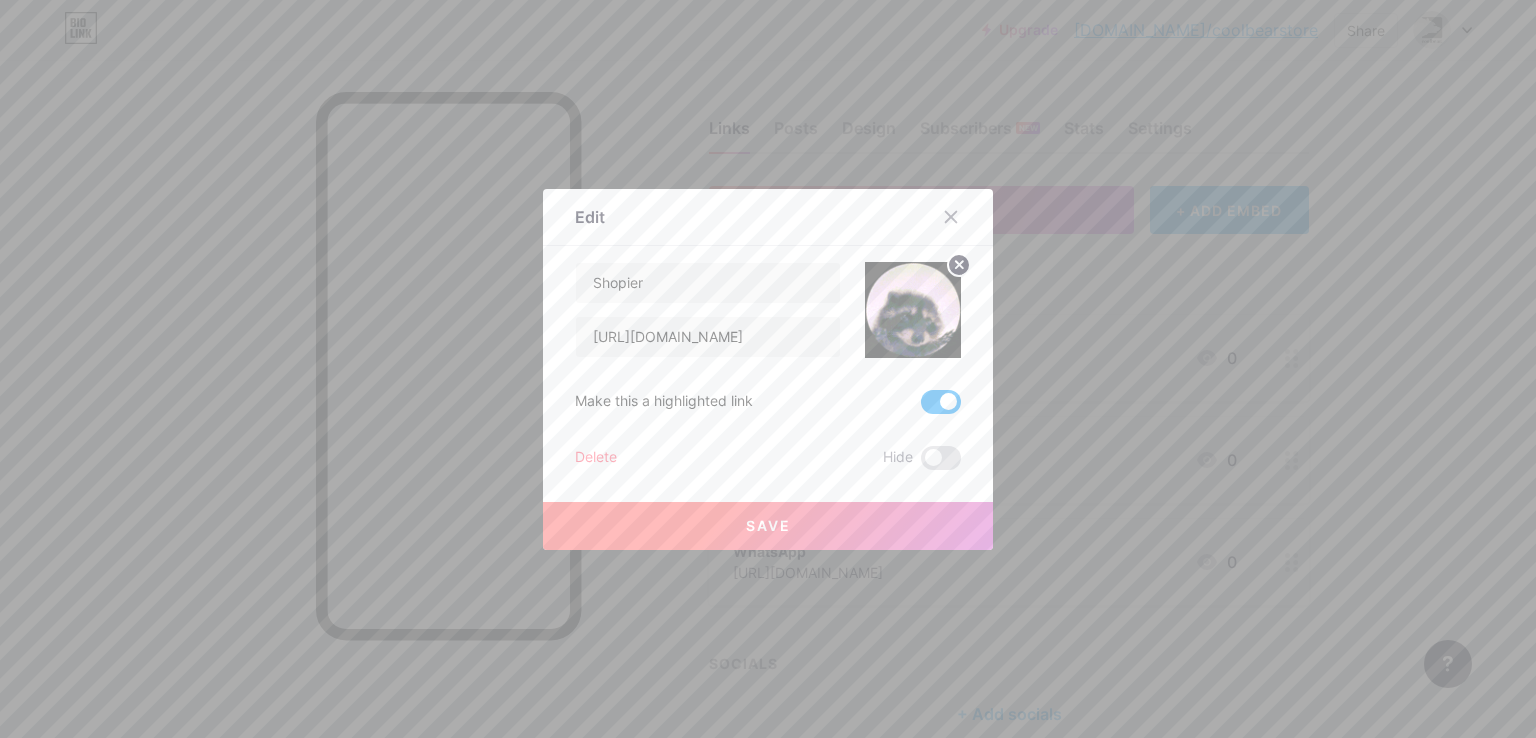 click on "Save" at bounding box center [768, 525] 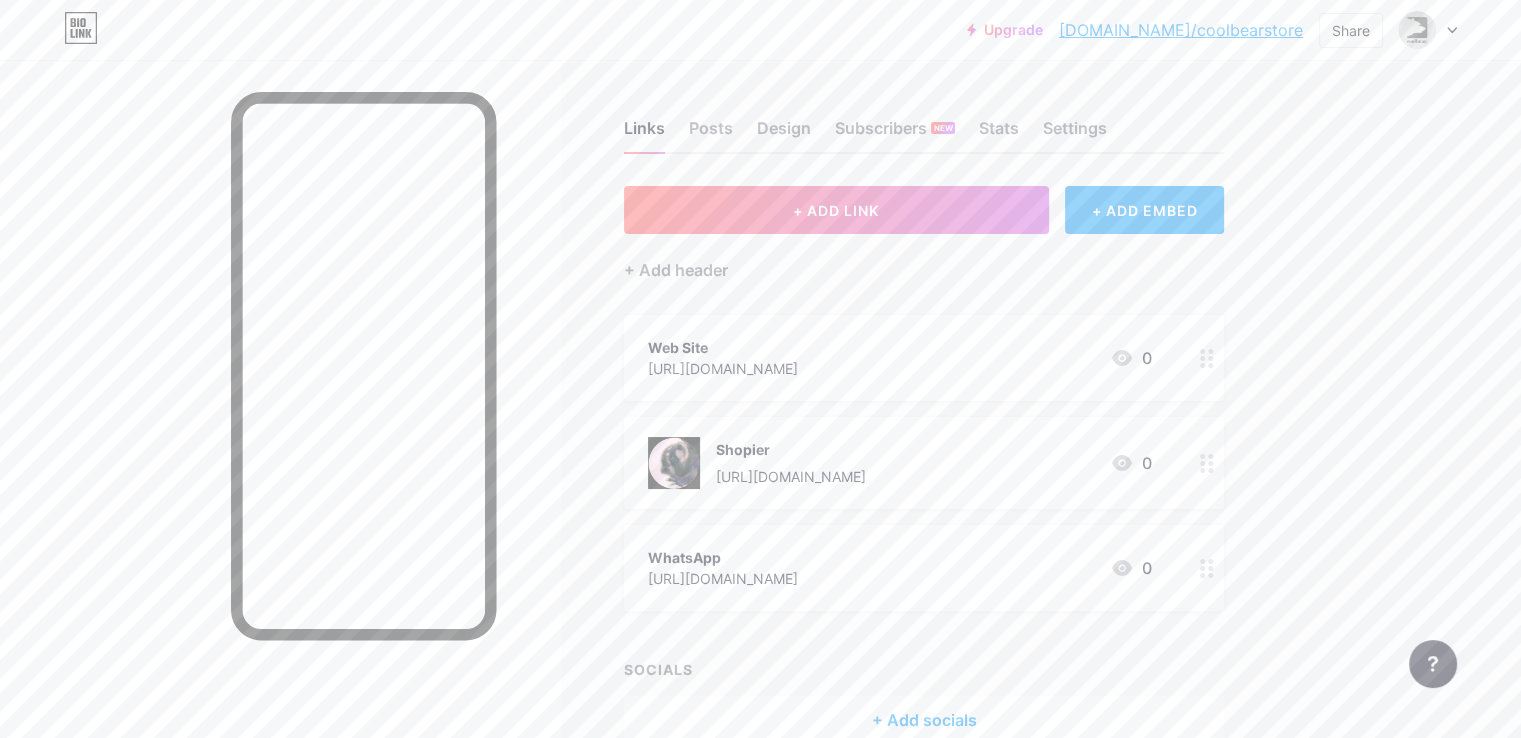 click 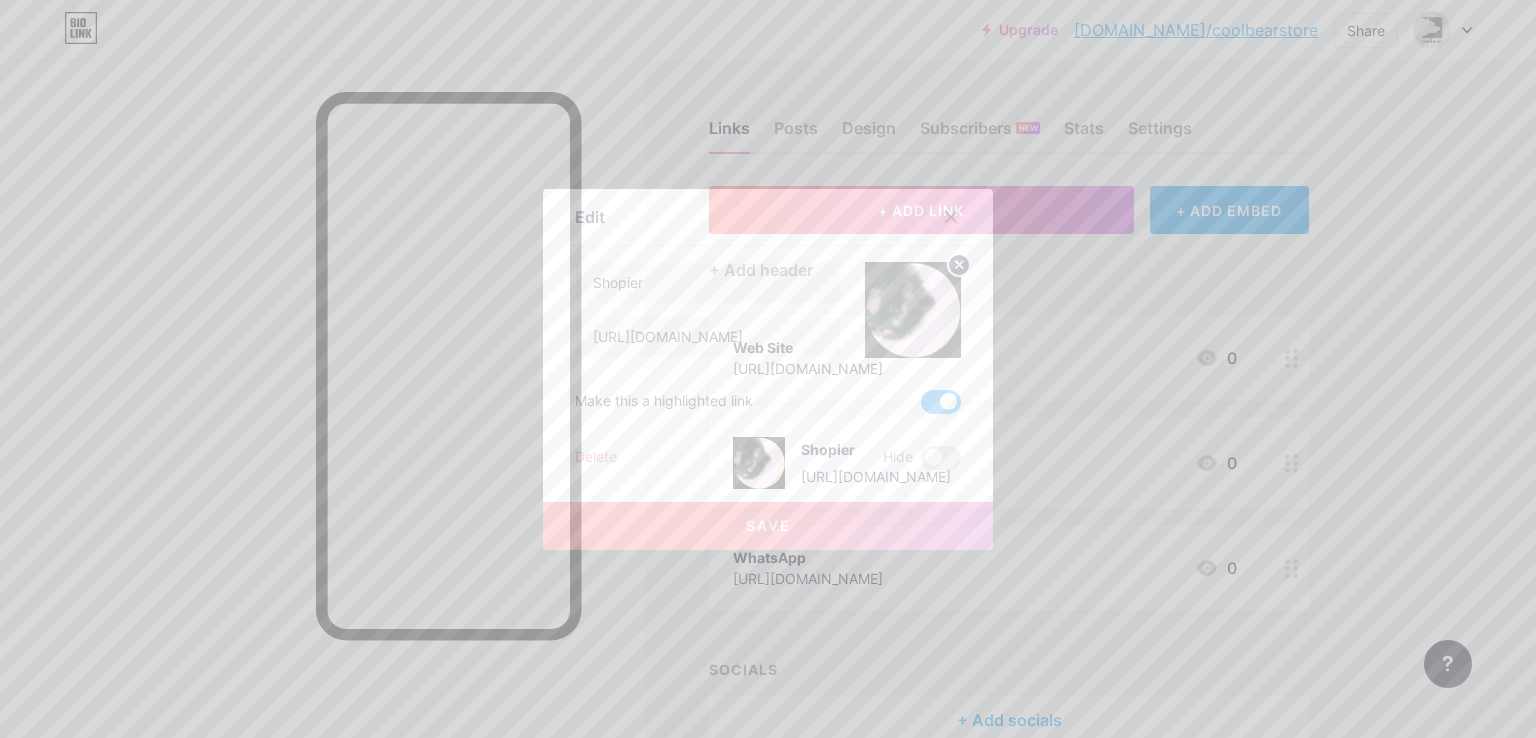 click at bounding box center [913, 310] 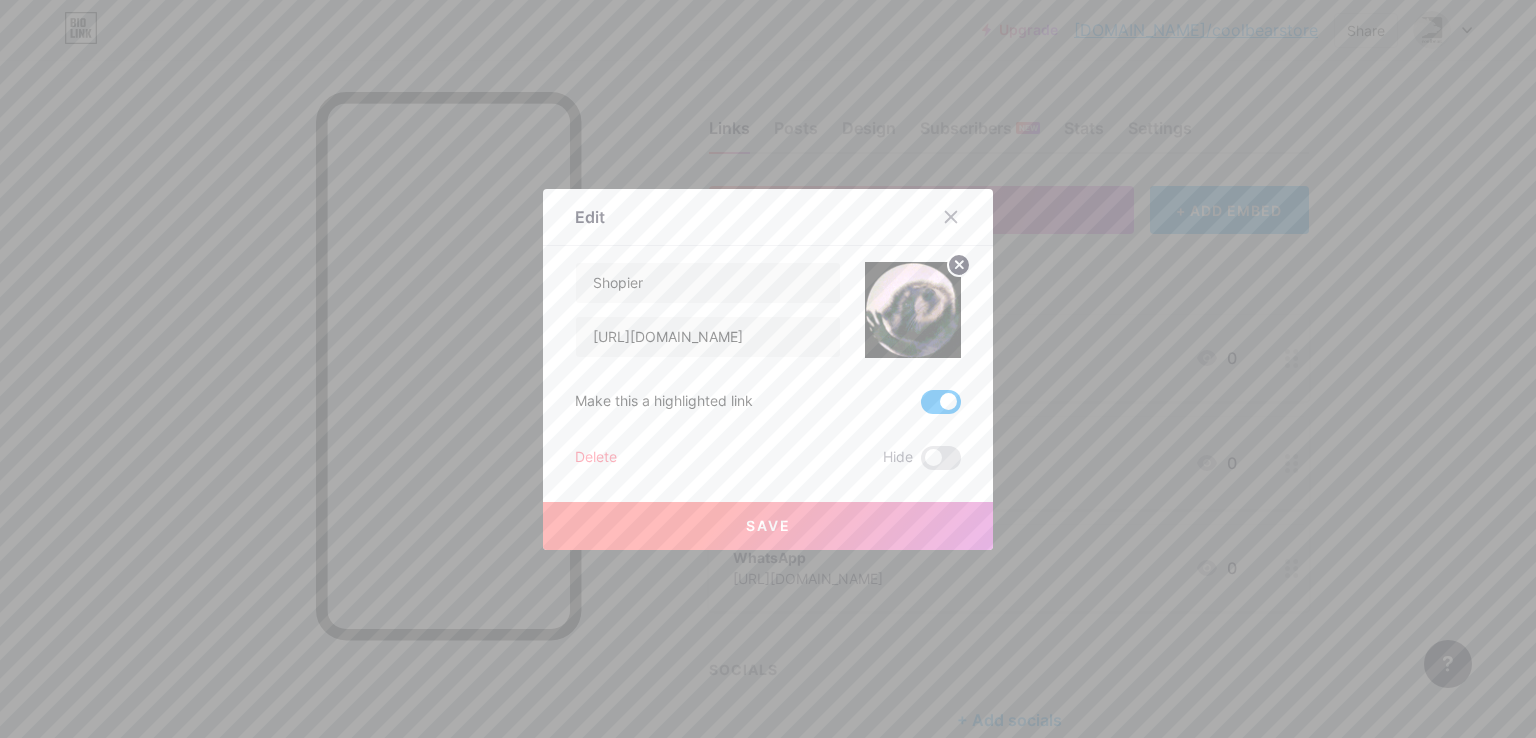 click at bounding box center (913, 310) 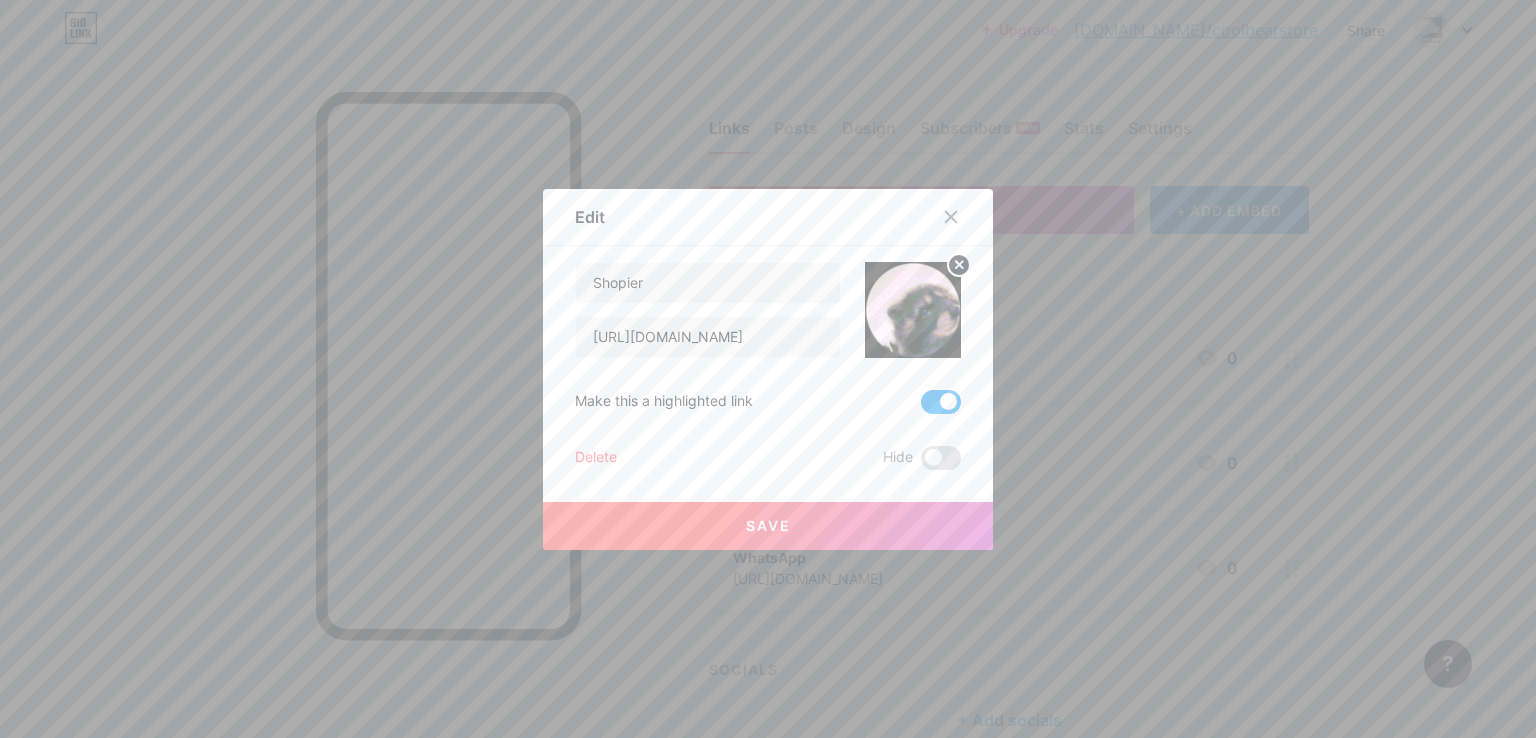 click 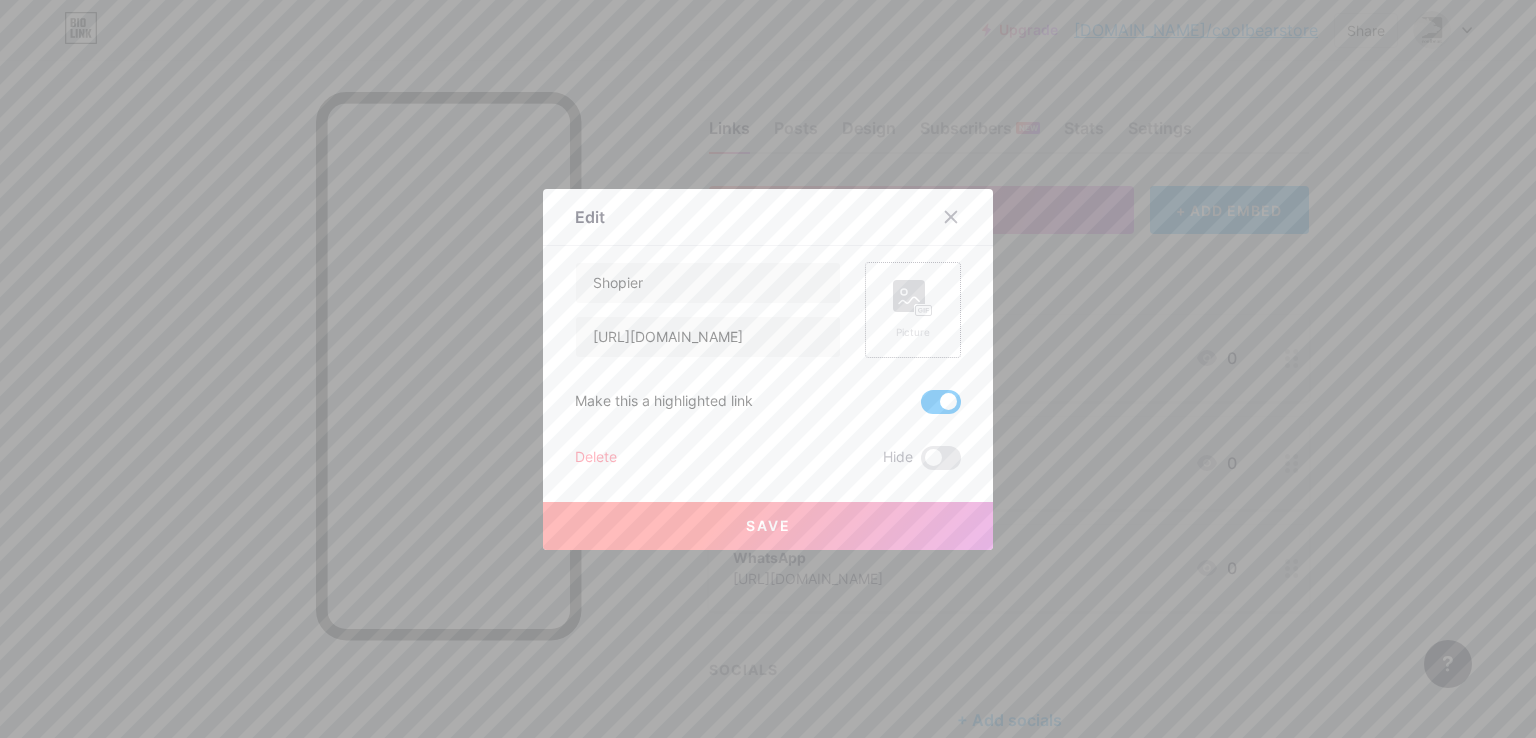 click on "Picture" at bounding box center (913, 310) 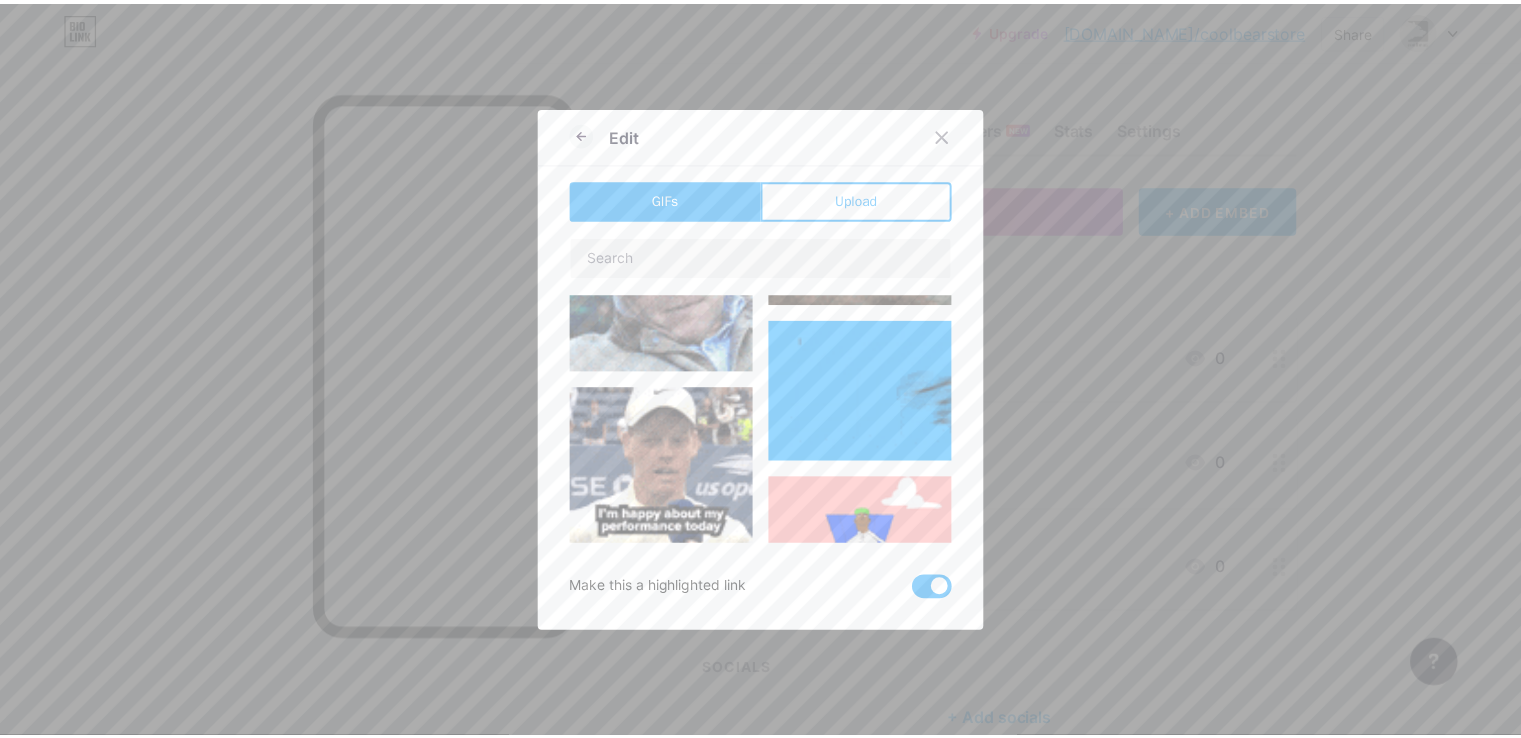 scroll, scrollTop: 600, scrollLeft: 0, axis: vertical 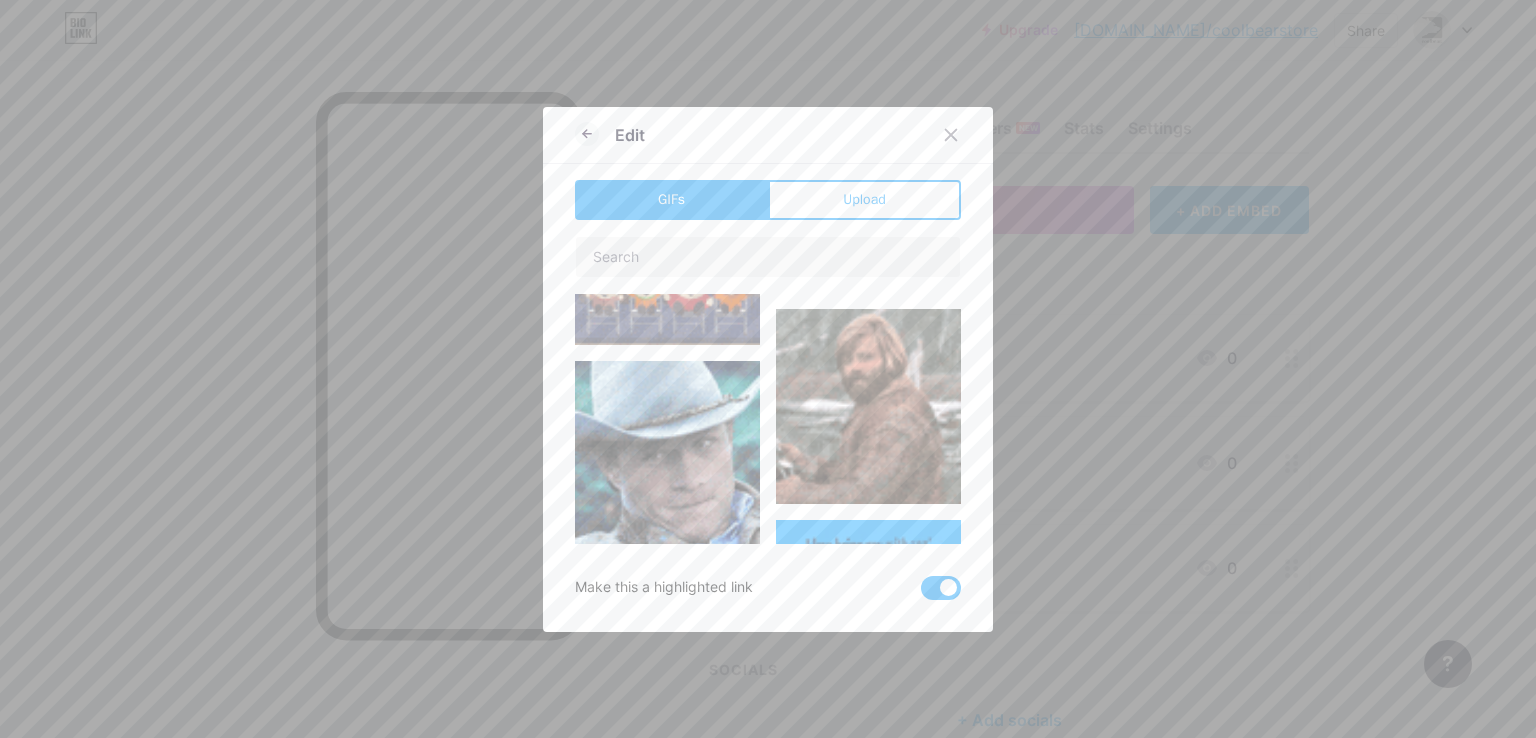 click at bounding box center (667, 466) 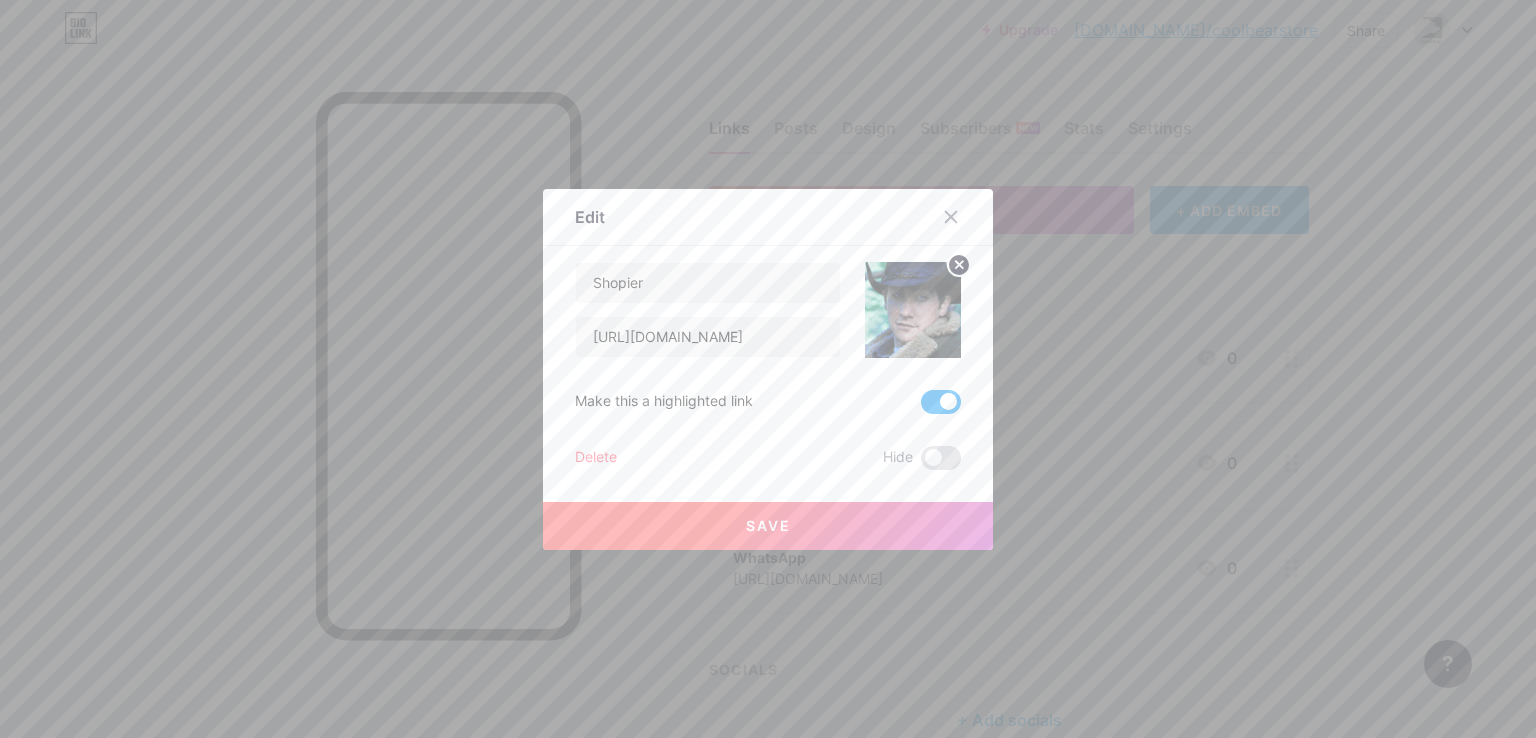 click on "Save" at bounding box center [768, 525] 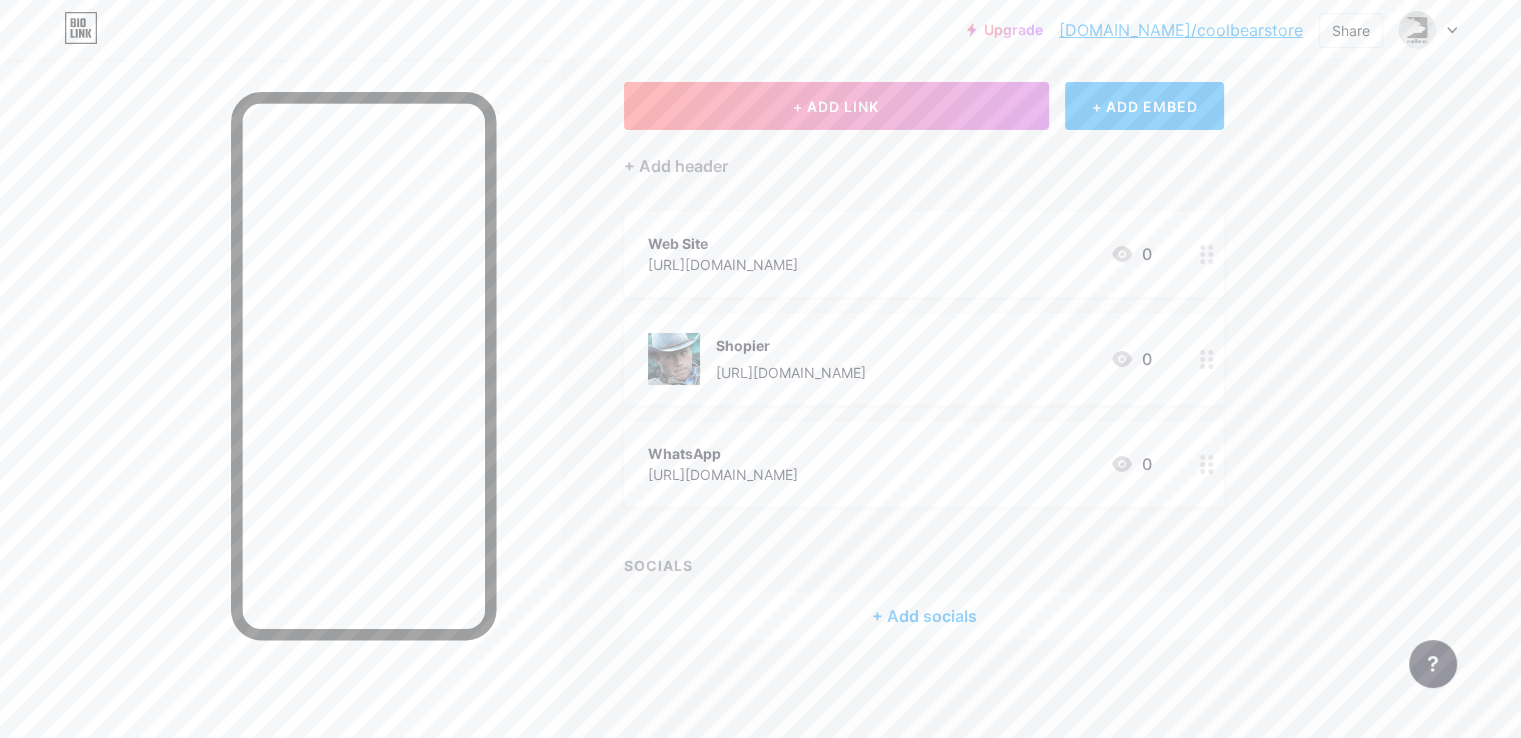 scroll, scrollTop: 0, scrollLeft: 0, axis: both 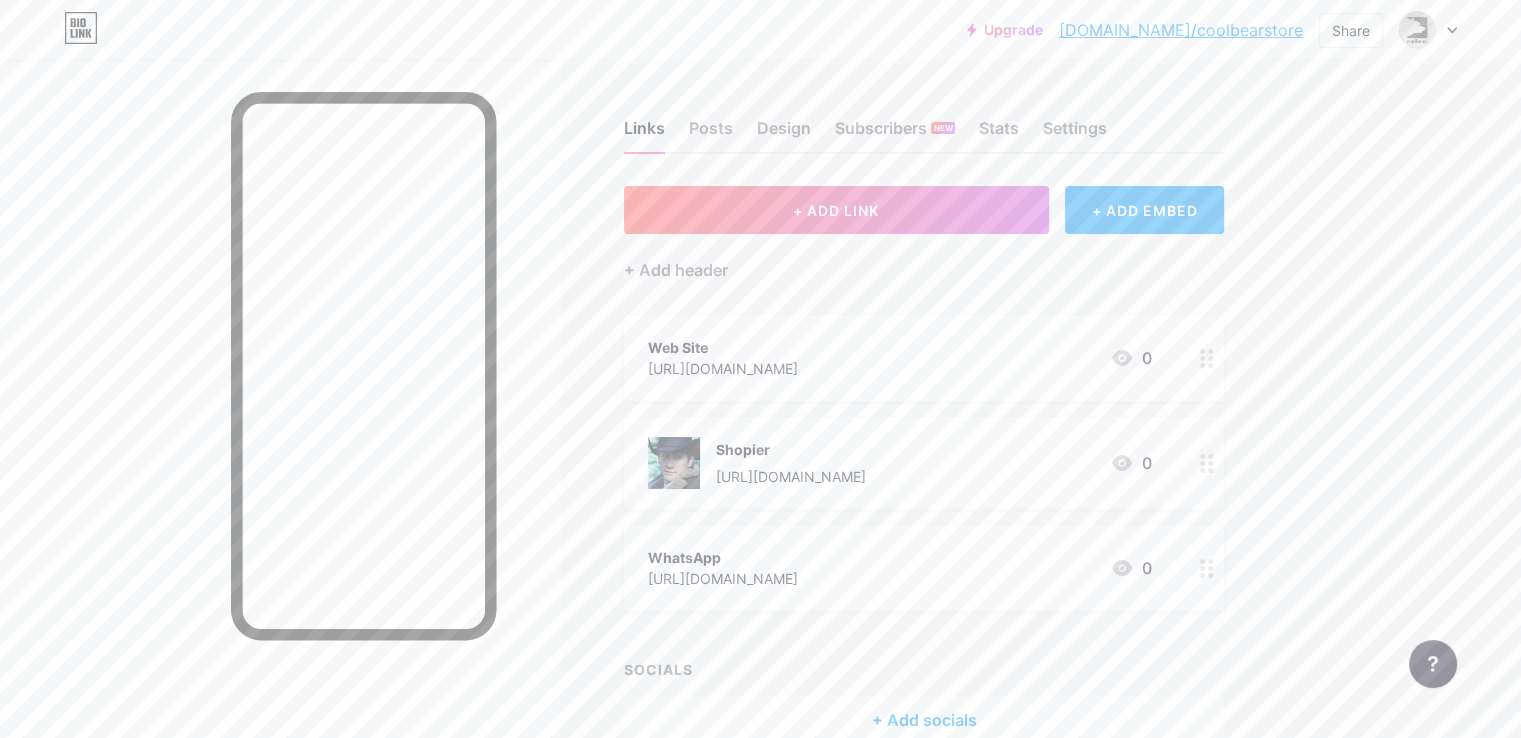 click 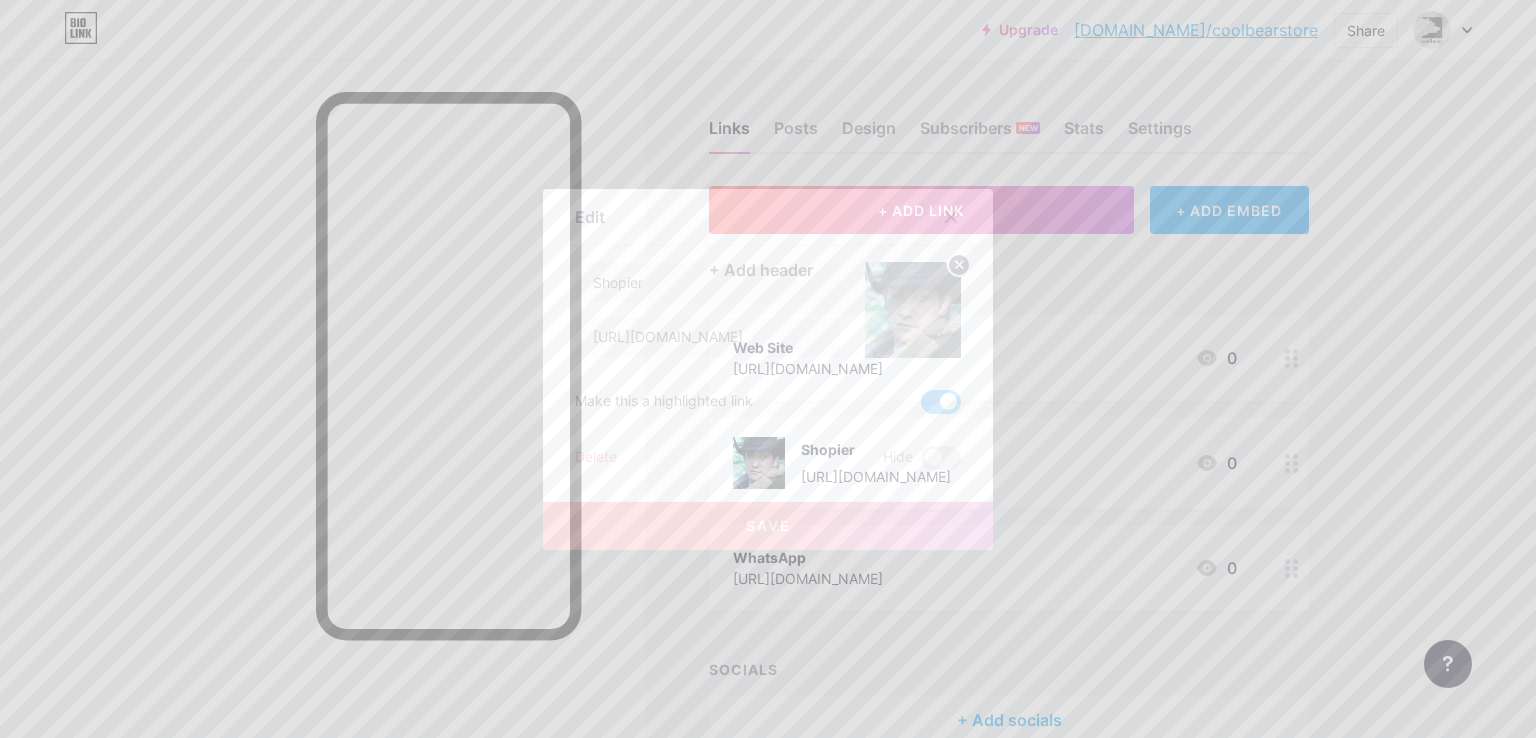 click 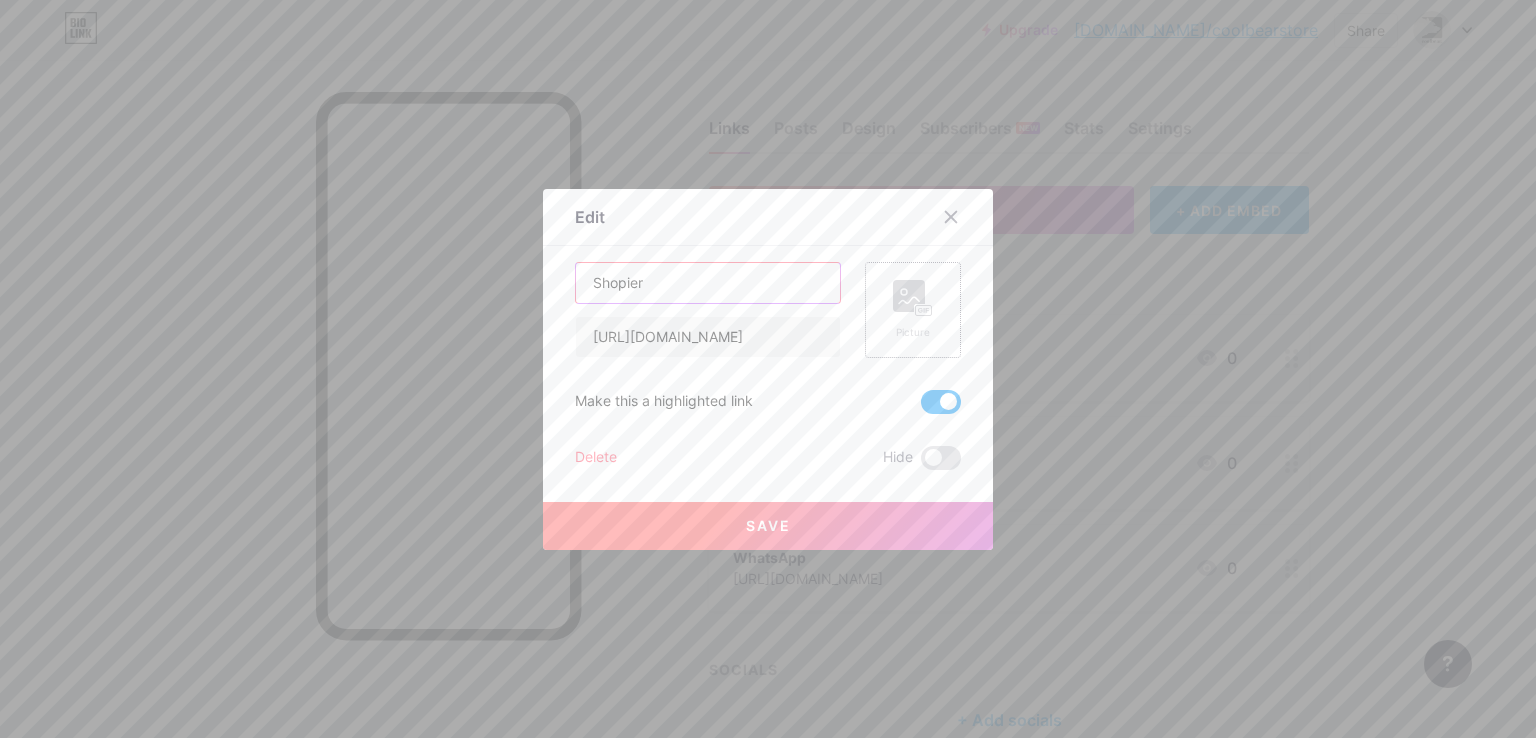 click on "Shopier" at bounding box center (708, 283) 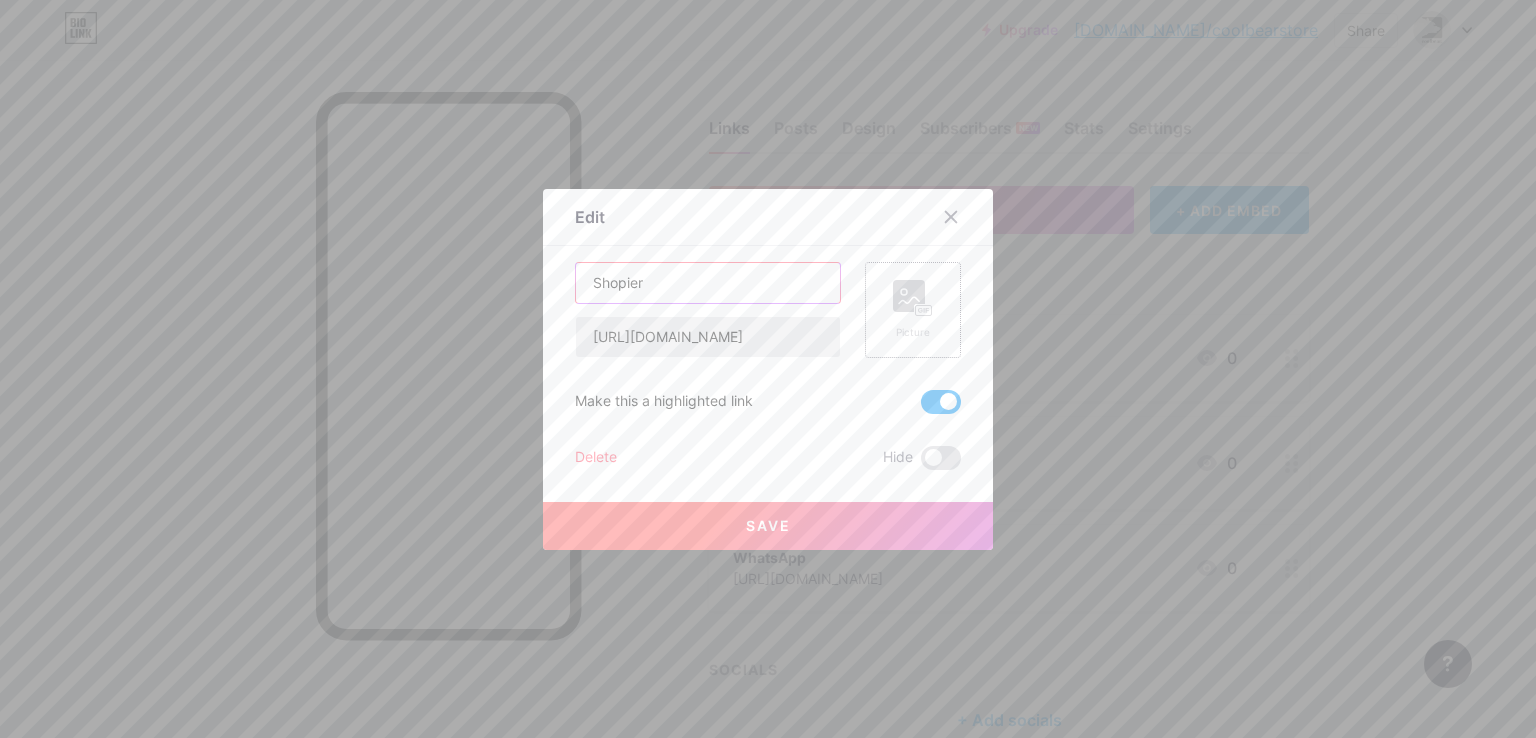 drag, startPoint x: 677, startPoint y: 283, endPoint x: 584, endPoint y: 321, distance: 100.46392 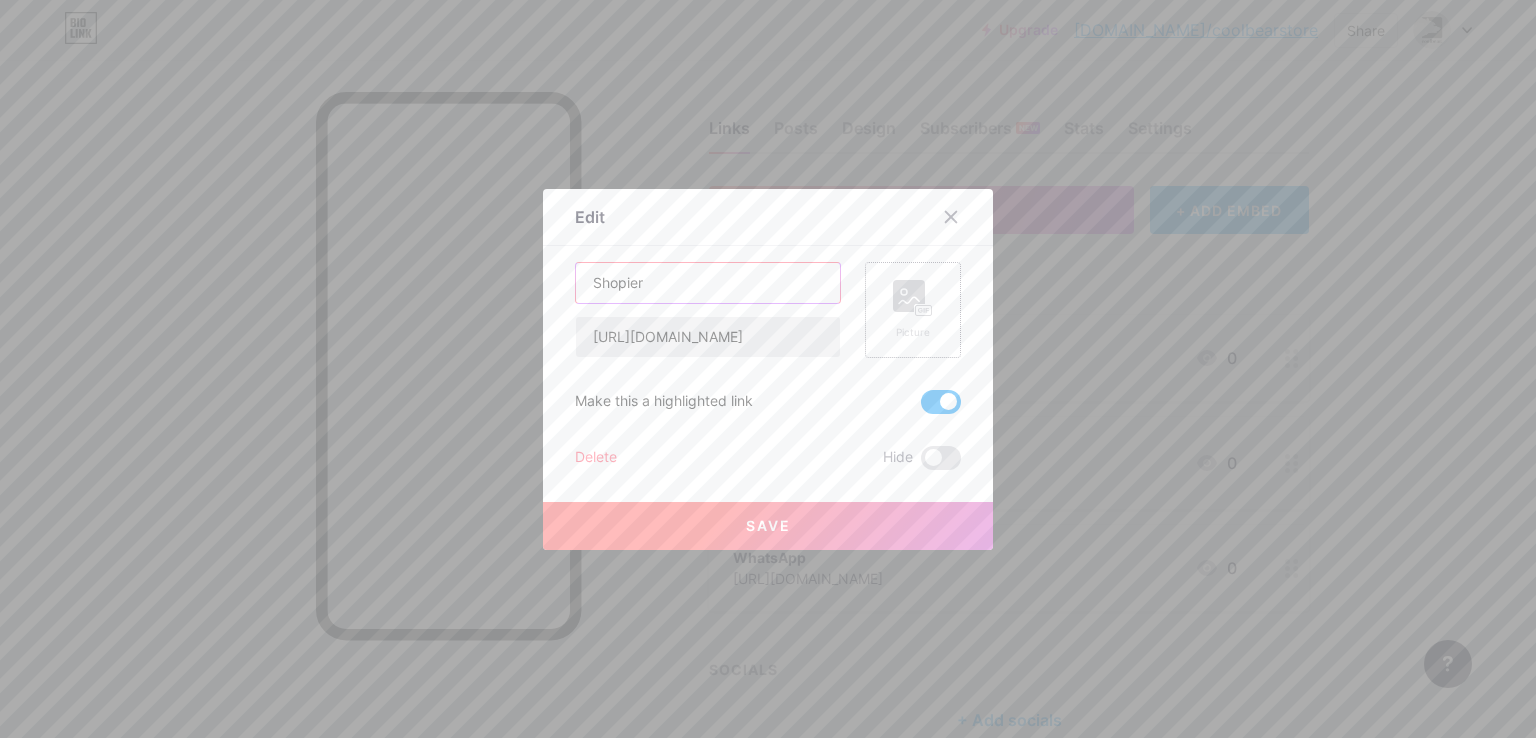 click on "Shopier     [URL][DOMAIN_NAME]" at bounding box center [708, 310] 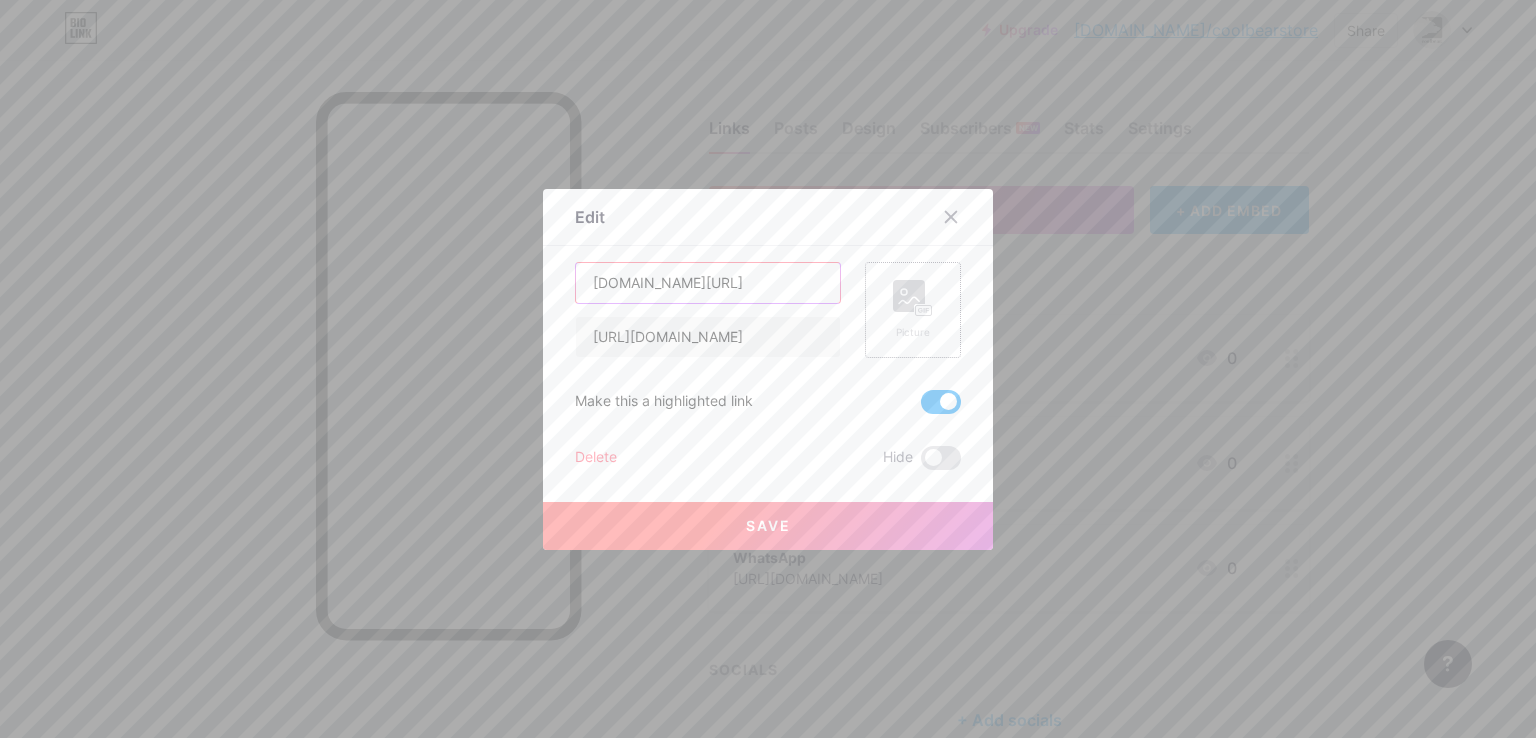 type on "[DOMAIN_NAME][URL]" 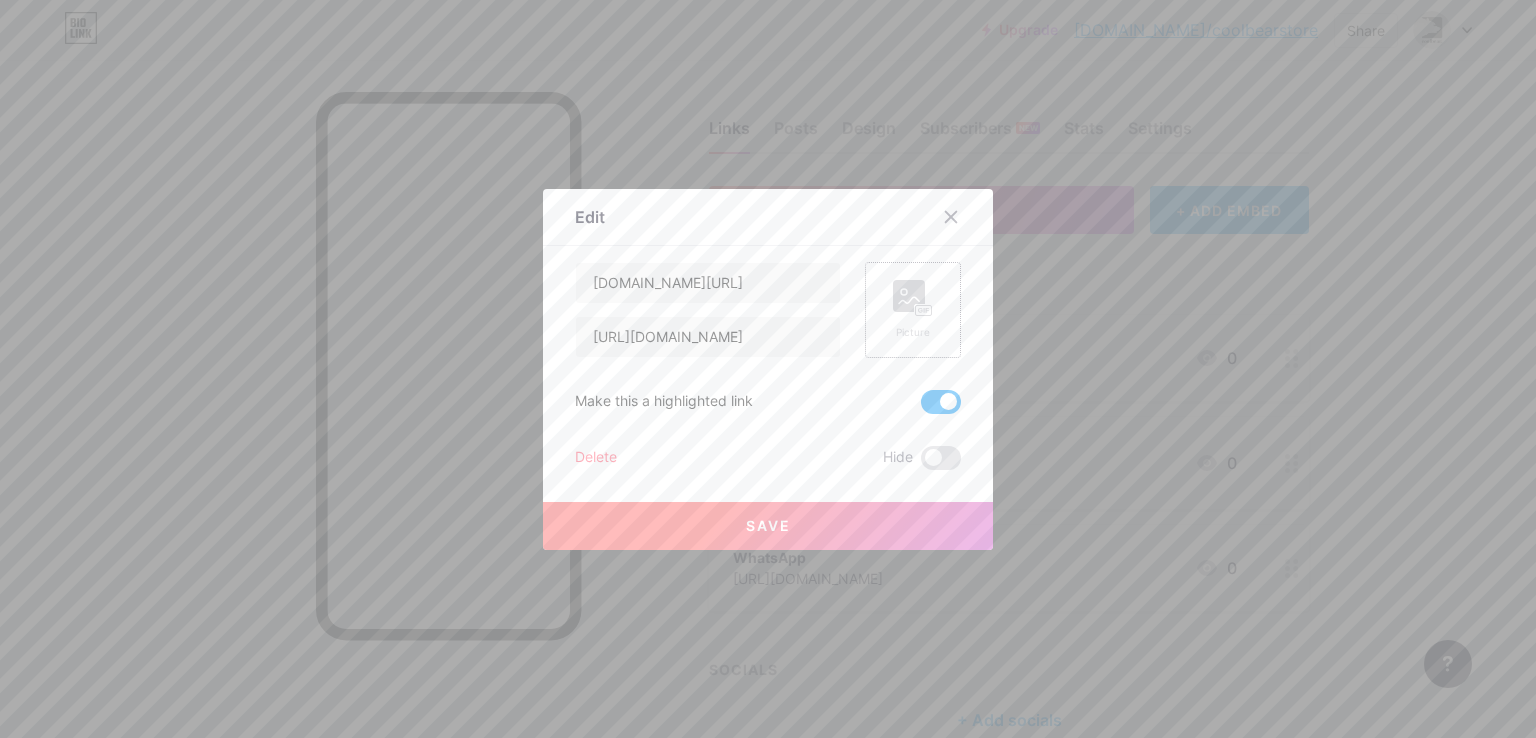 click on "Save" at bounding box center (768, 526) 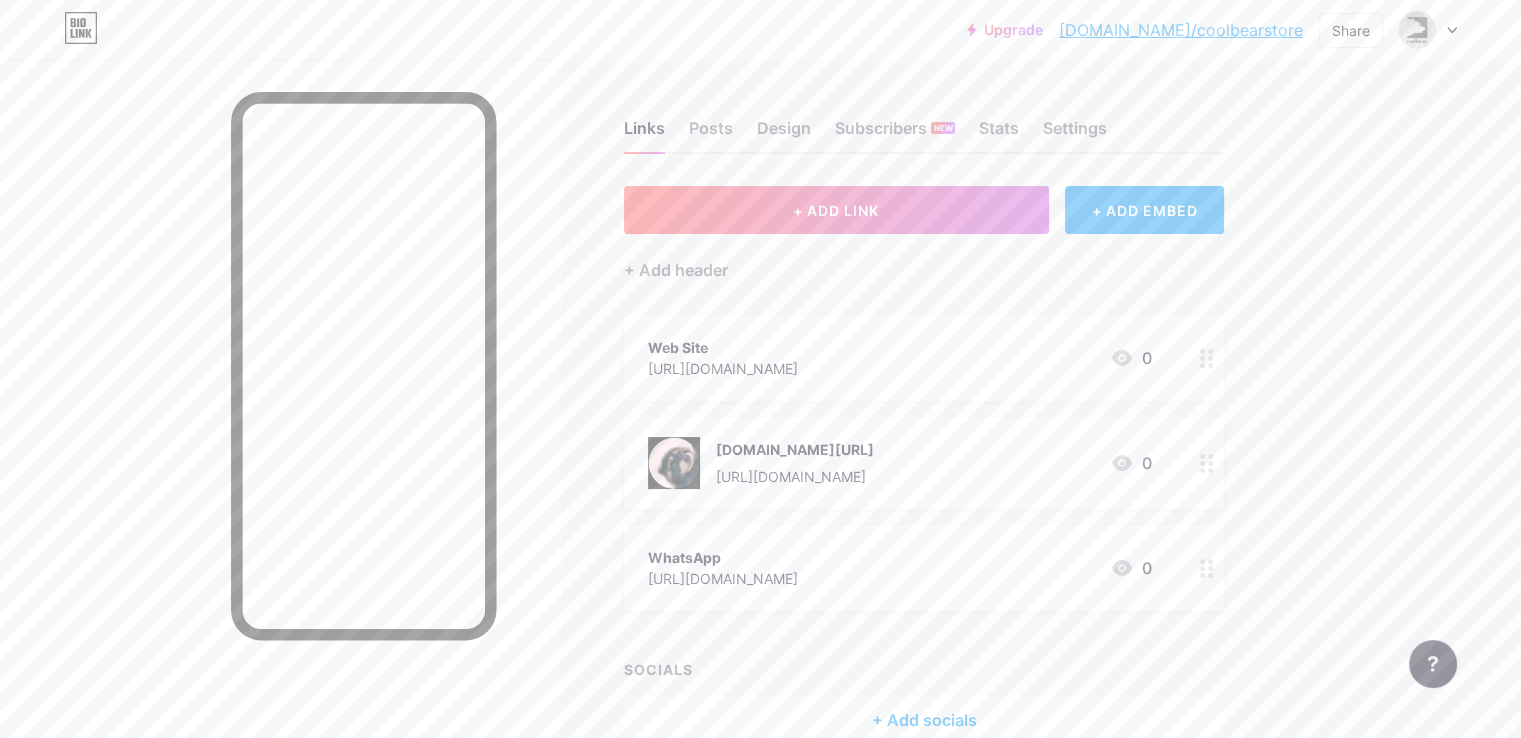 click 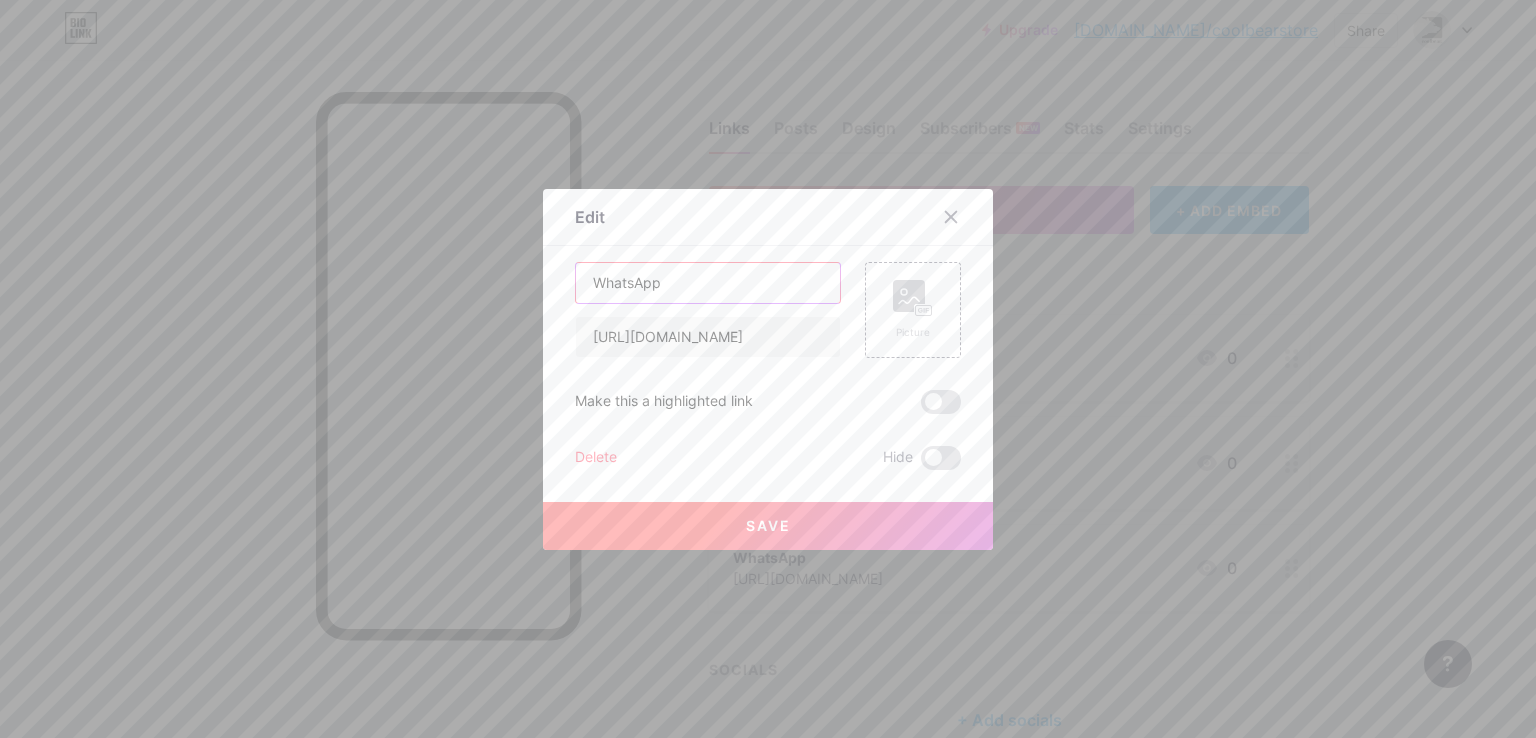 click on "WhatsApp" at bounding box center (708, 283) 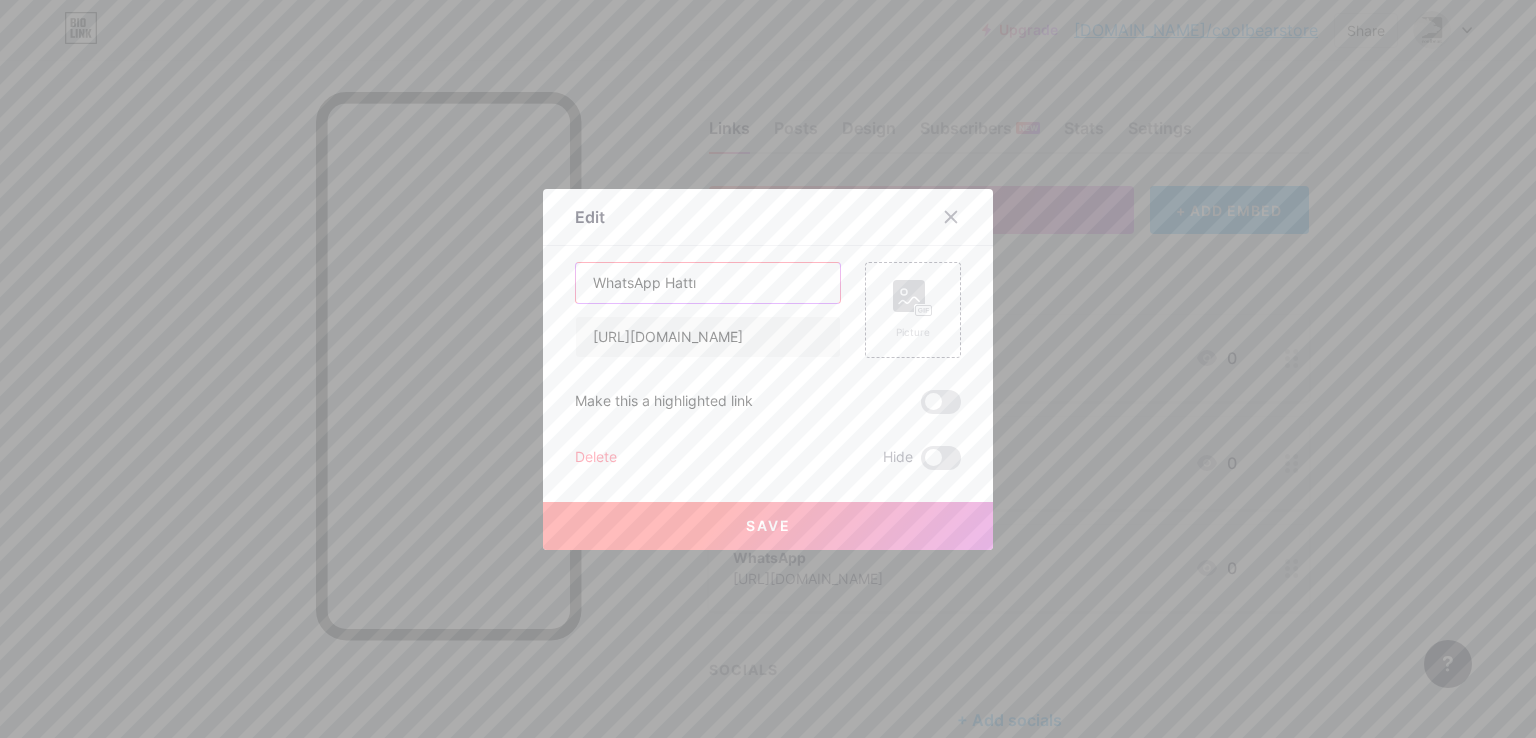 type on "WhatsApp Hattı" 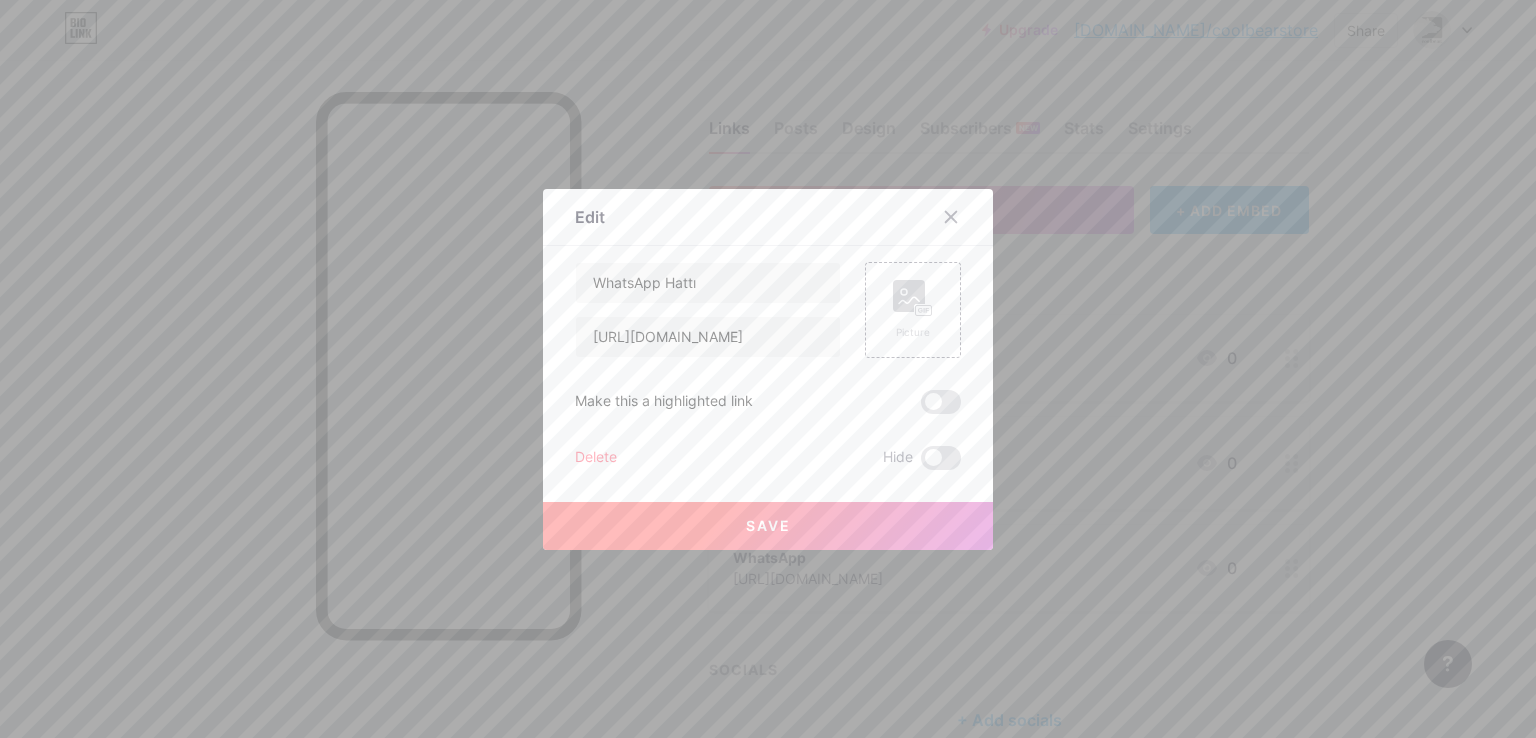 click on "Save" at bounding box center [768, 526] 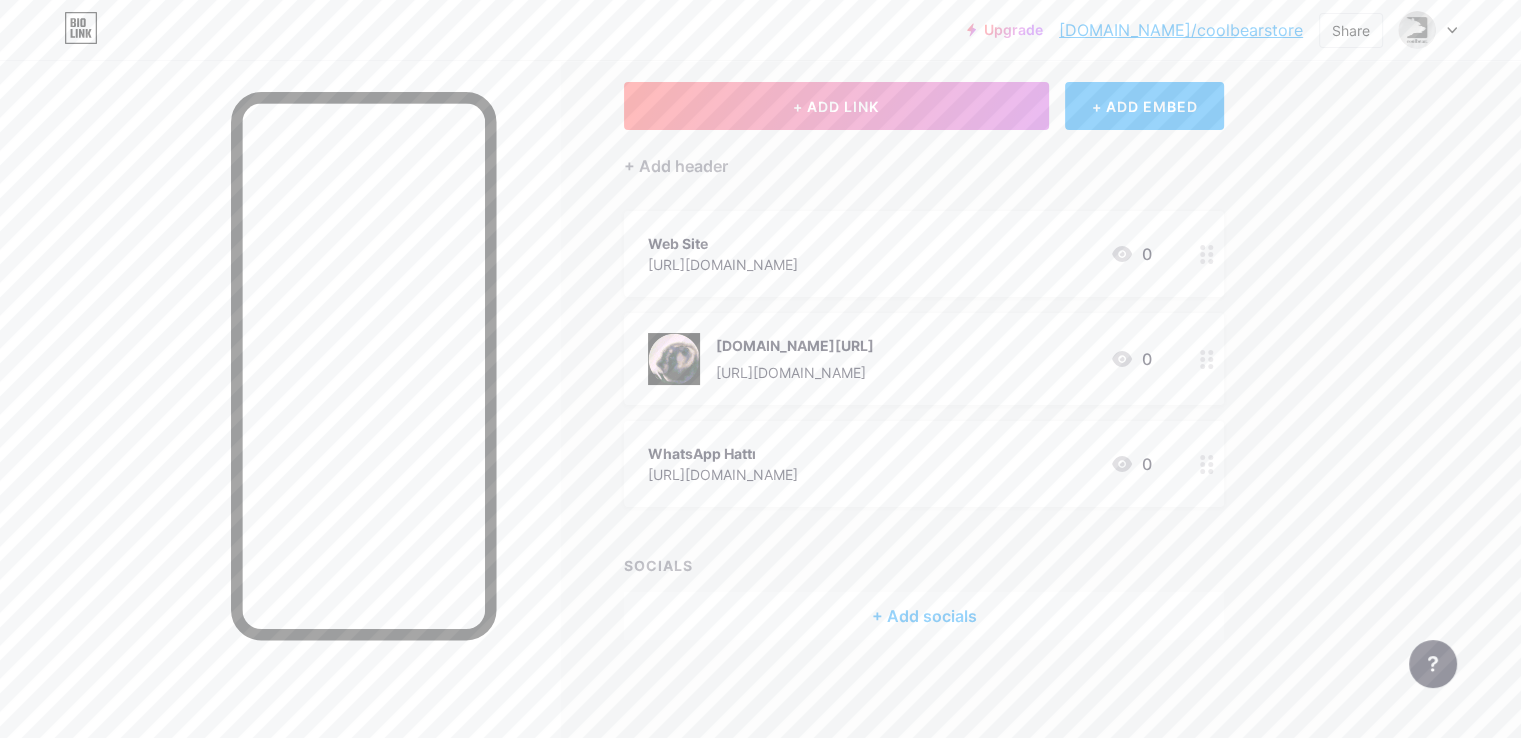 scroll, scrollTop: 0, scrollLeft: 0, axis: both 